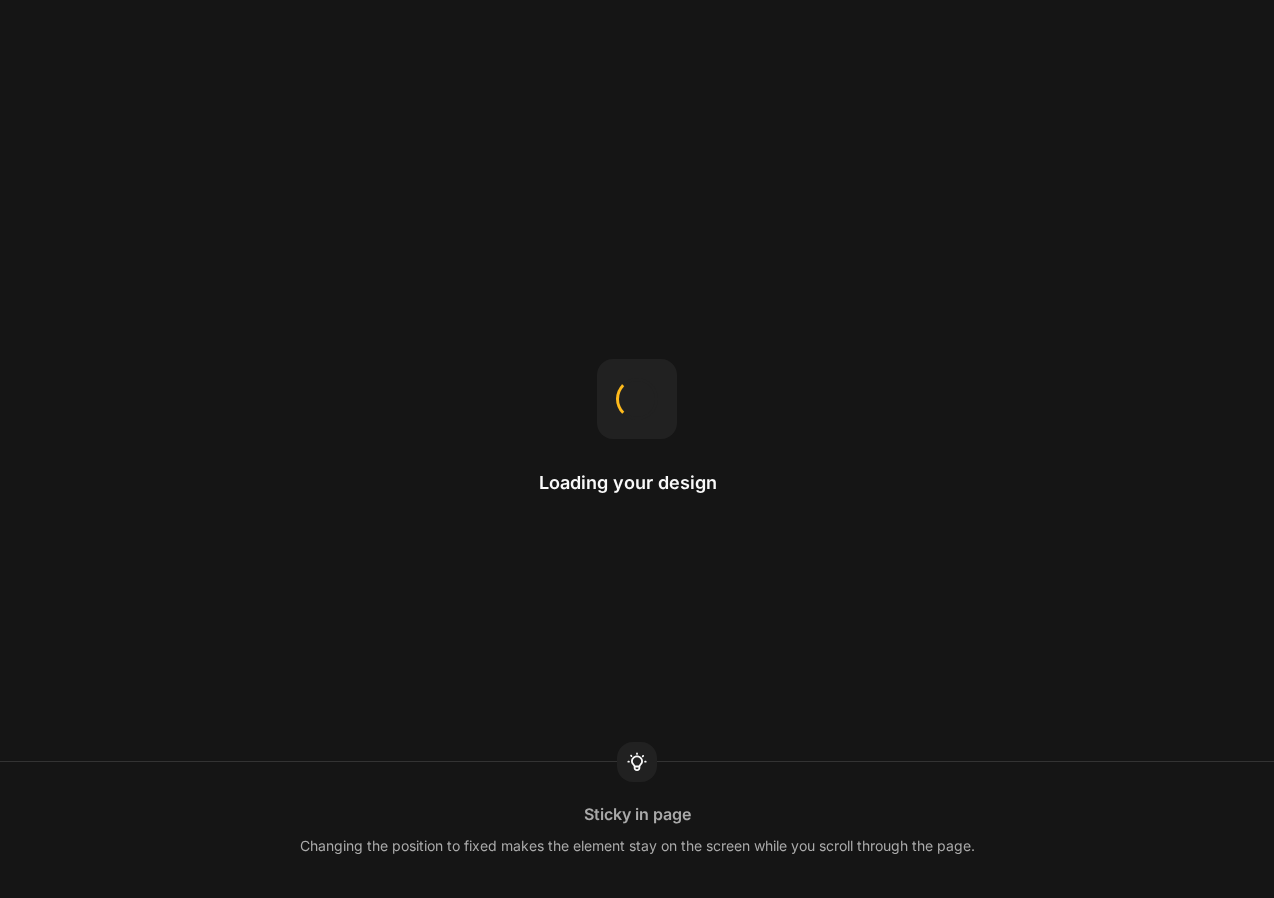 scroll, scrollTop: 0, scrollLeft: 0, axis: both 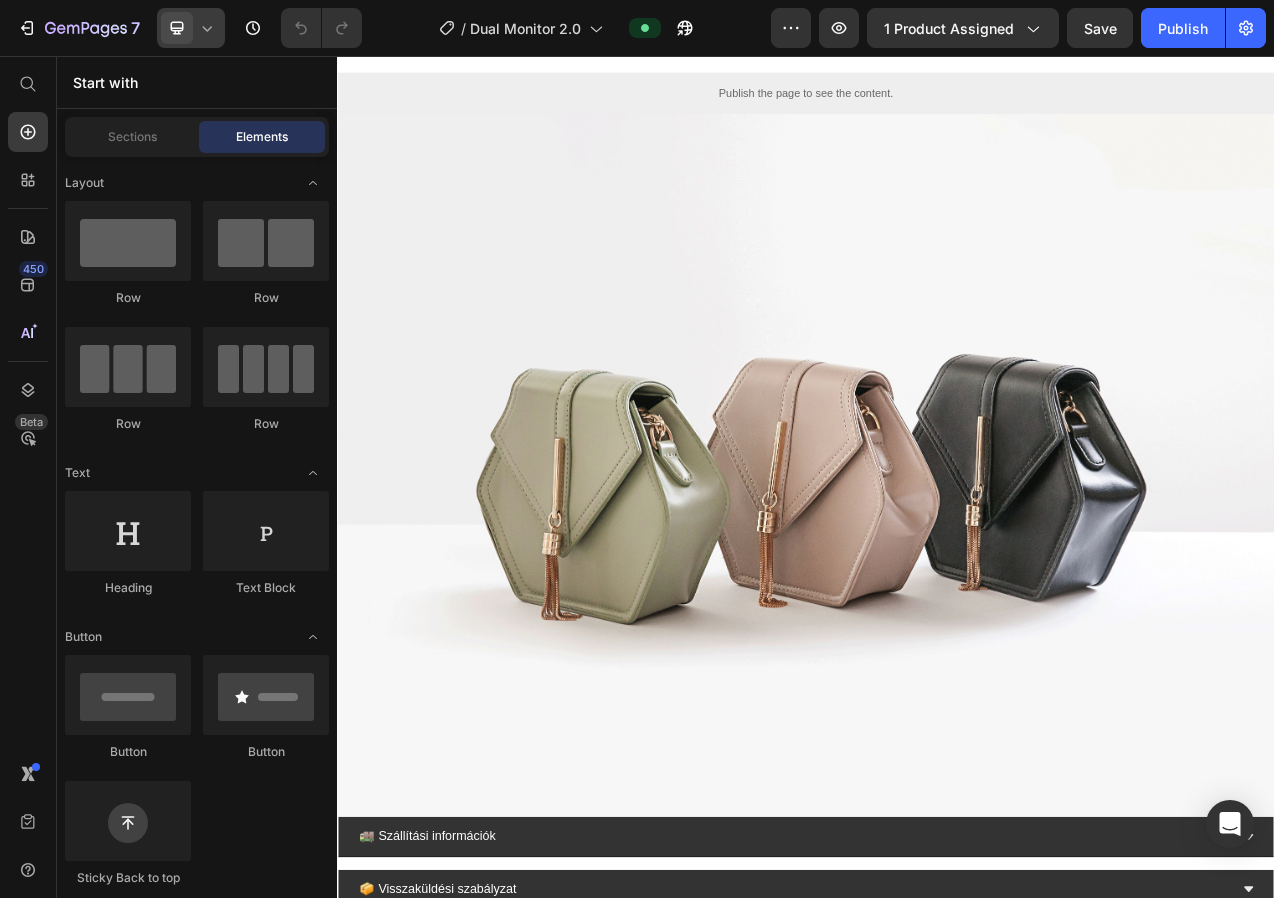click 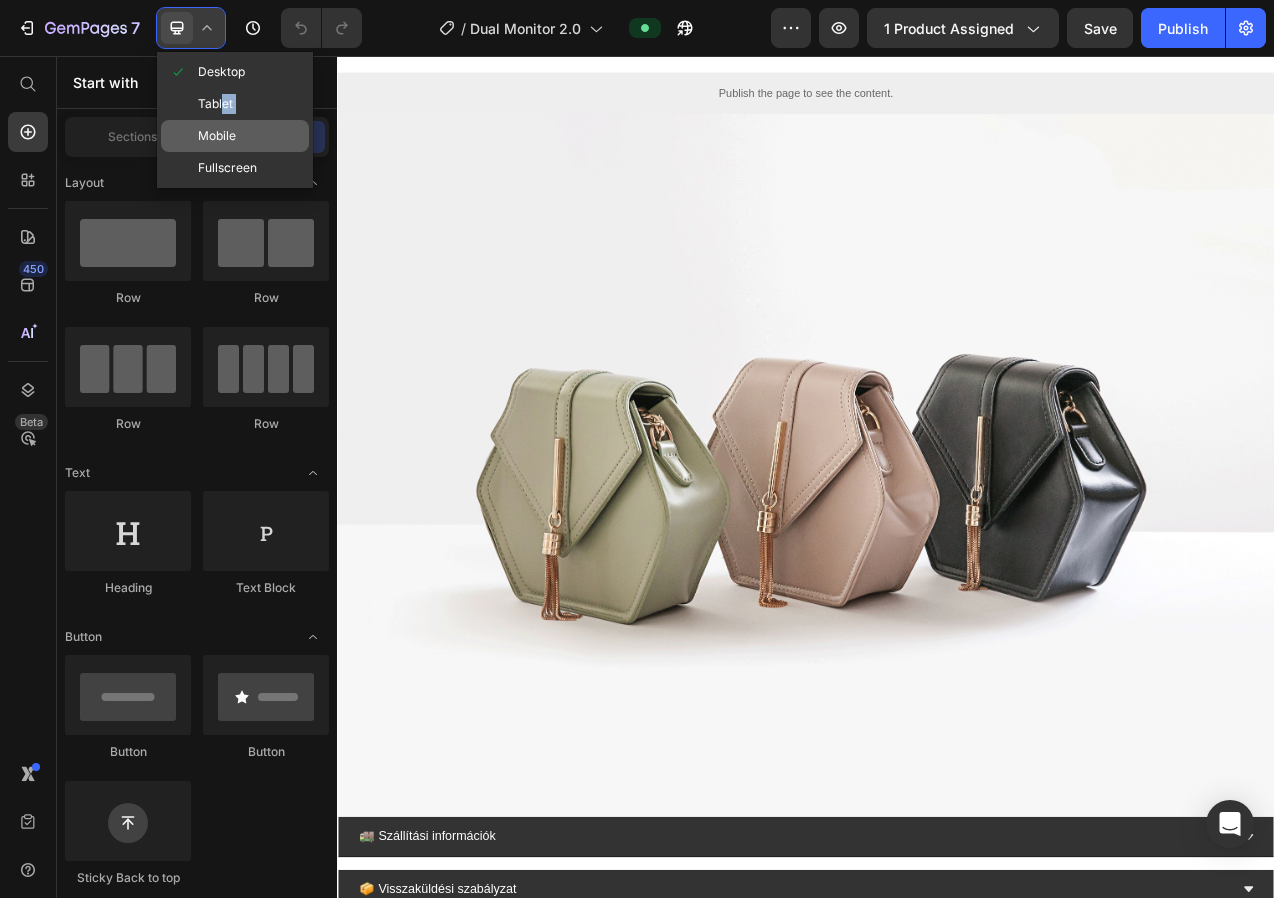 drag, startPoint x: 221, startPoint y: 100, endPoint x: 222, endPoint y: 121, distance: 21.023796 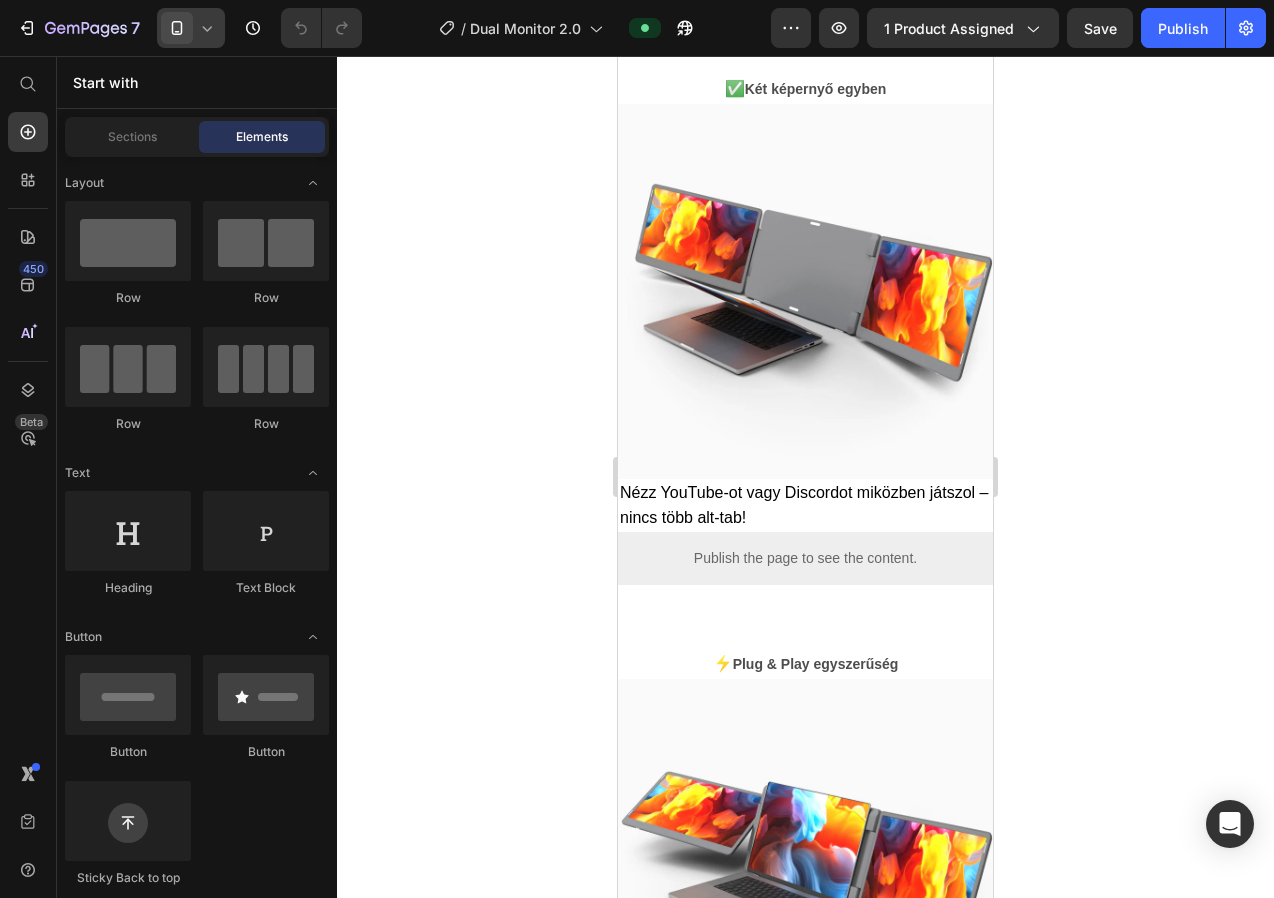 scroll, scrollTop: 2481, scrollLeft: 0, axis: vertical 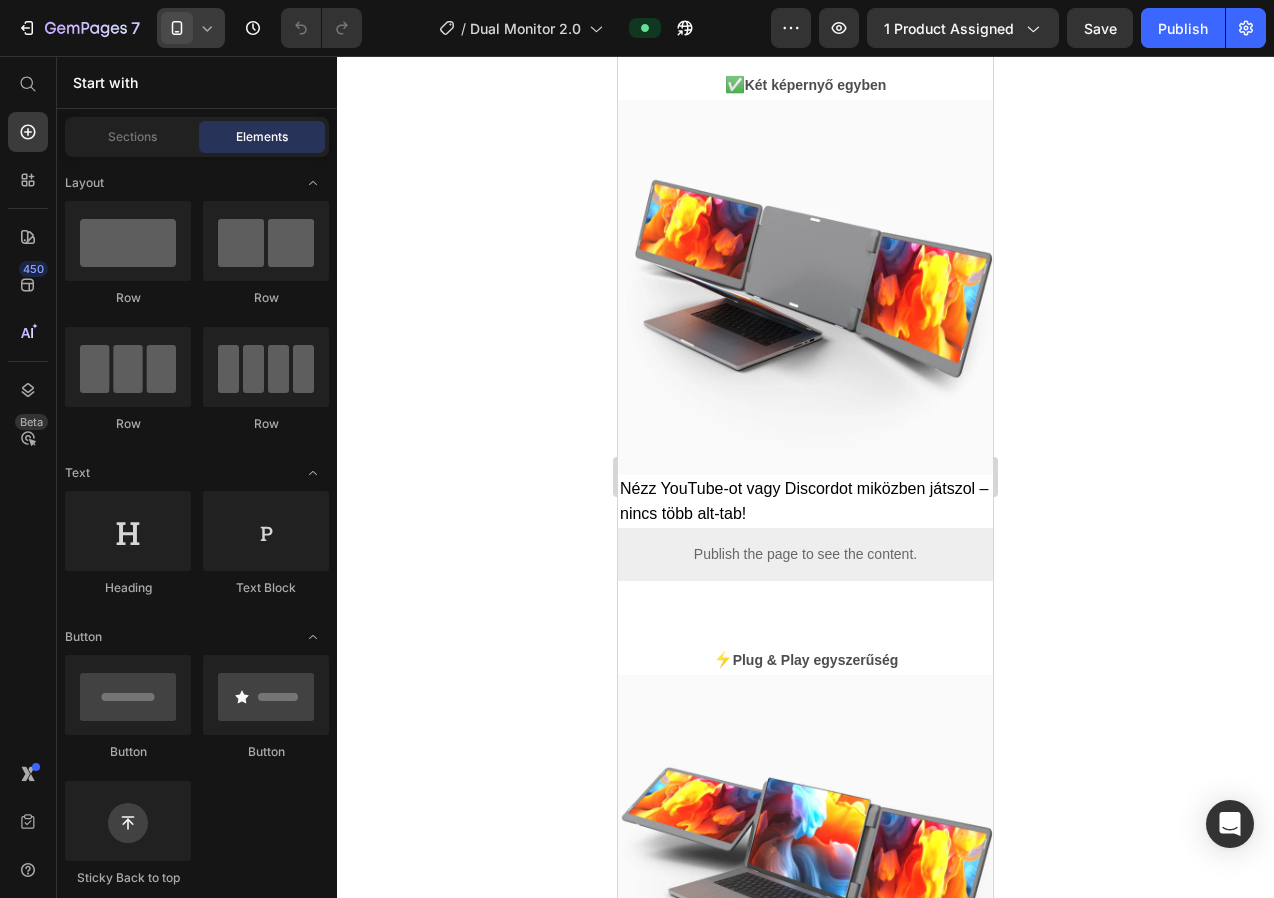click at bounding box center (805, 287) 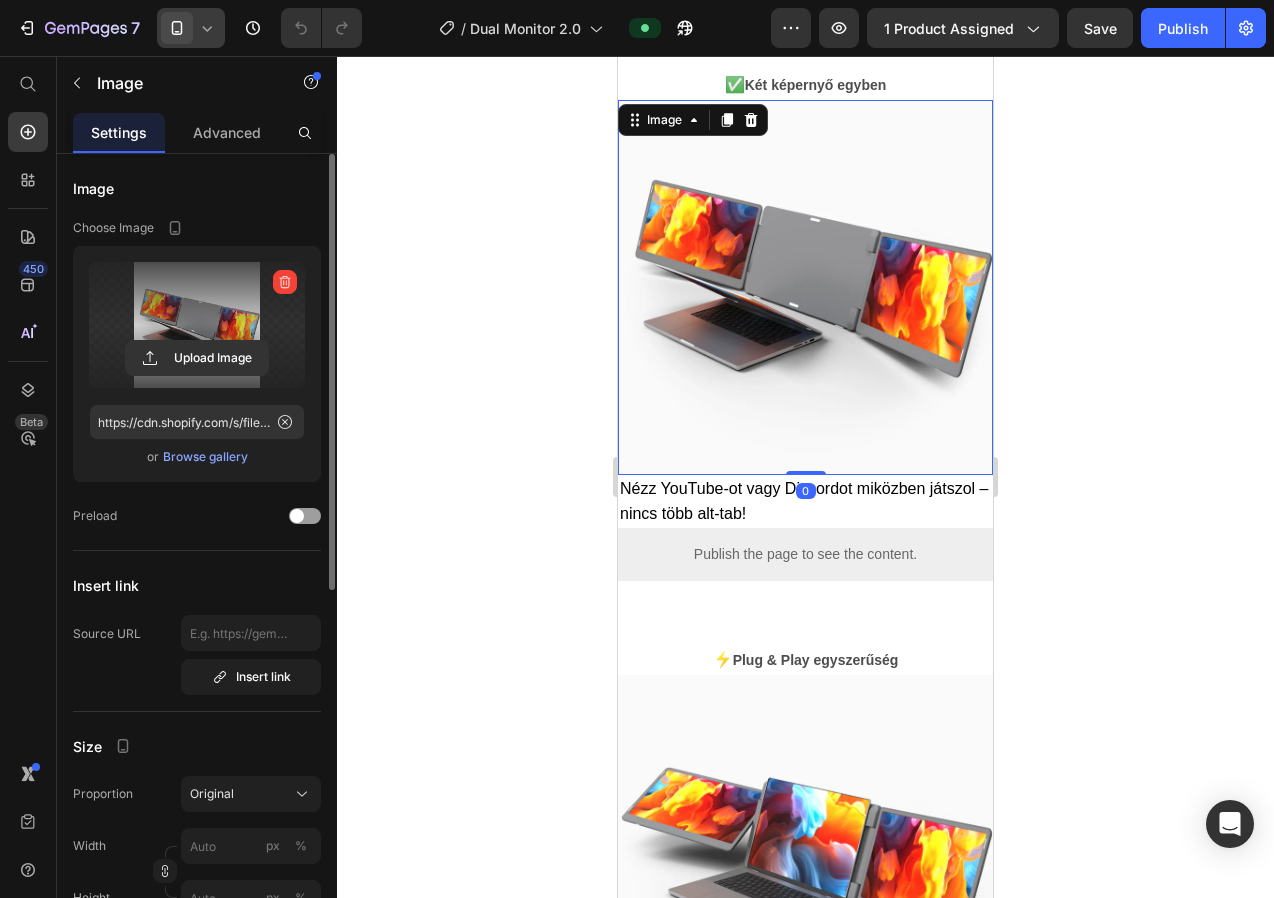 click at bounding box center (197, 325) 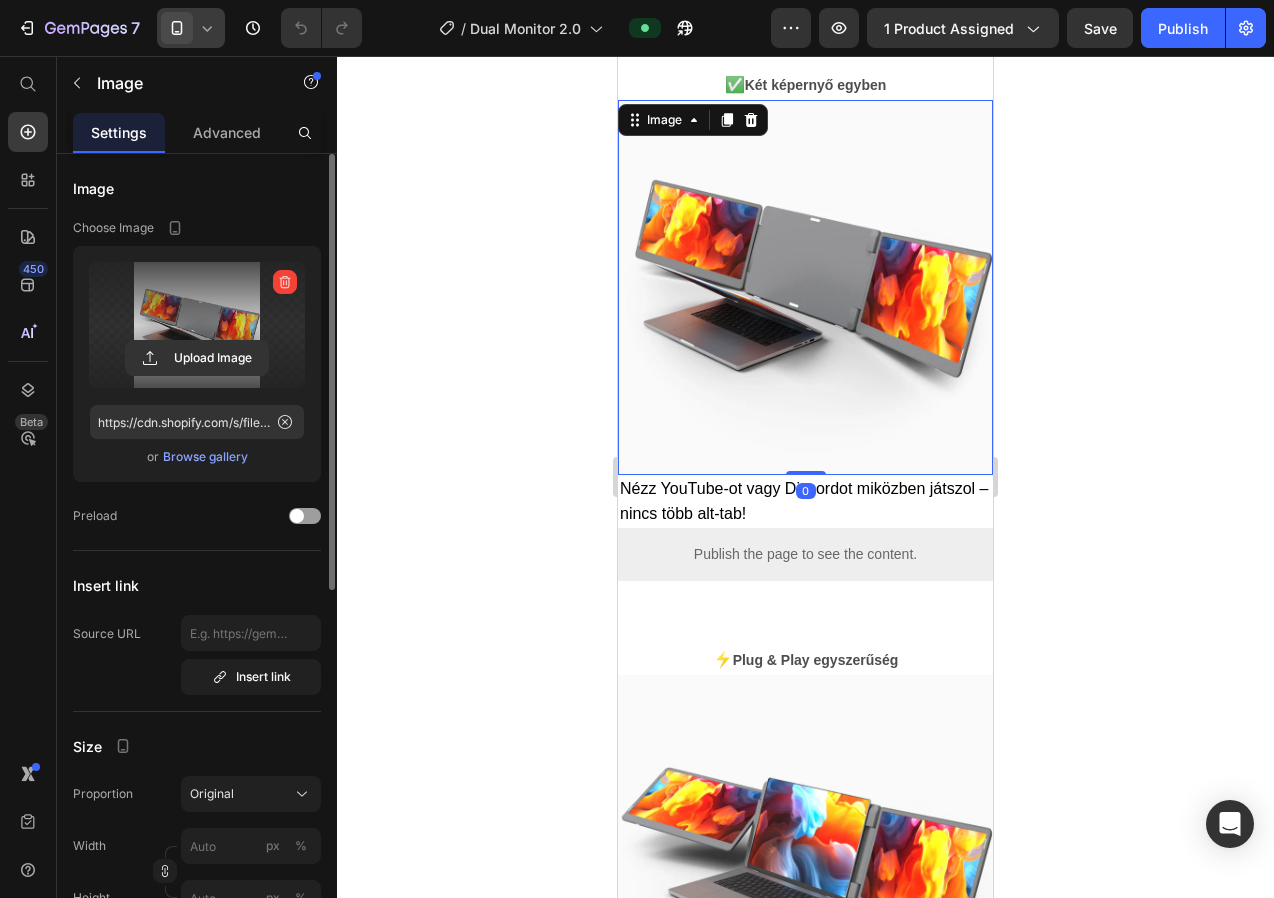click 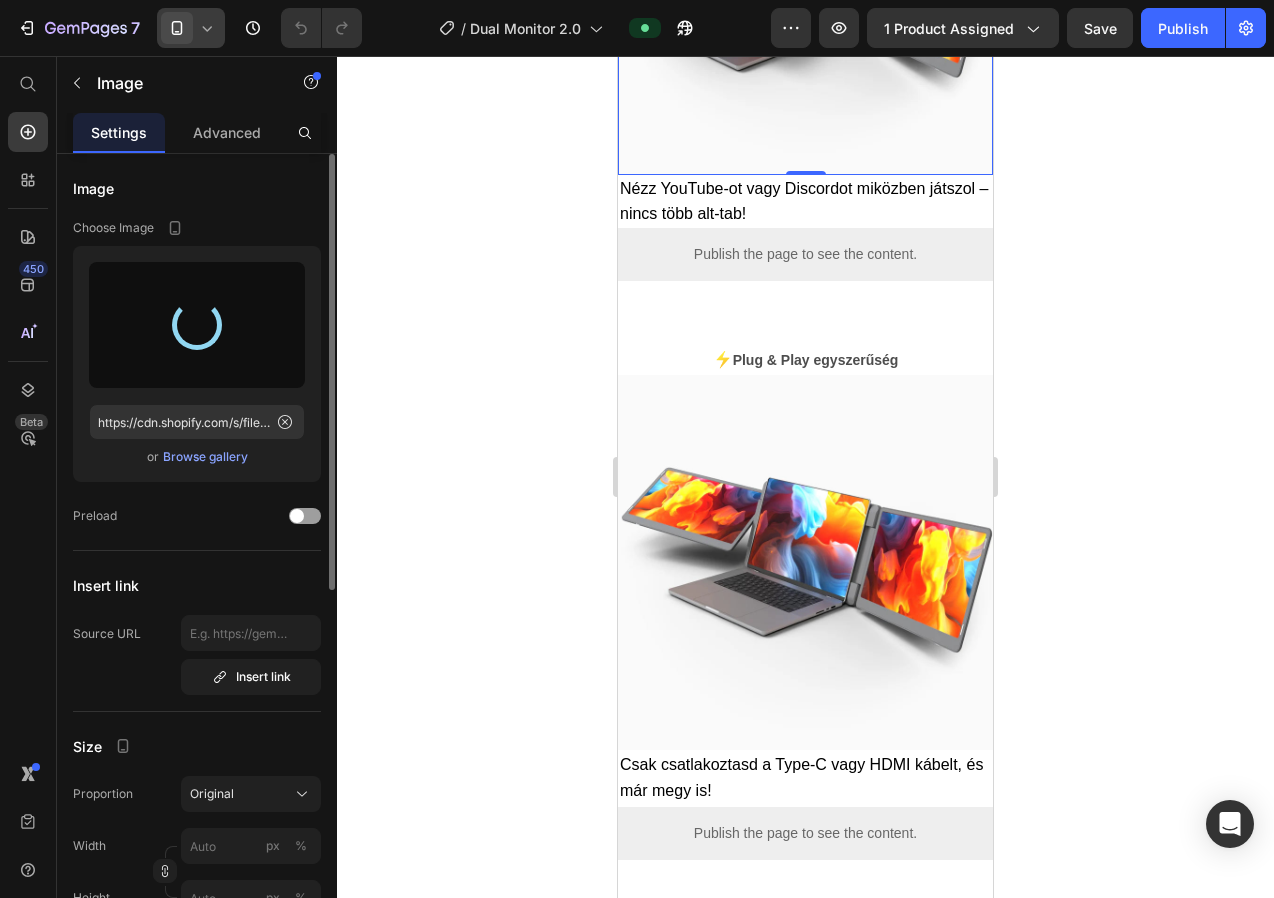 scroll, scrollTop: 2829, scrollLeft: 0, axis: vertical 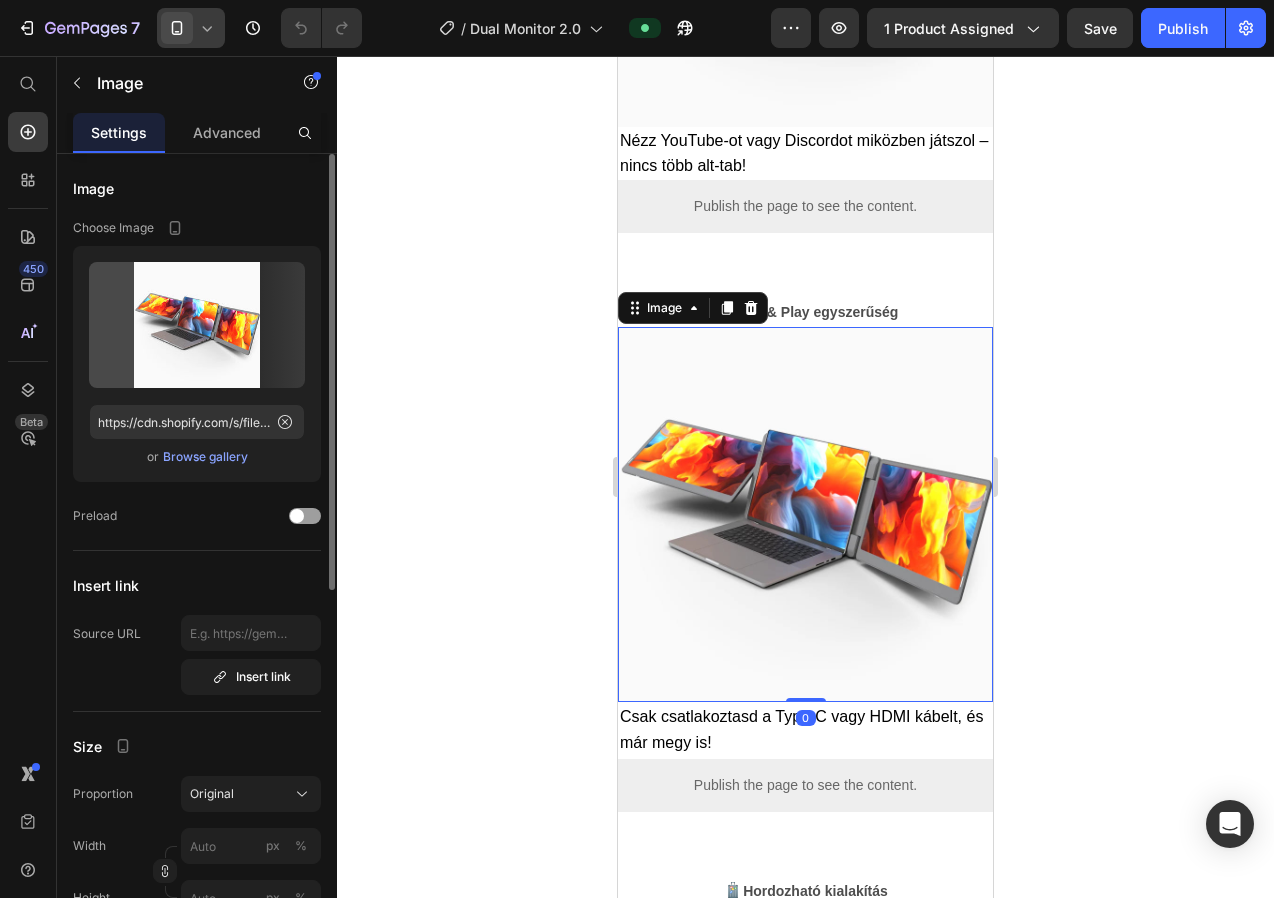 click at bounding box center [805, 514] 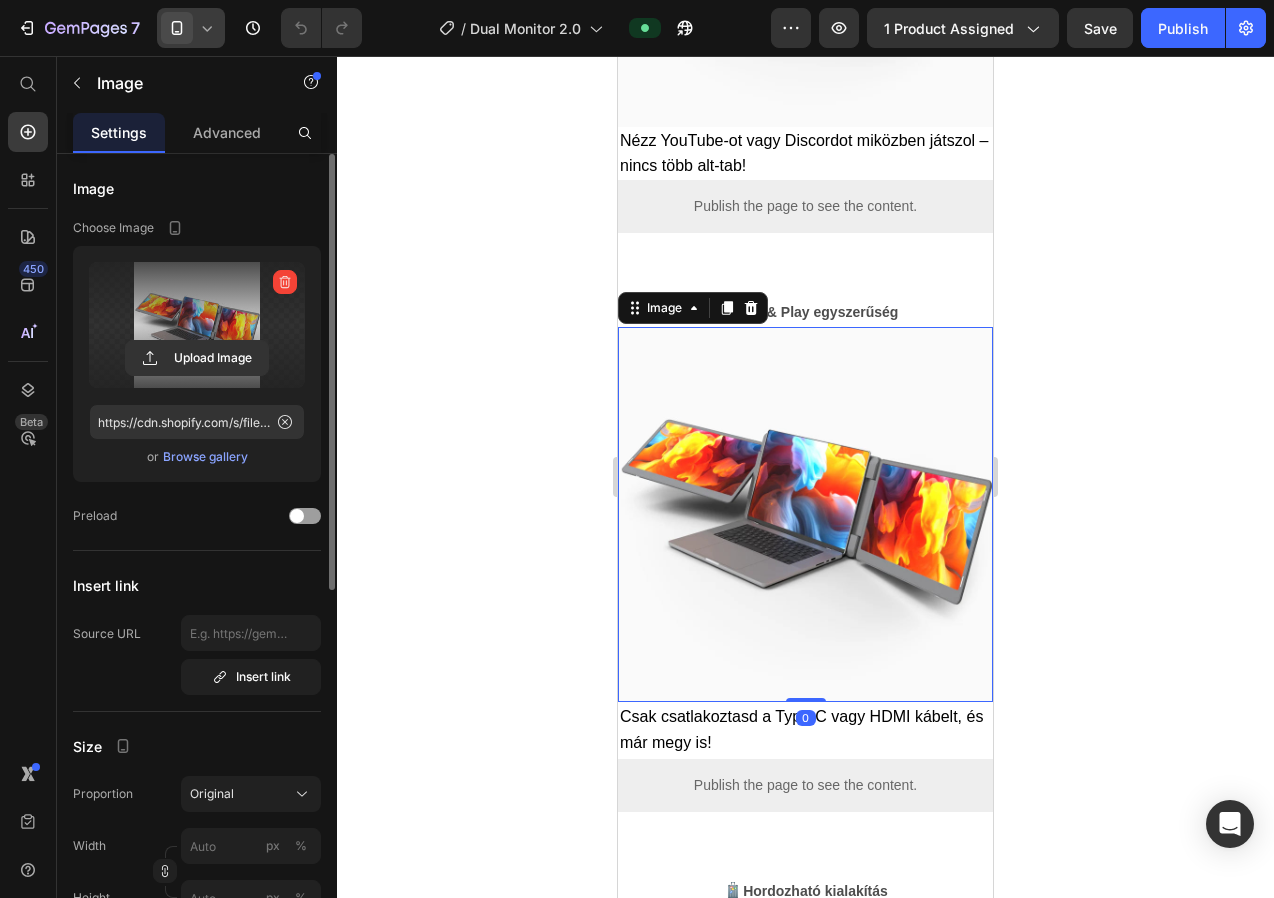 click at bounding box center (197, 325) 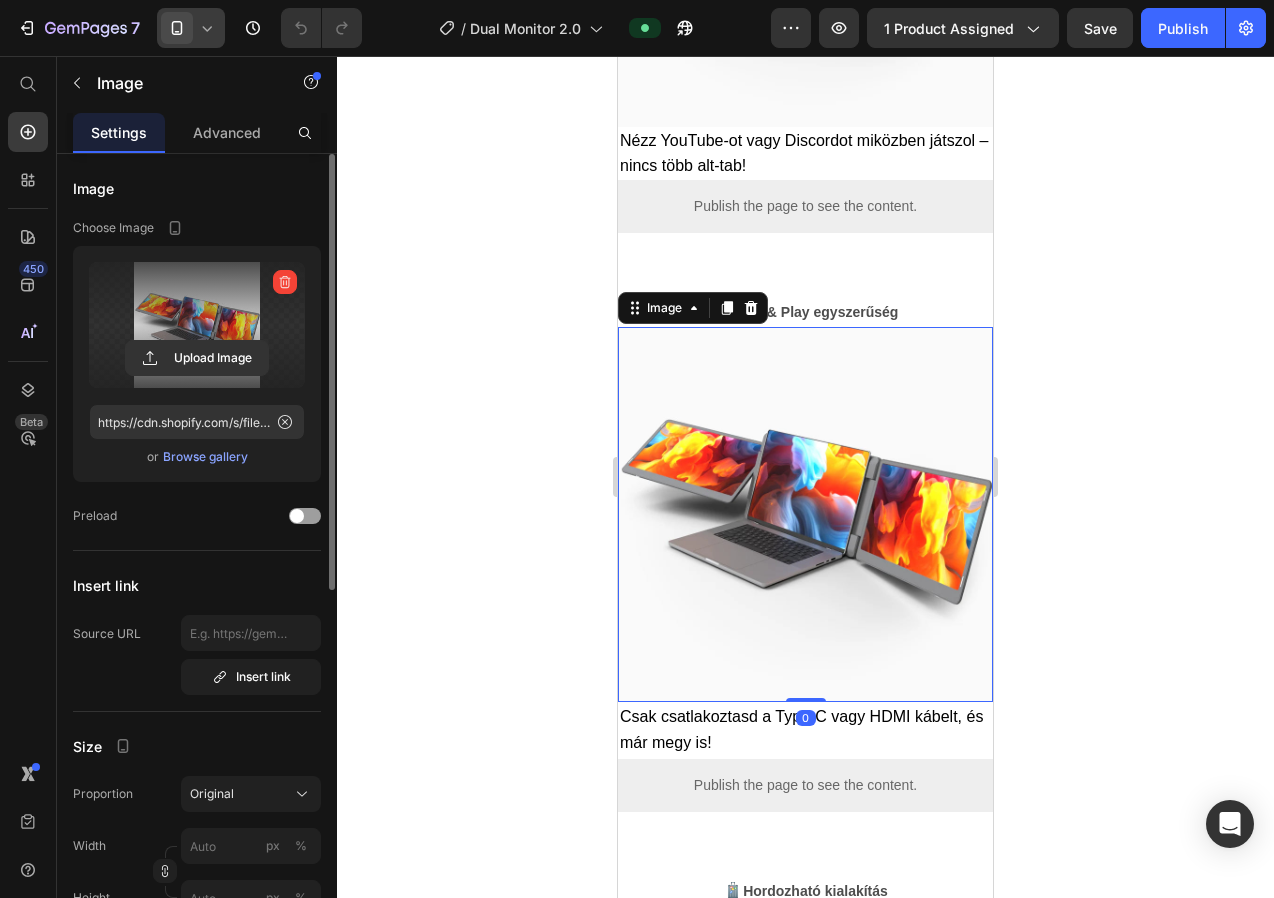 click 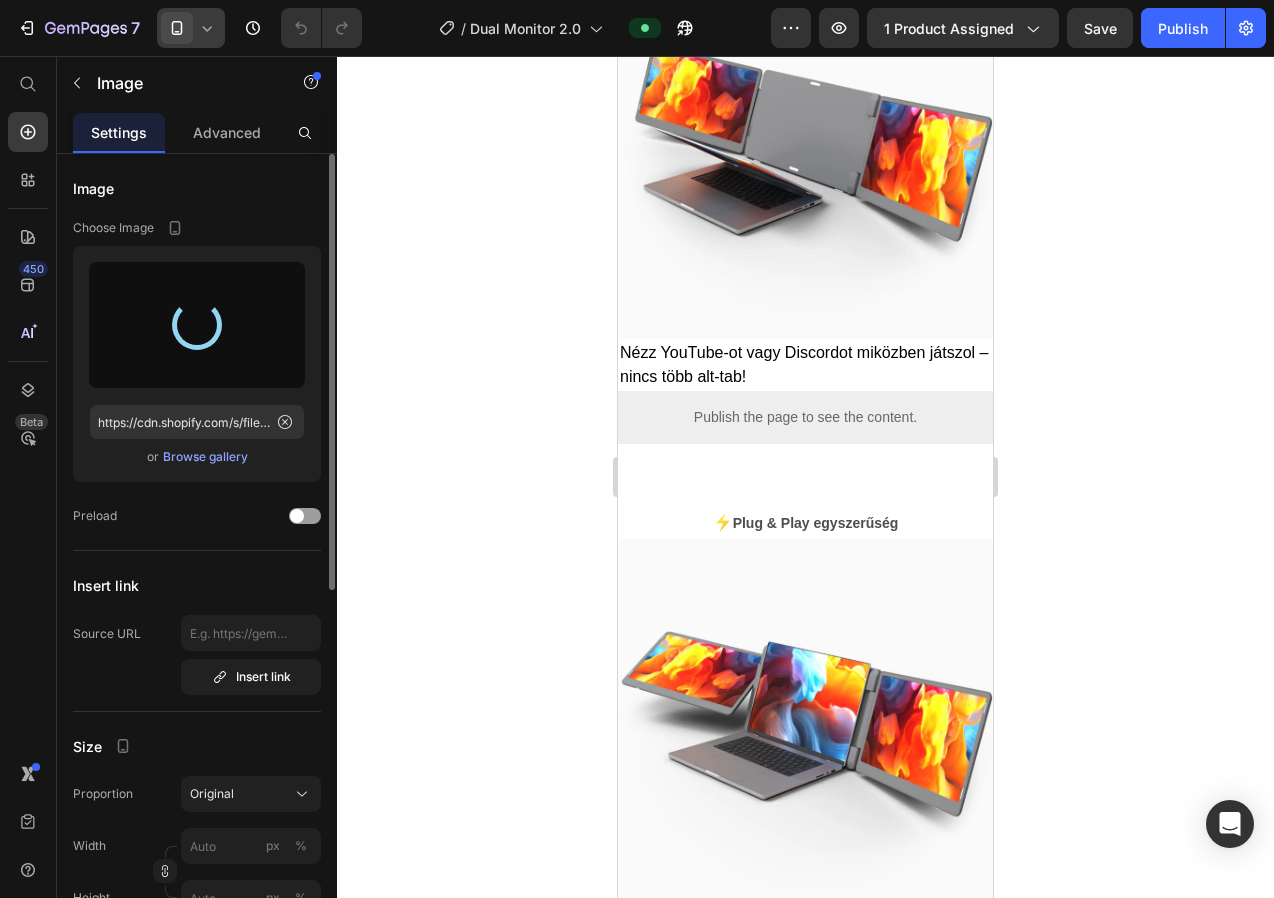 scroll, scrollTop: 2542, scrollLeft: 0, axis: vertical 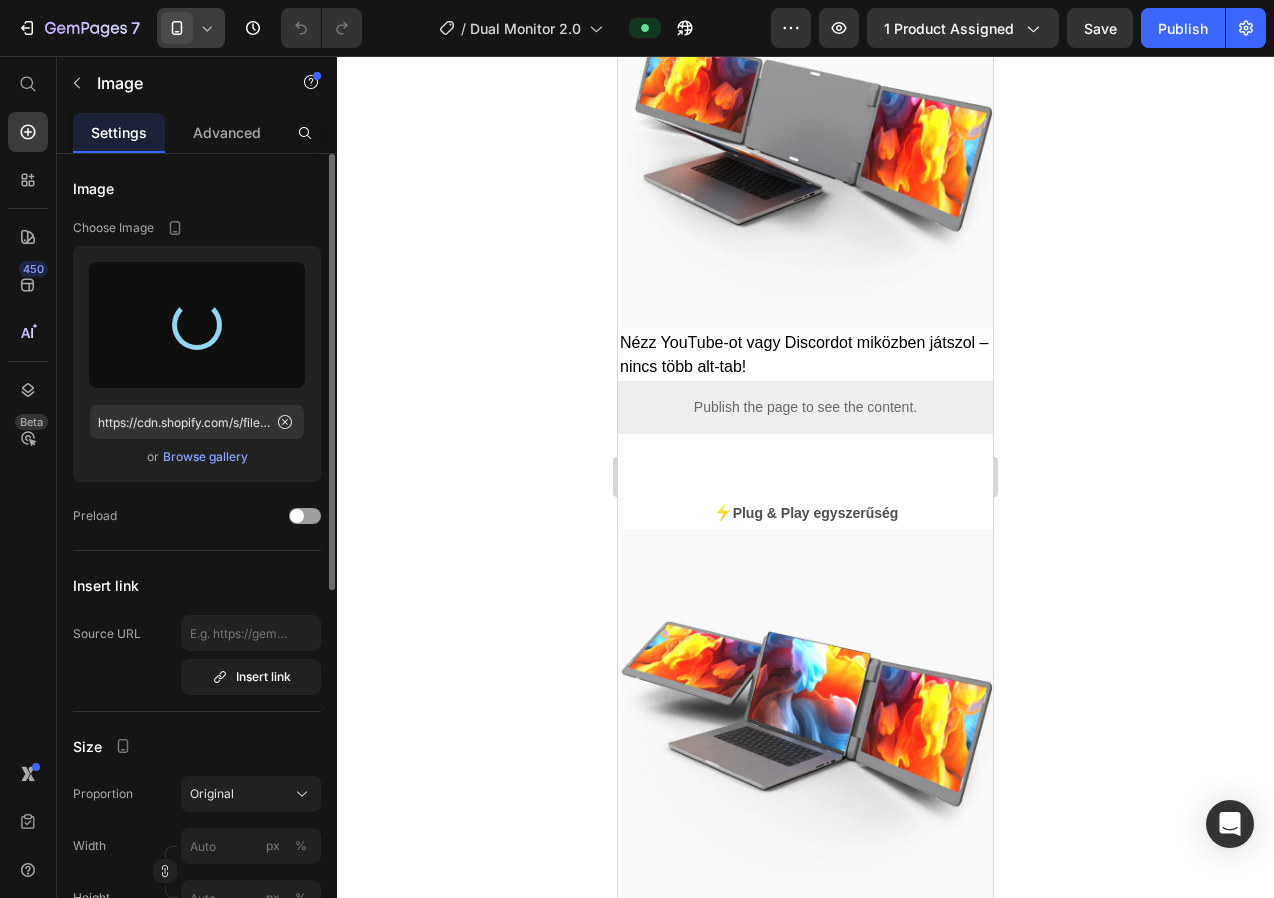 type on "https://cdn.shopify.com/s/files/1/0893/4968/5575/files/gempages_564260342809494290-93f8d1c9-d413-46b6-8562-7d9ae2e19fea.webp" 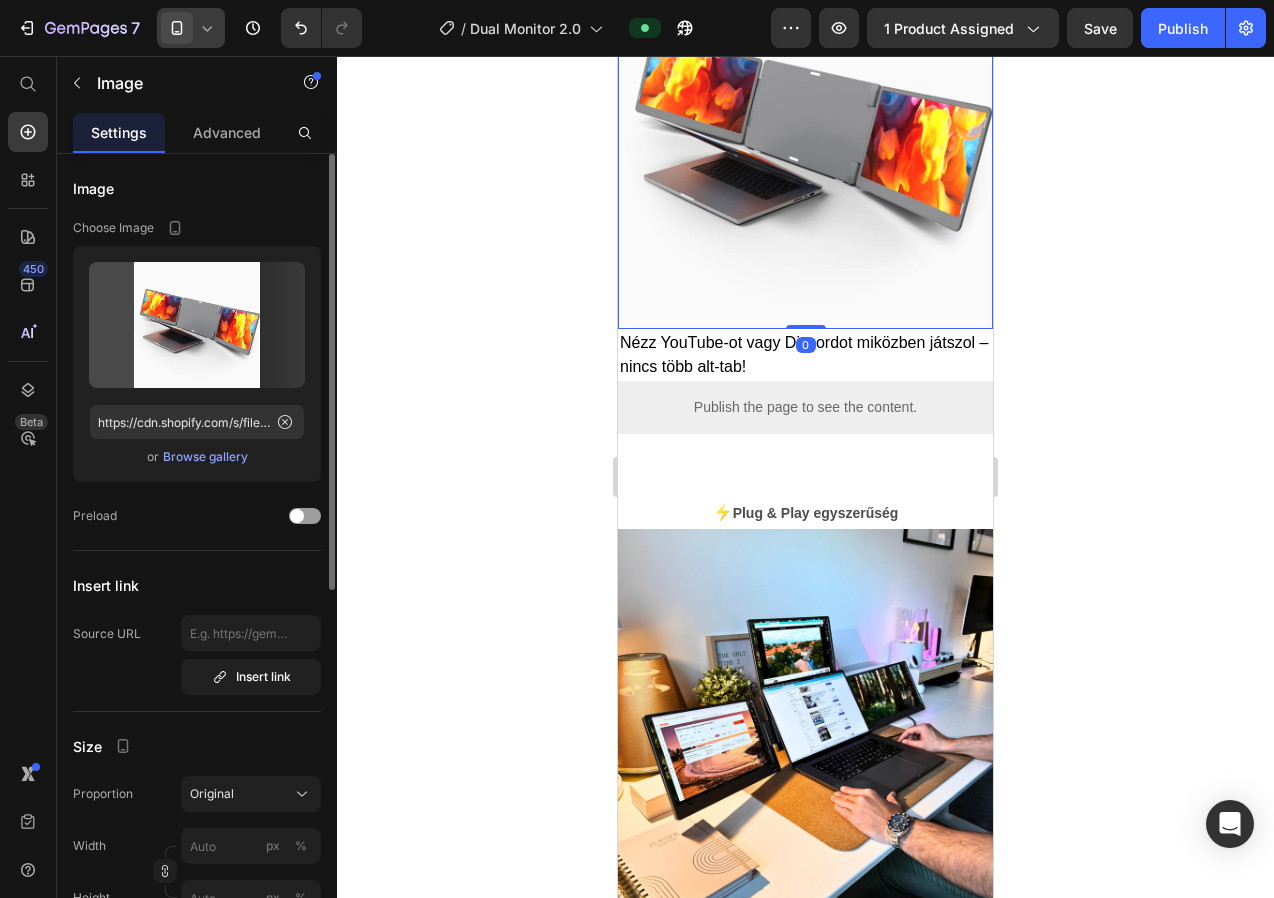click at bounding box center [805, 141] 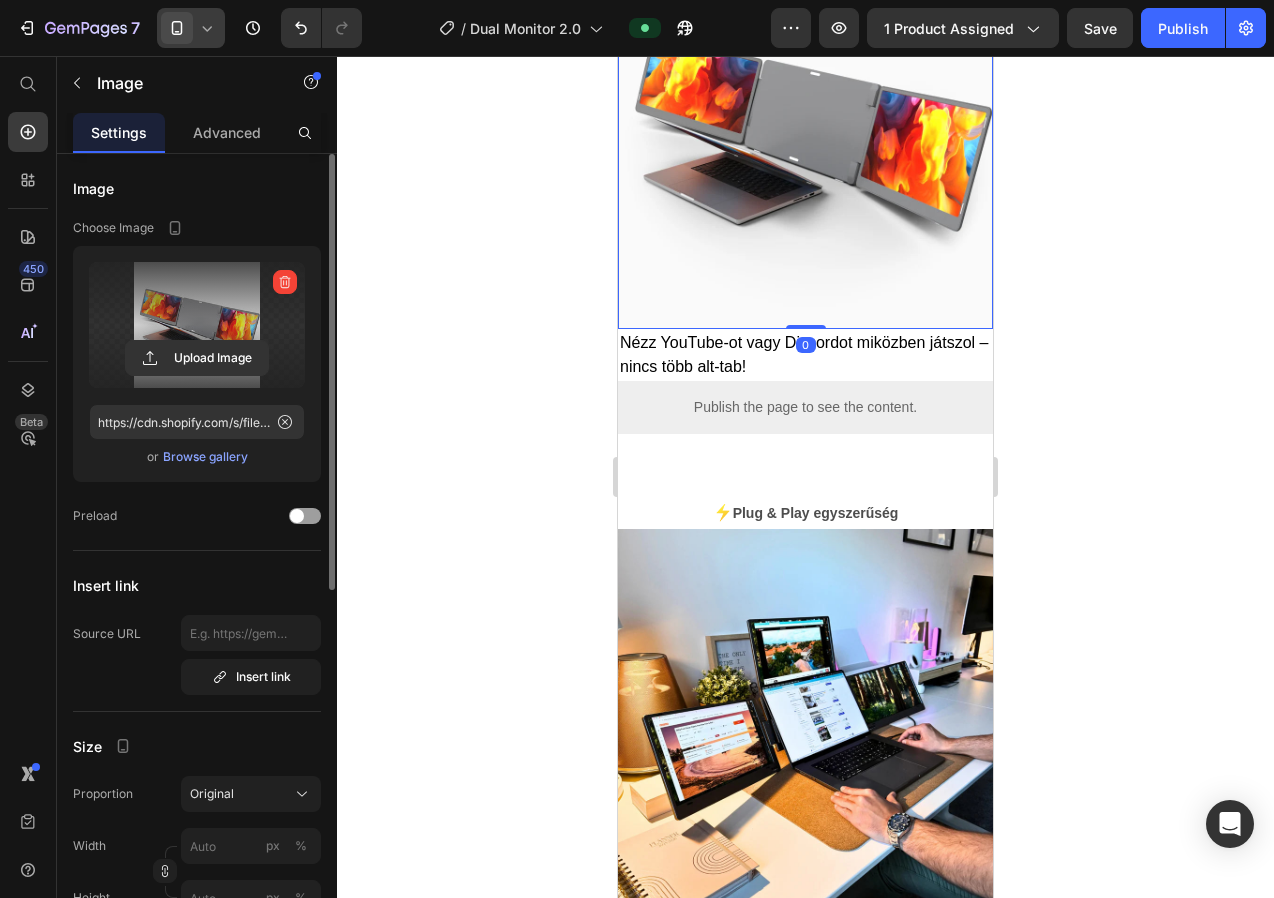 click at bounding box center (197, 325) 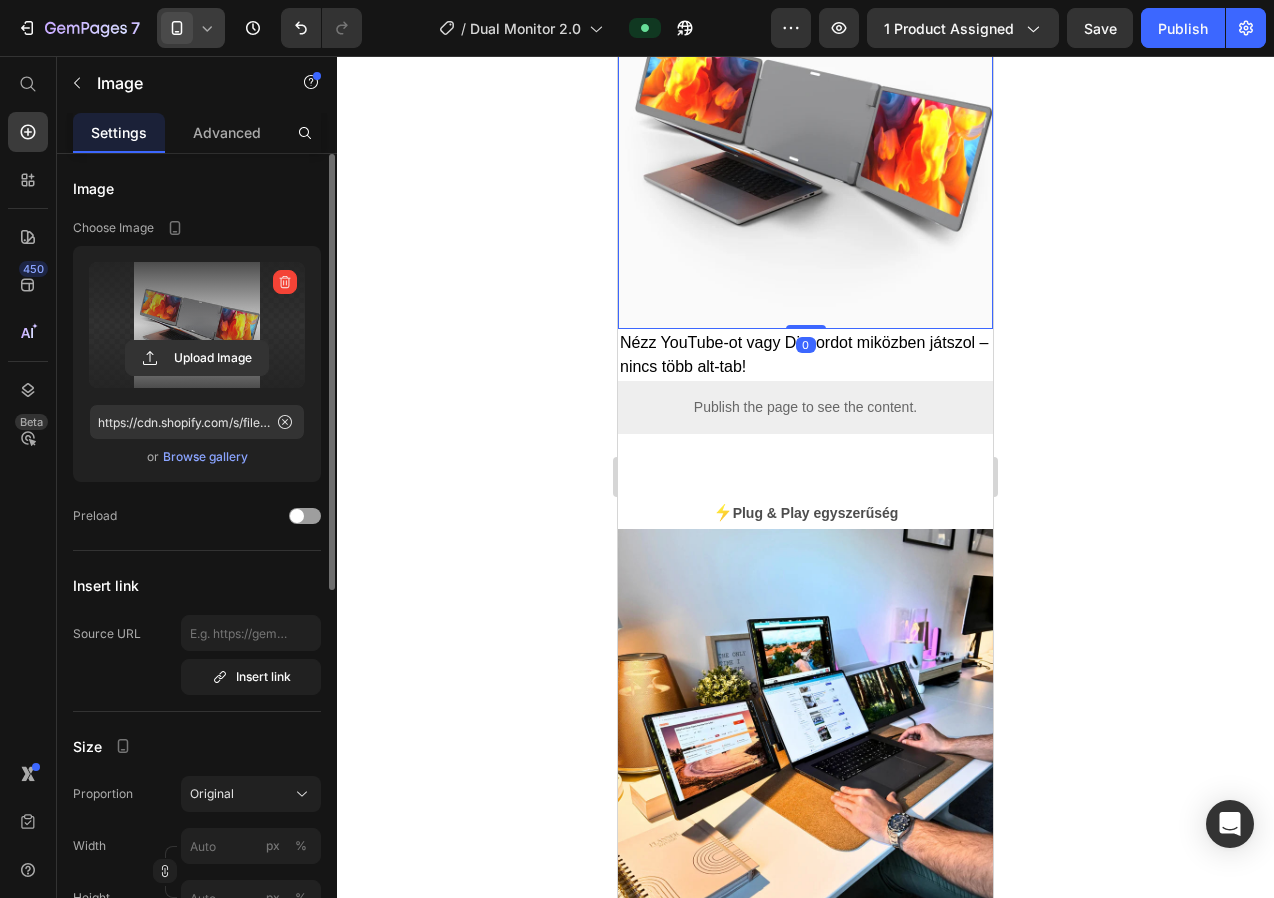 click 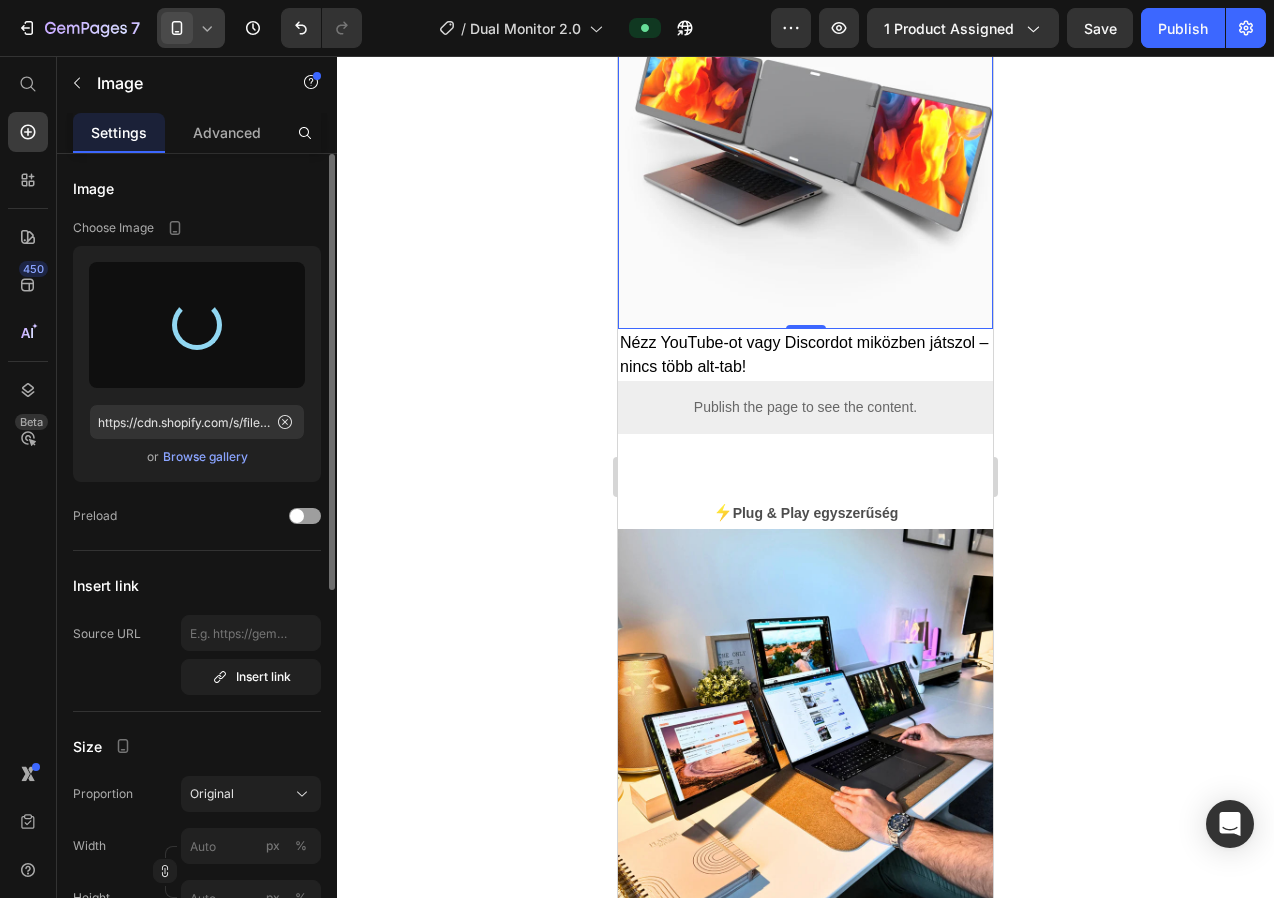 type on "https://cdn.shopify.com/s/files/1/0893/4968/5575/files/gempages_564260342809494290-97a4e881-8877-46c5-9b24-3b7b491dfe25.webp" 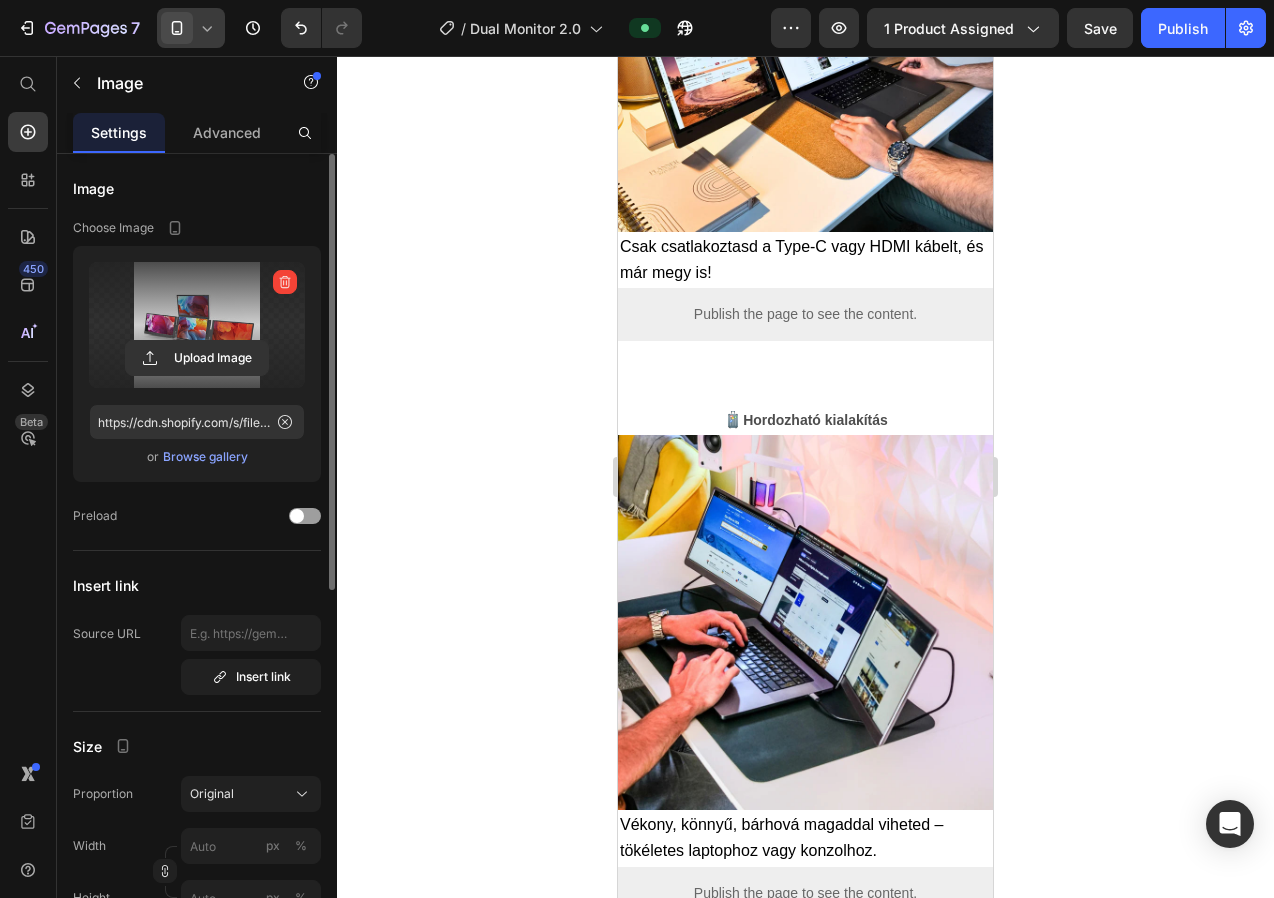 scroll, scrollTop: 3454, scrollLeft: 0, axis: vertical 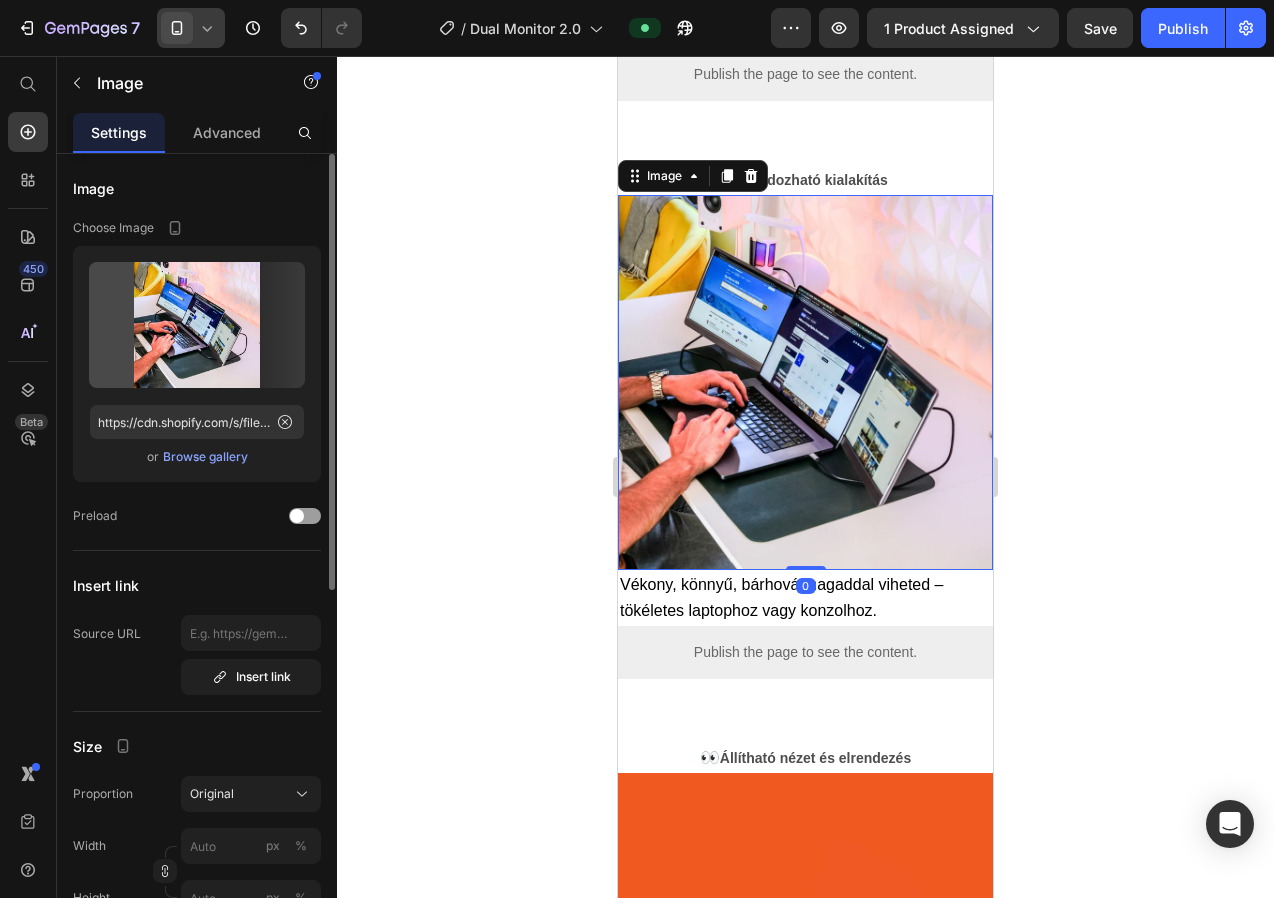 click at bounding box center [805, 382] 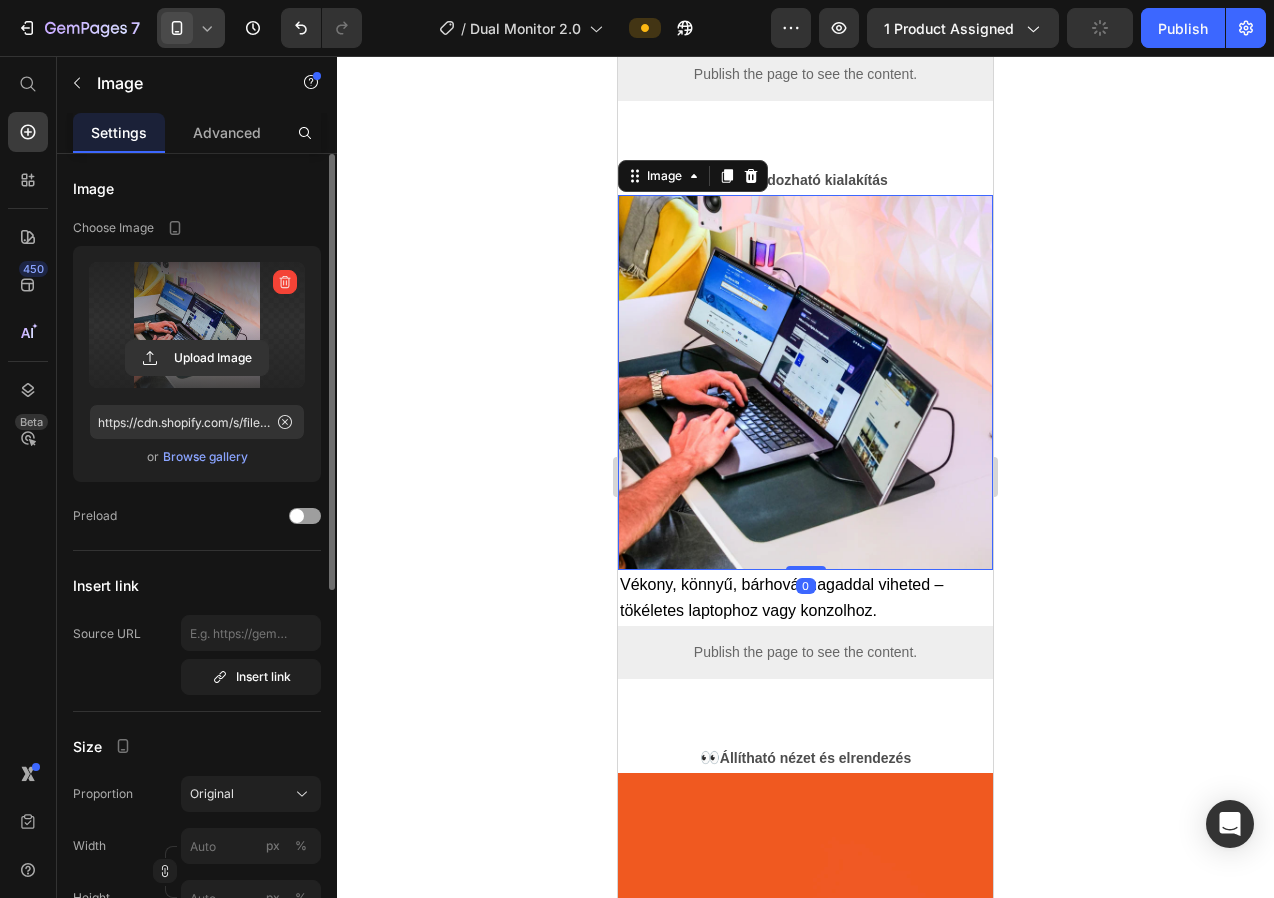 click at bounding box center [197, 325] 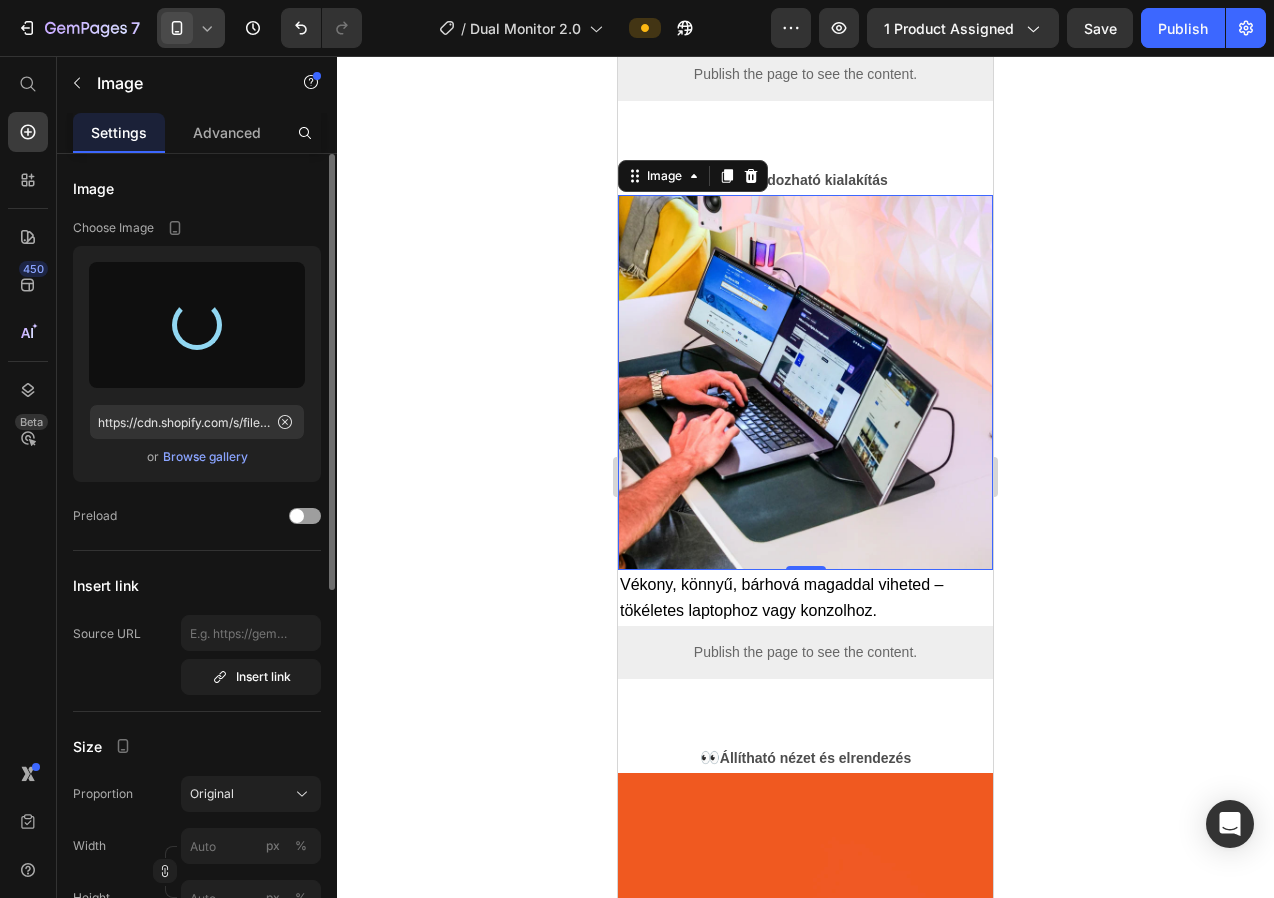 type on "https://cdn.shopify.com/s/files/1/0893/4968/5575/files/gempages_564260342809494290-5e45ee06-3168-4c91-bc5f-716ca9c05685.webp" 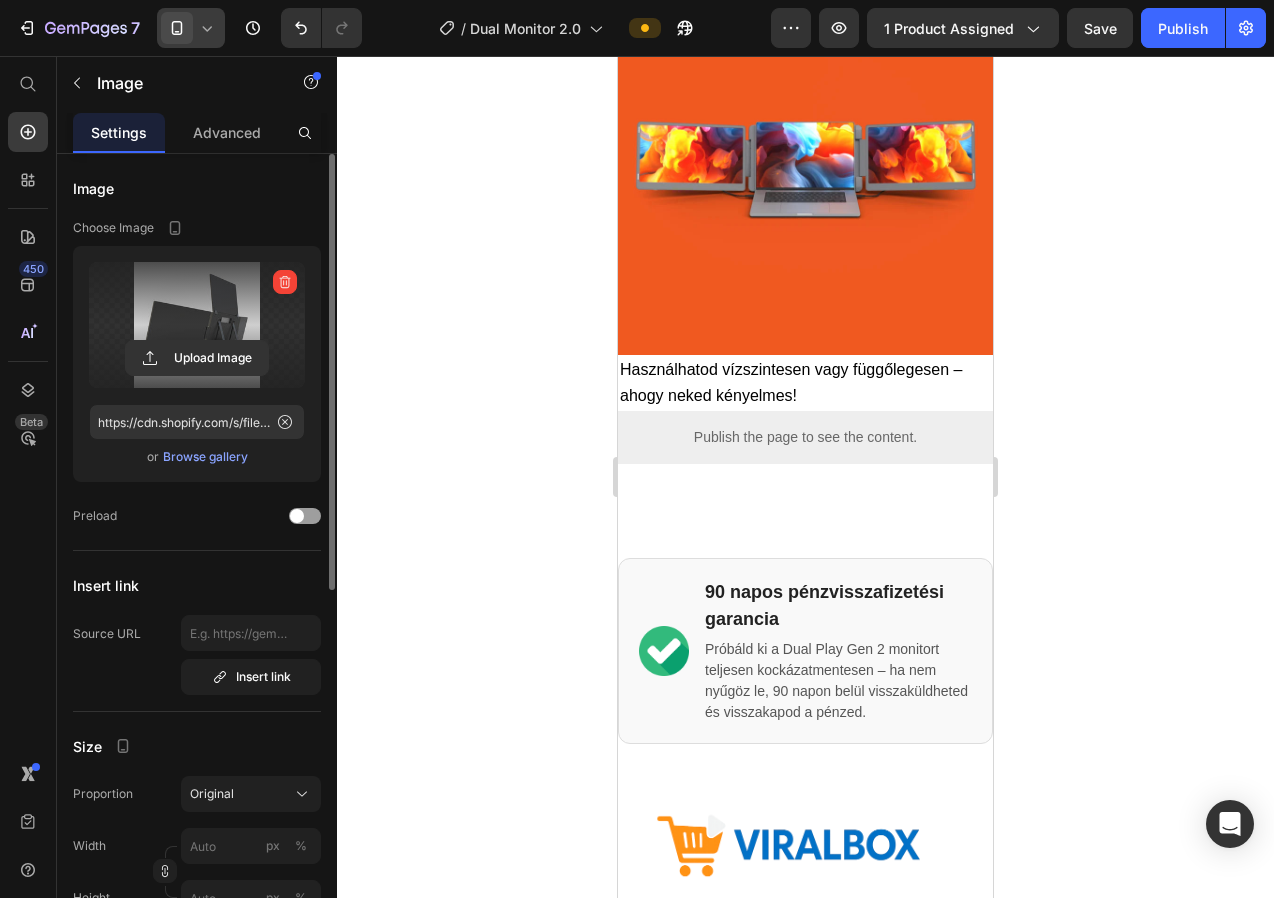 scroll, scrollTop: 4245, scrollLeft: 0, axis: vertical 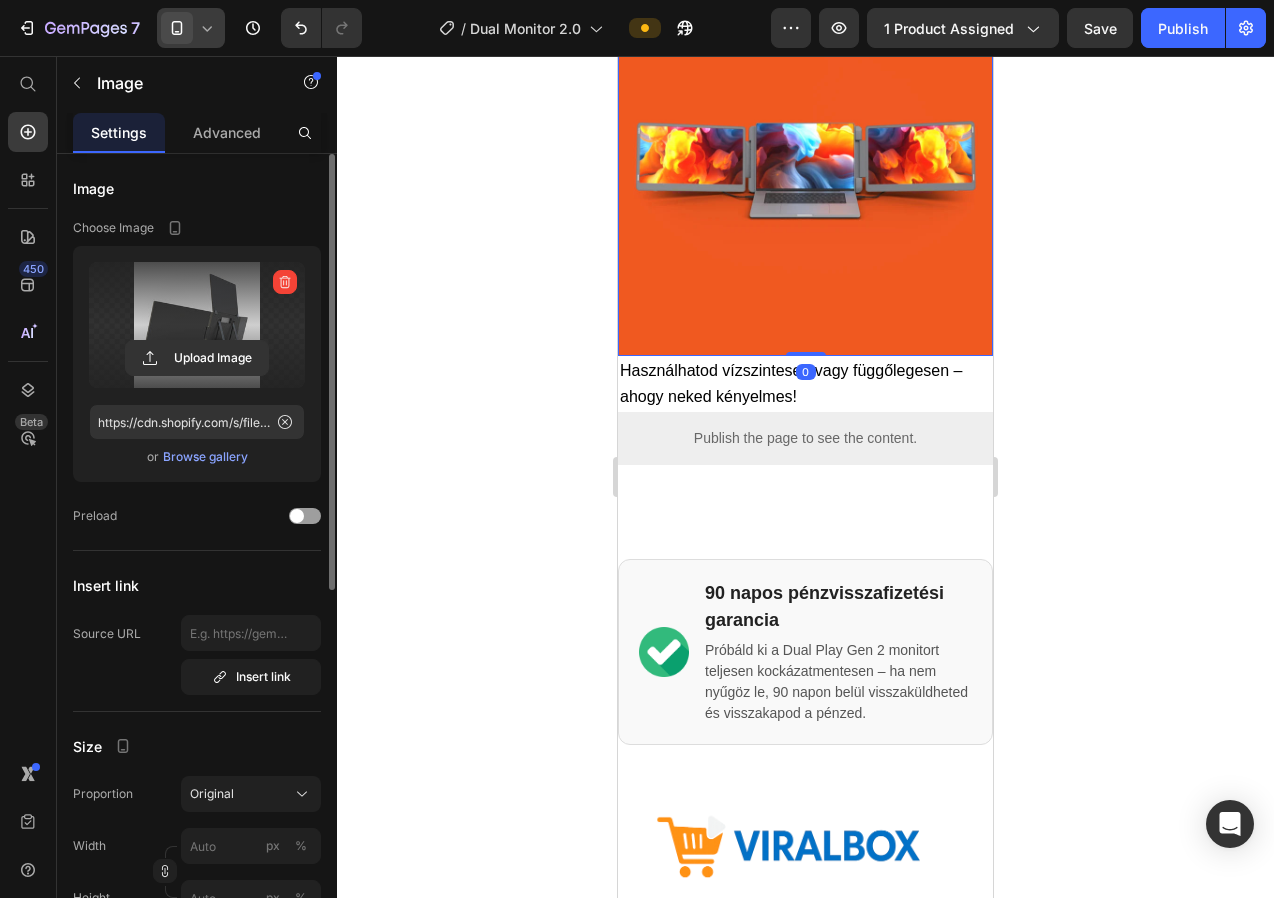 click at bounding box center (805, 168) 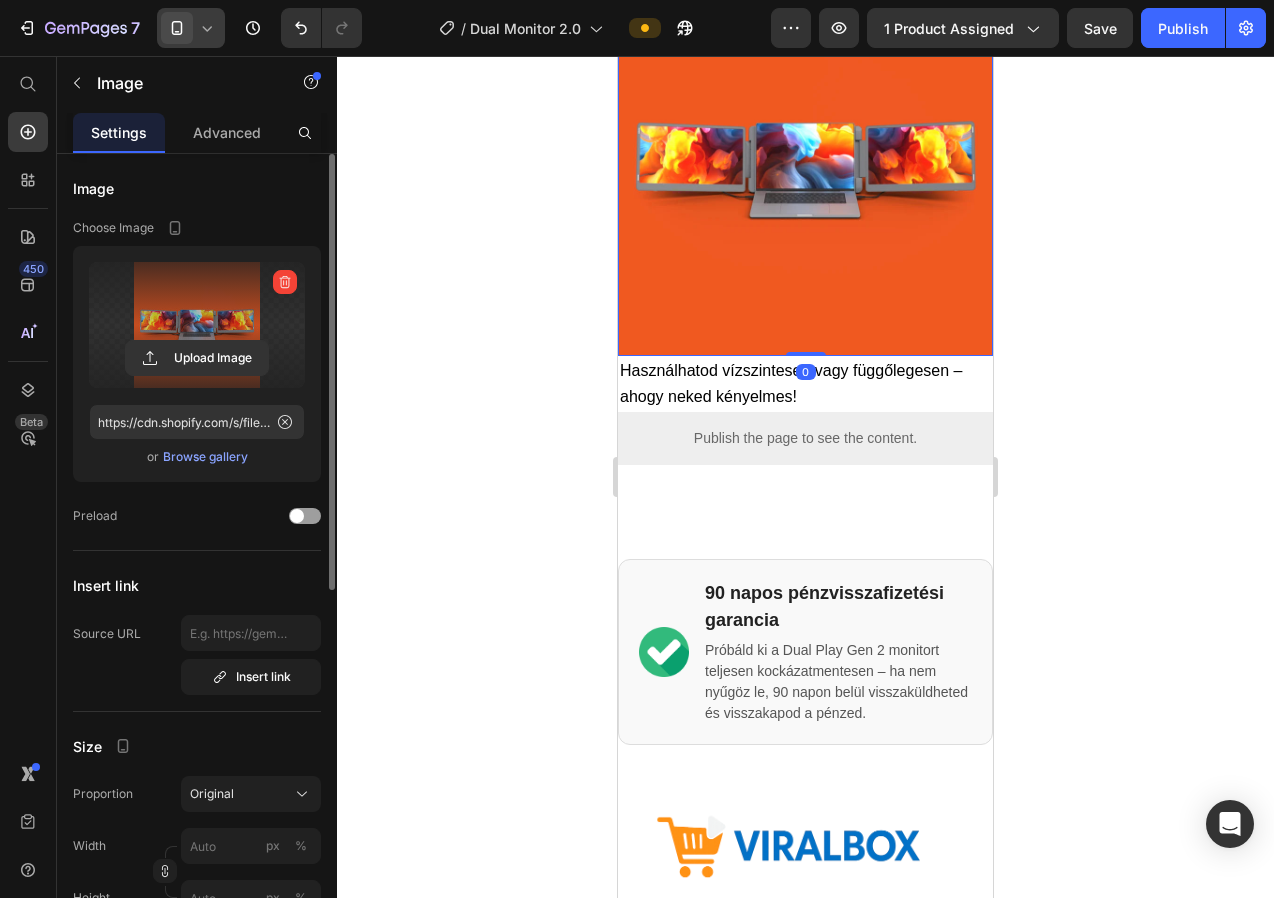drag, startPoint x: 132, startPoint y: 346, endPoint x: 163, endPoint y: 294, distance: 60.53924 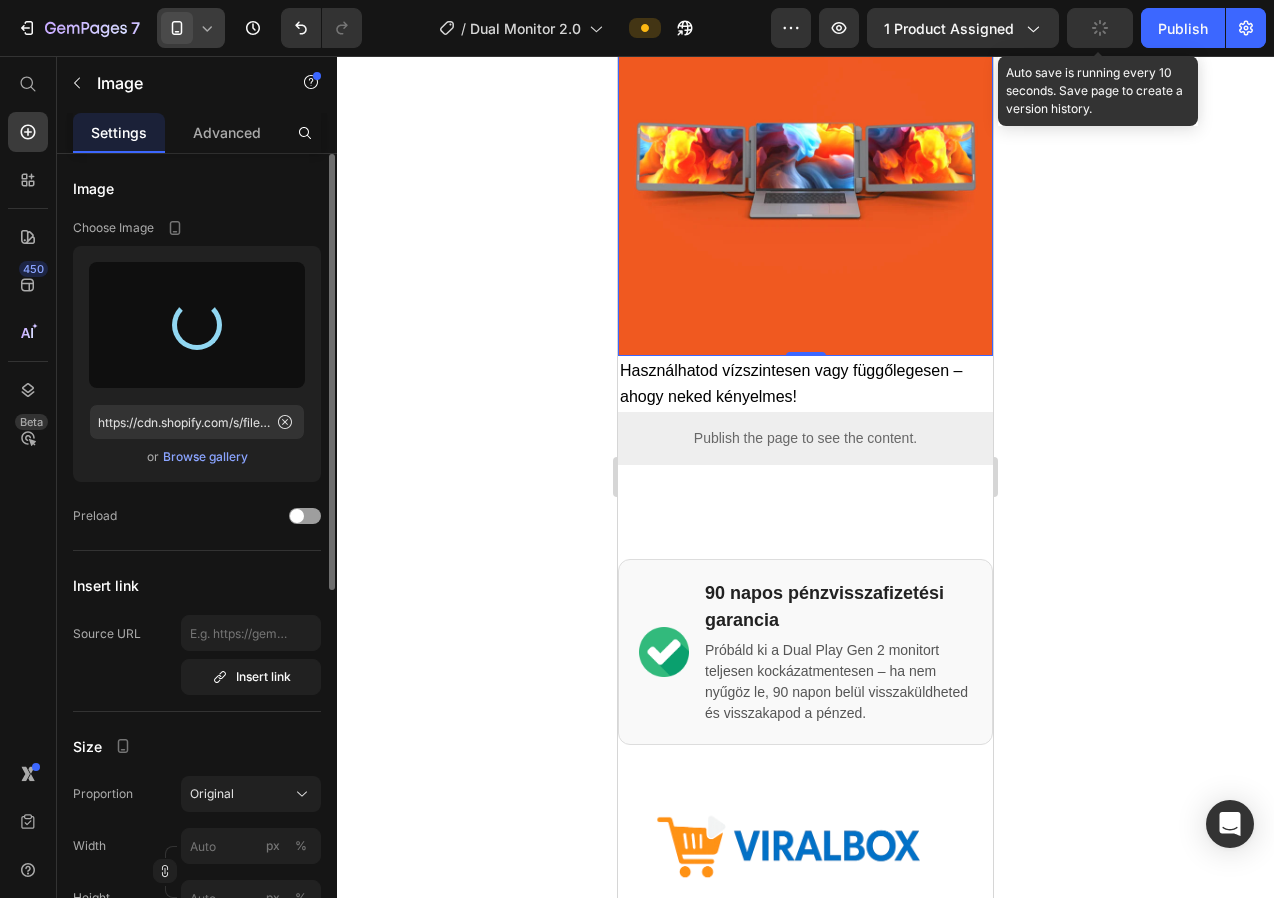 type on "https://cdn.shopify.com/s/files/1/0893/4968/5575/files/gempages_564260342809494290-8c1fafad-a1cd-45af-9a66-602a92742900.webp" 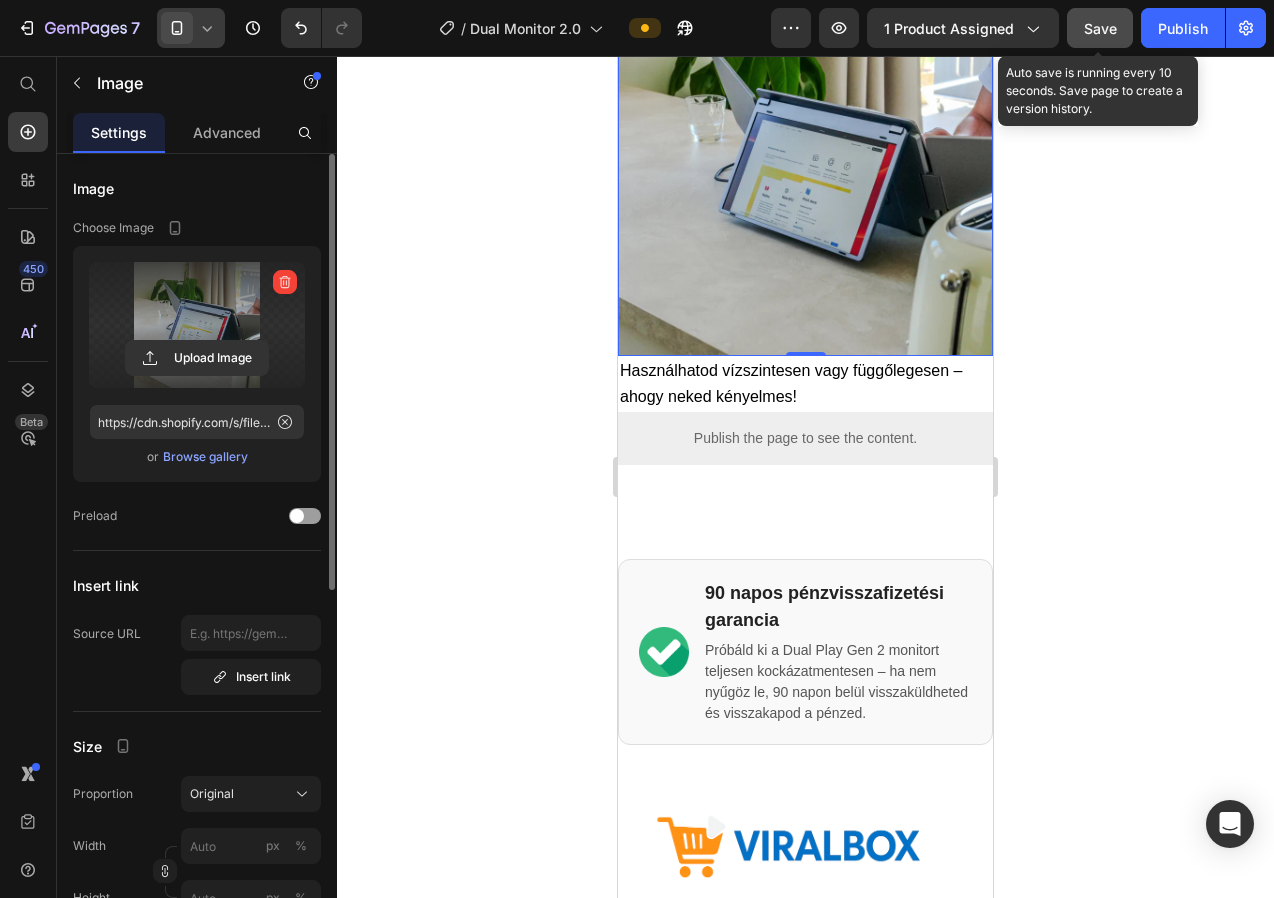 click on "Save" 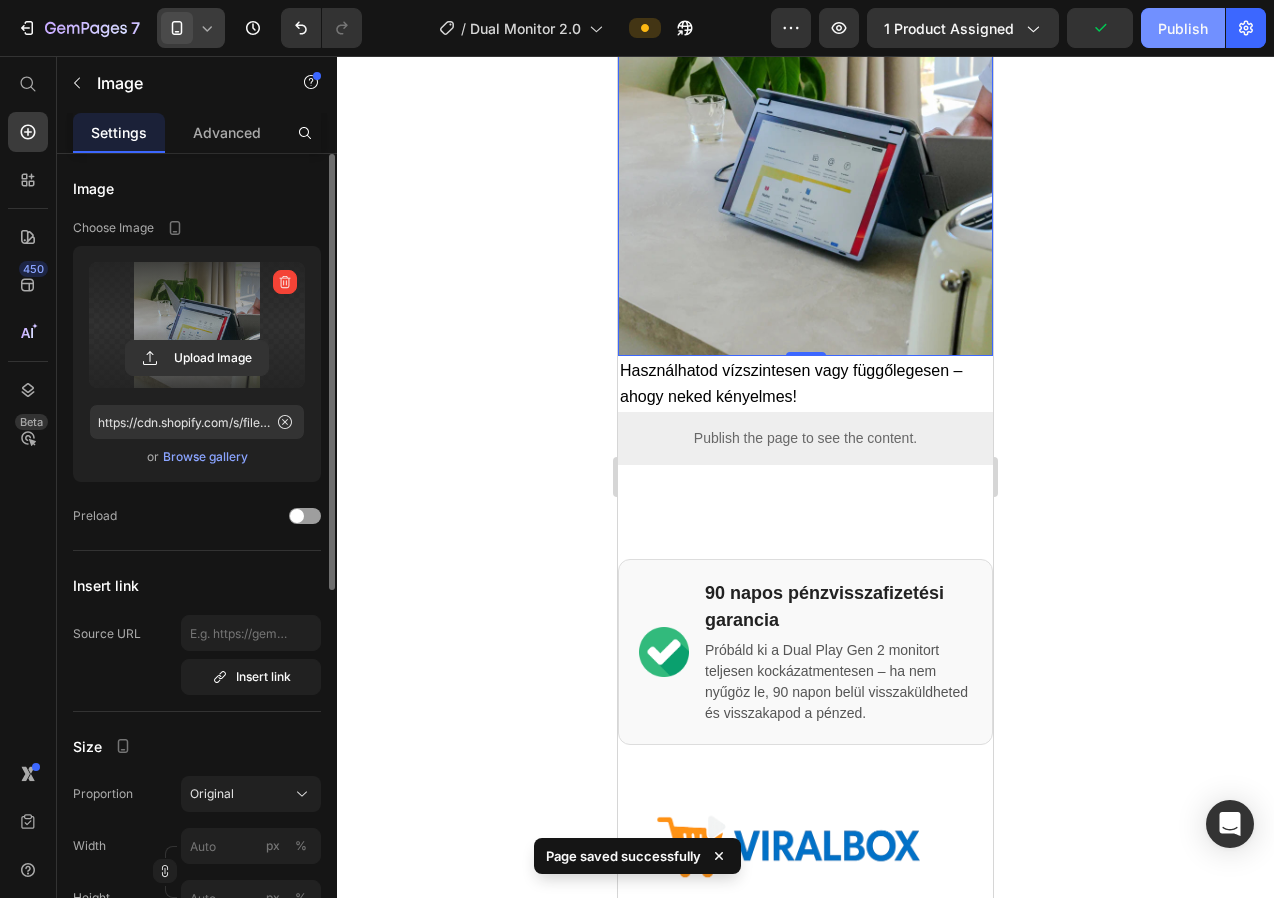 click on "Publish" at bounding box center [1183, 28] 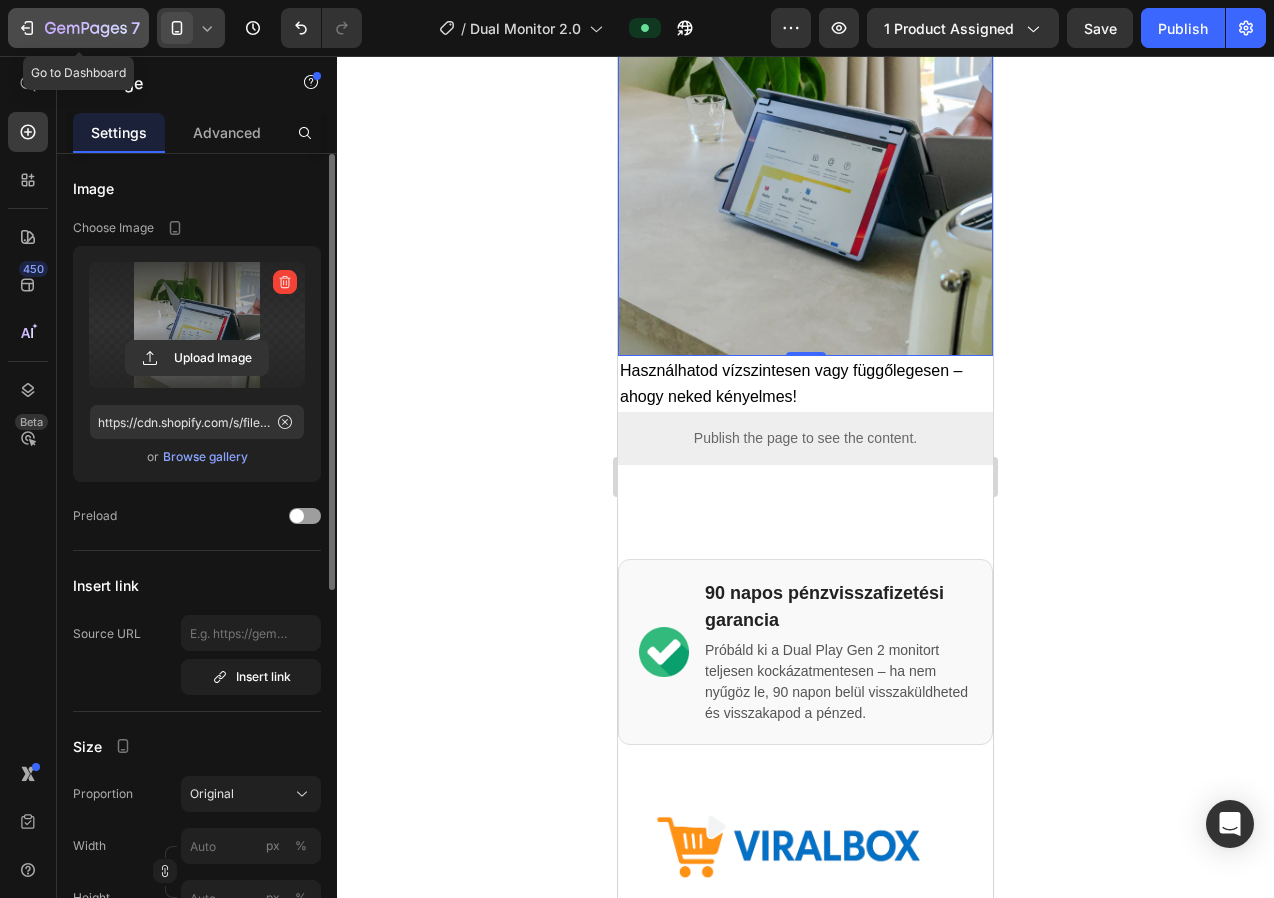 click 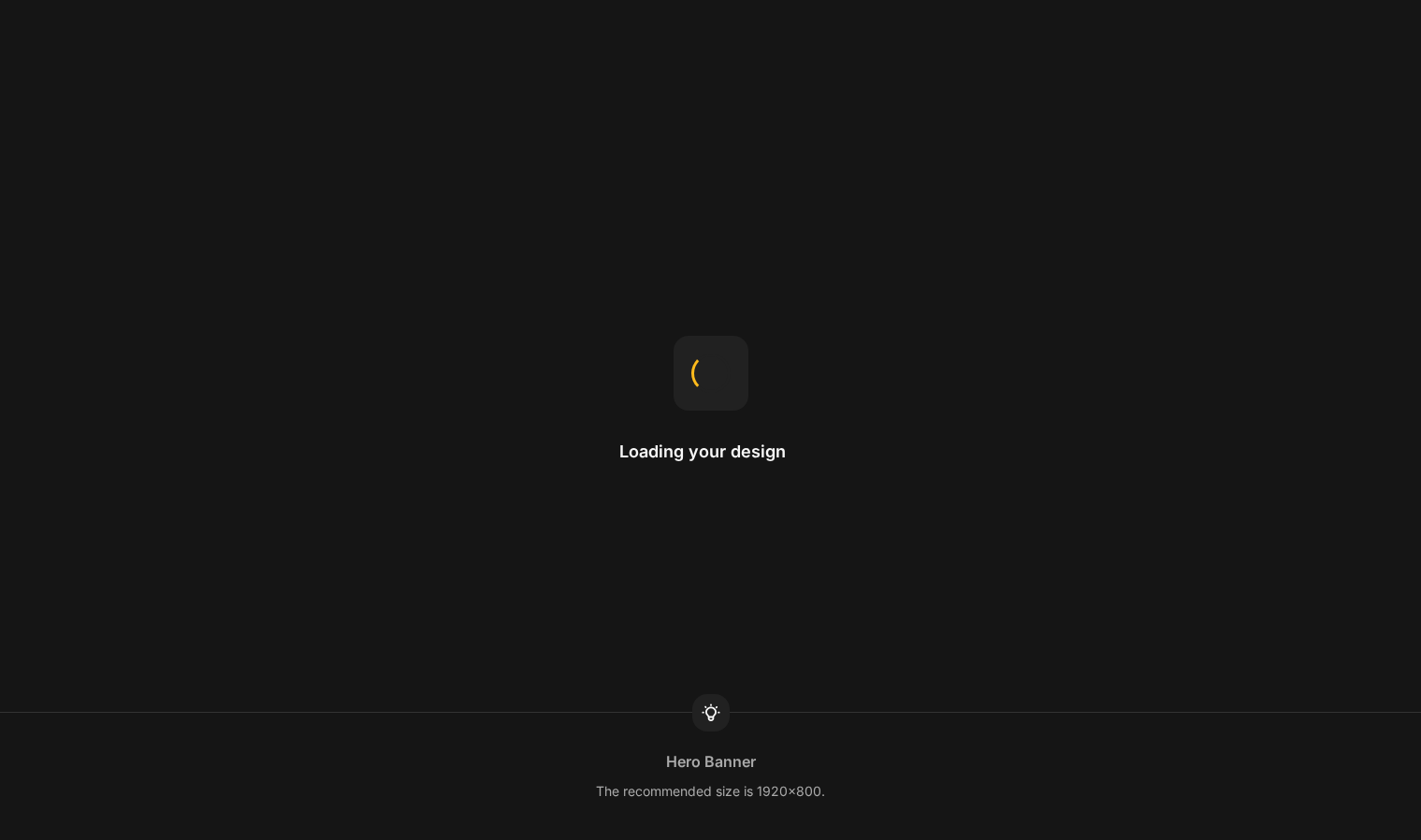 scroll, scrollTop: 0, scrollLeft: 0, axis: both 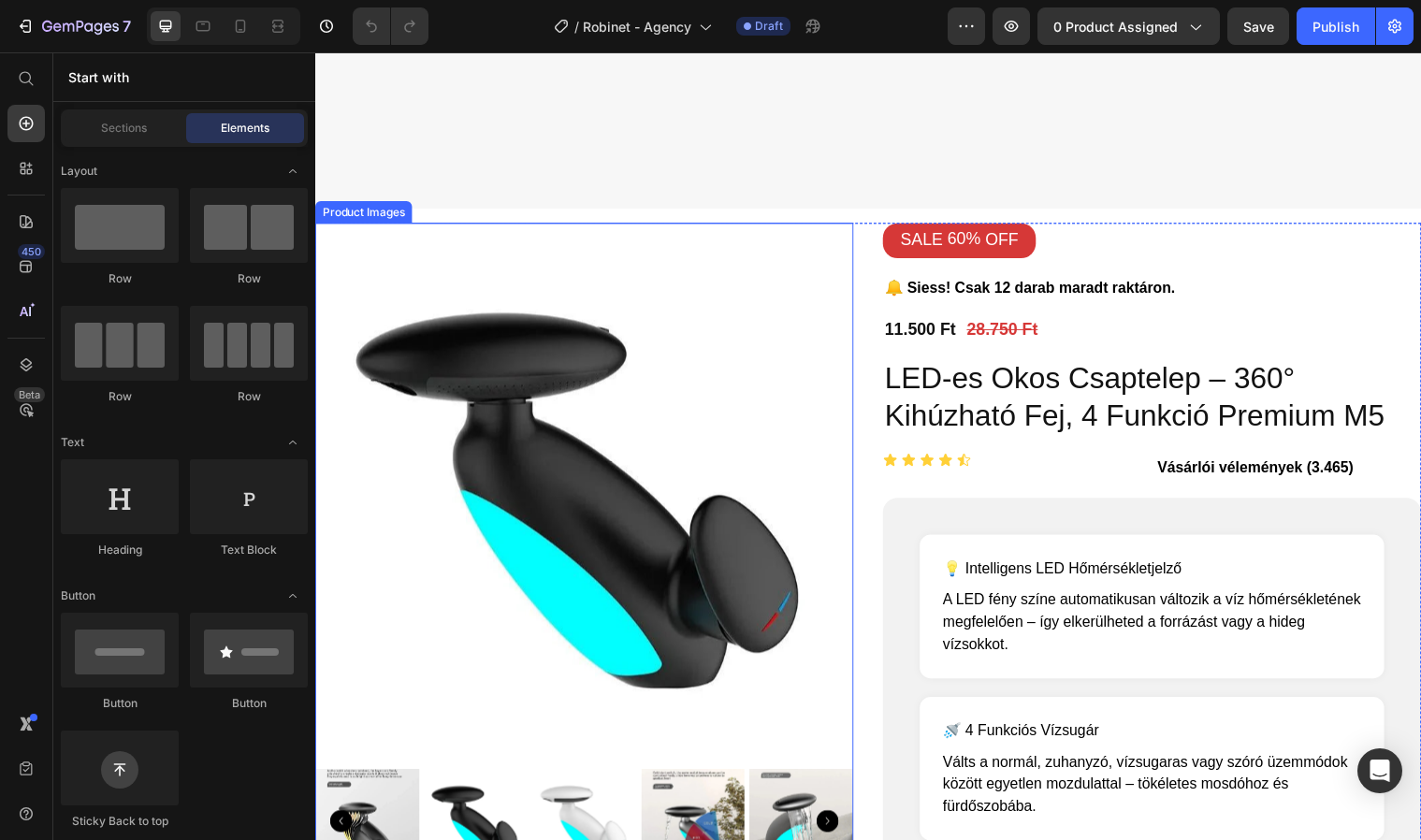 click at bounding box center (588, 499) 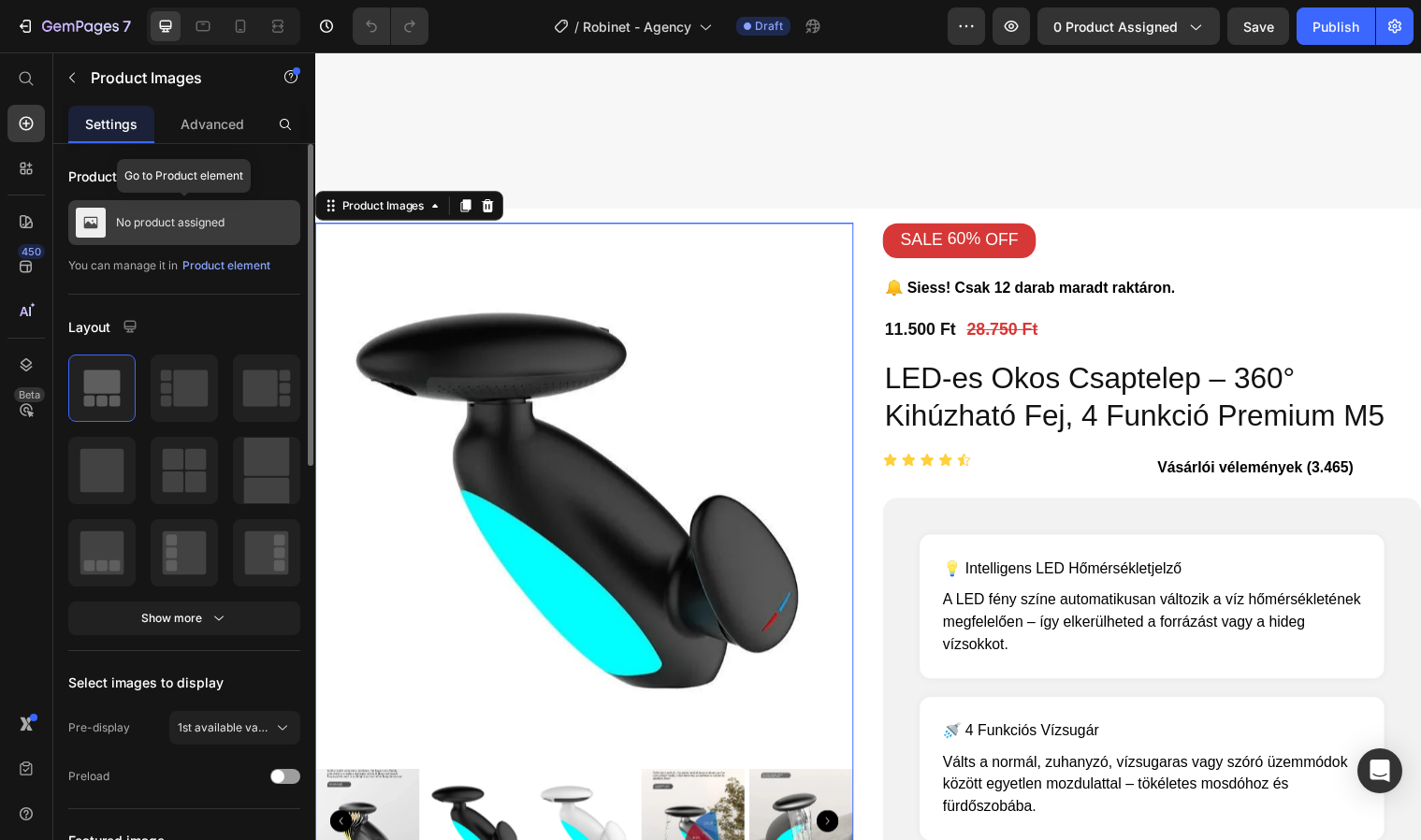 click on "No product assigned" 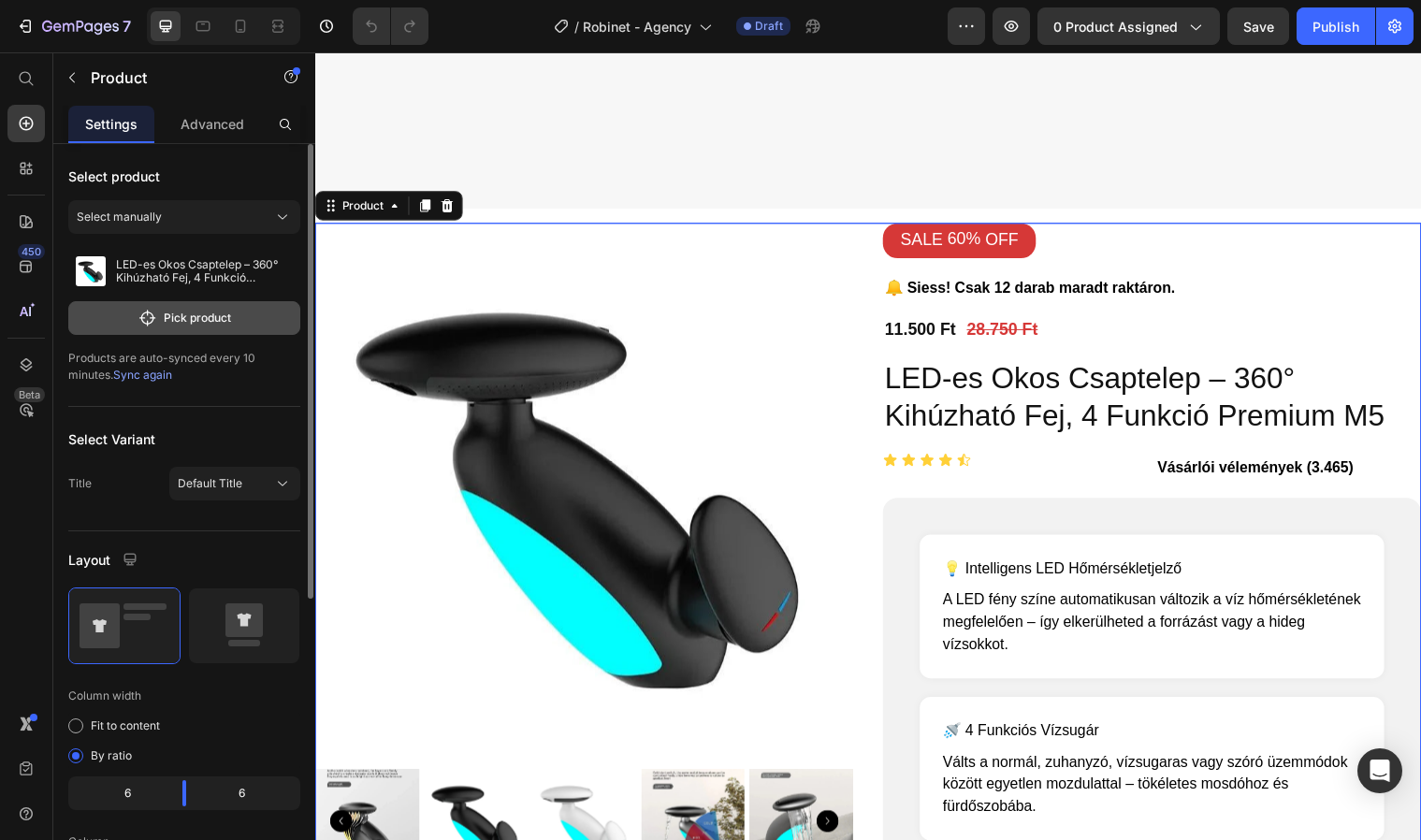 click 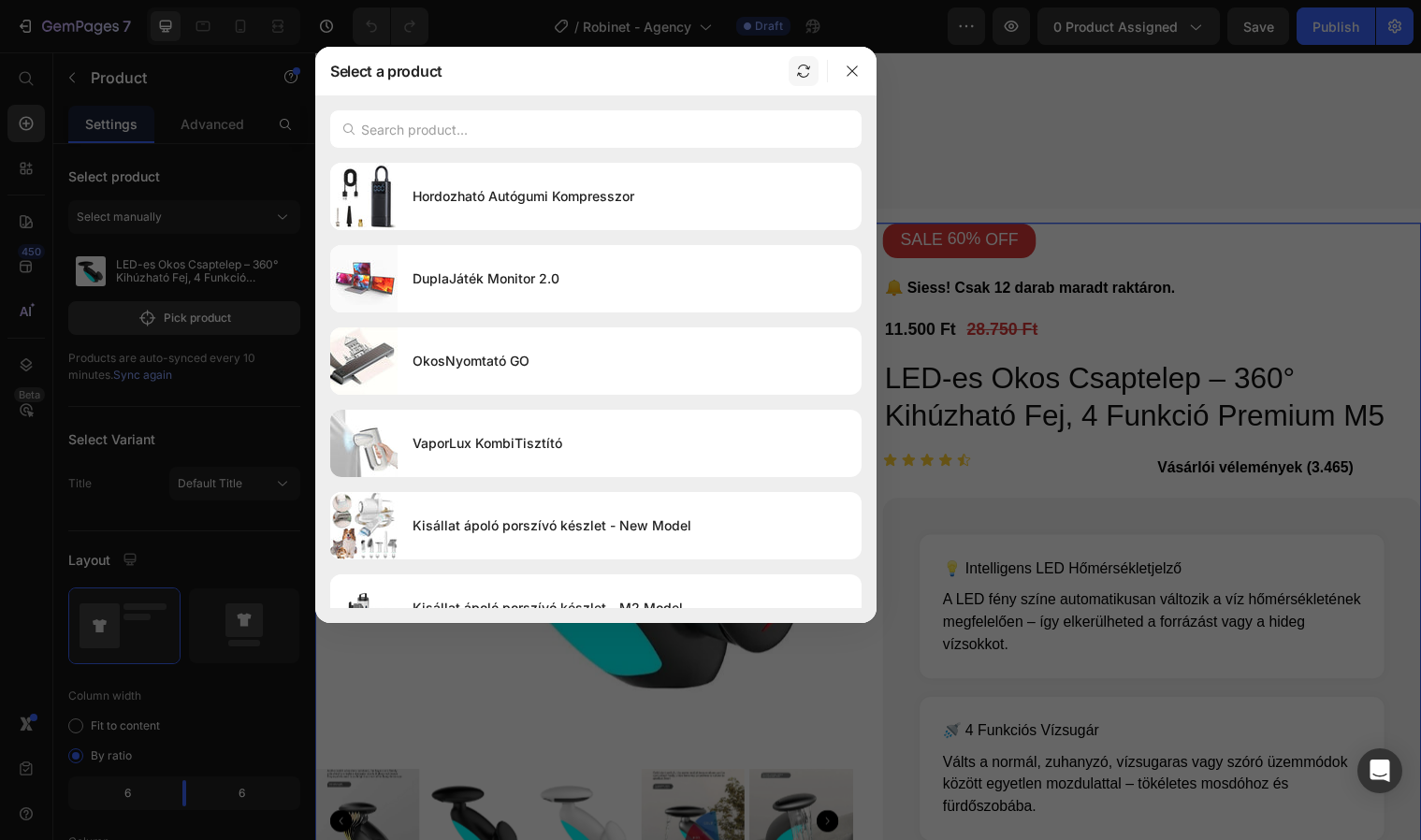 click 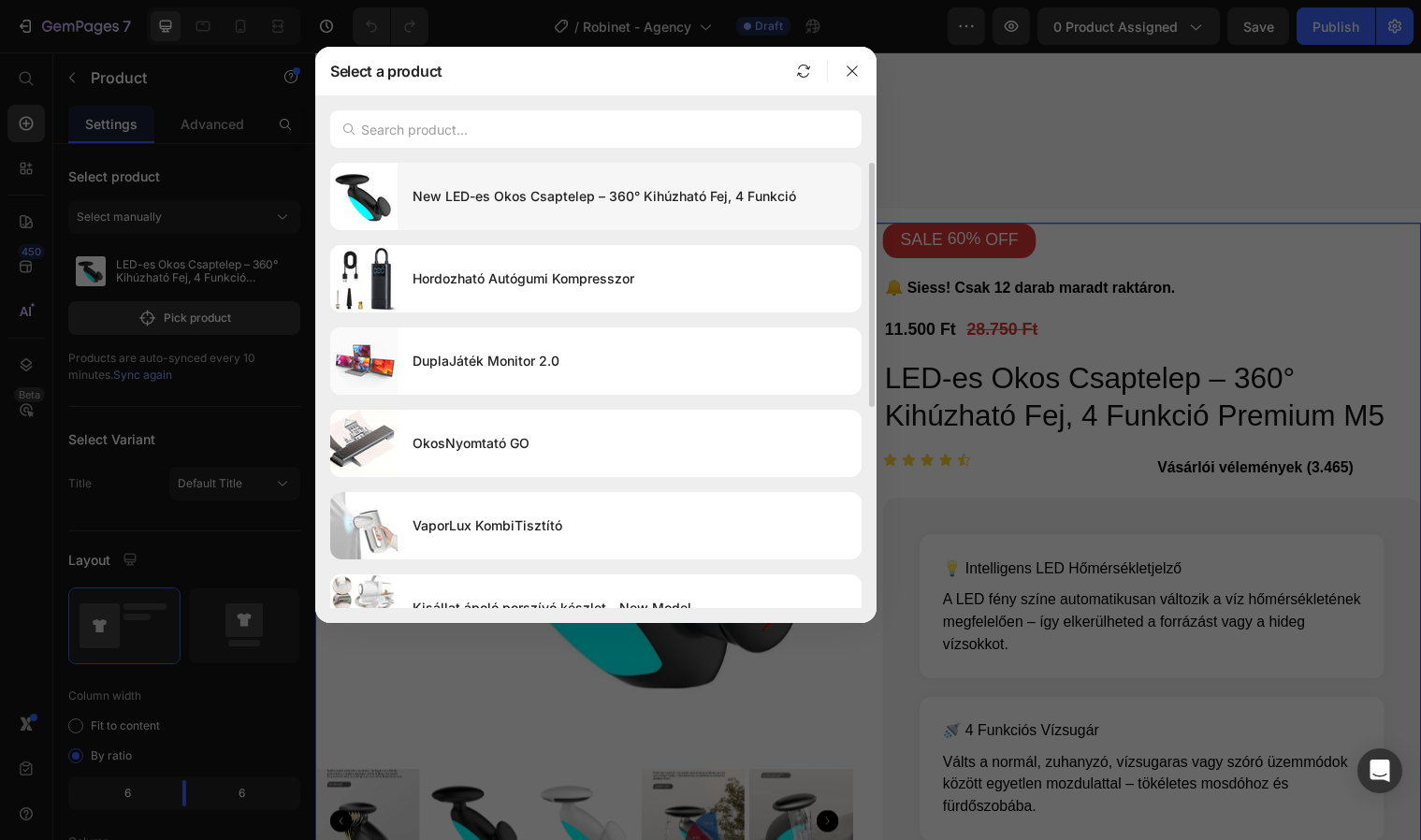 click on "New LED-es Okos Csaptelep – 360° Kihúzható Fej, 4 Funkció" 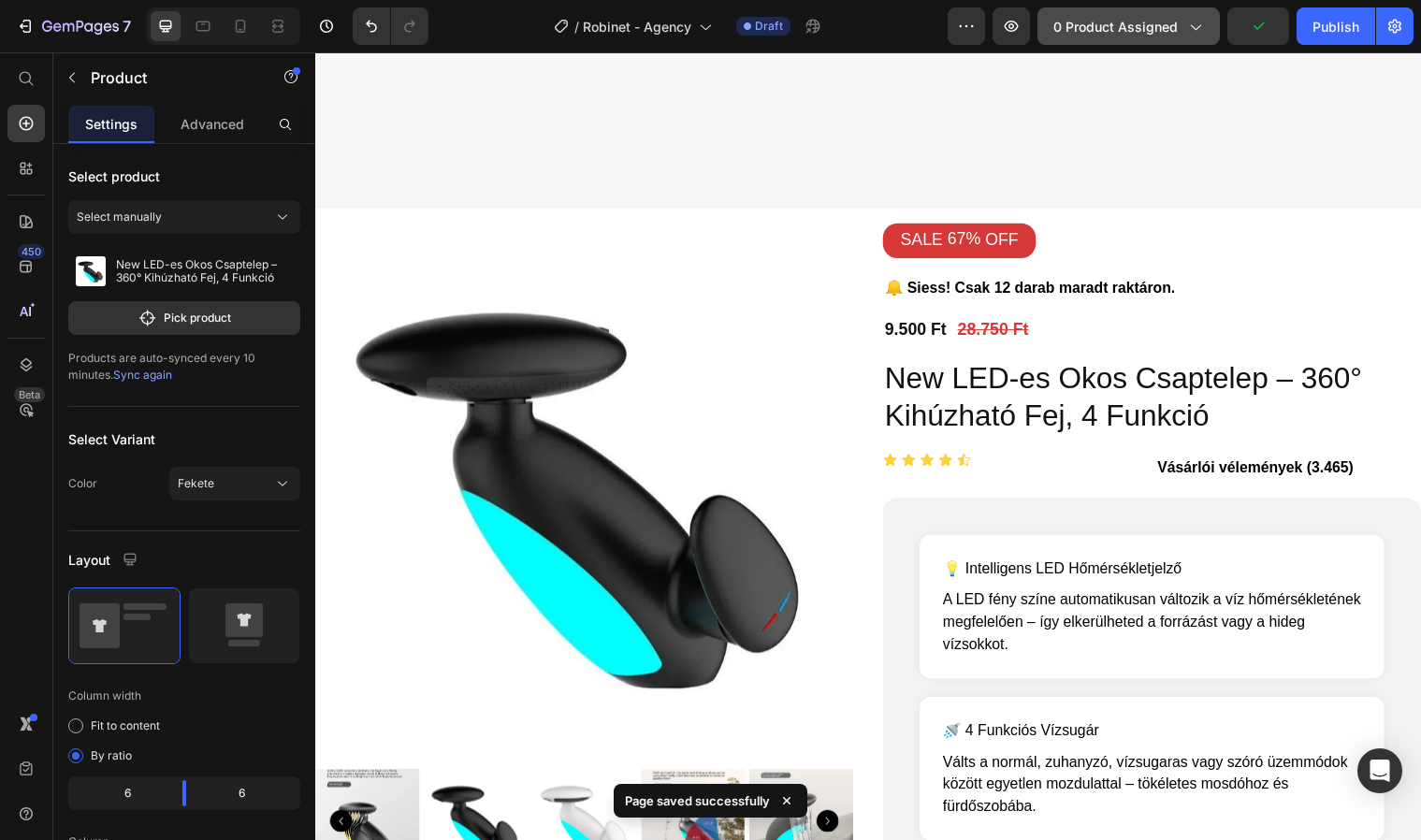 click on "0 product assigned" at bounding box center (1128, 26) 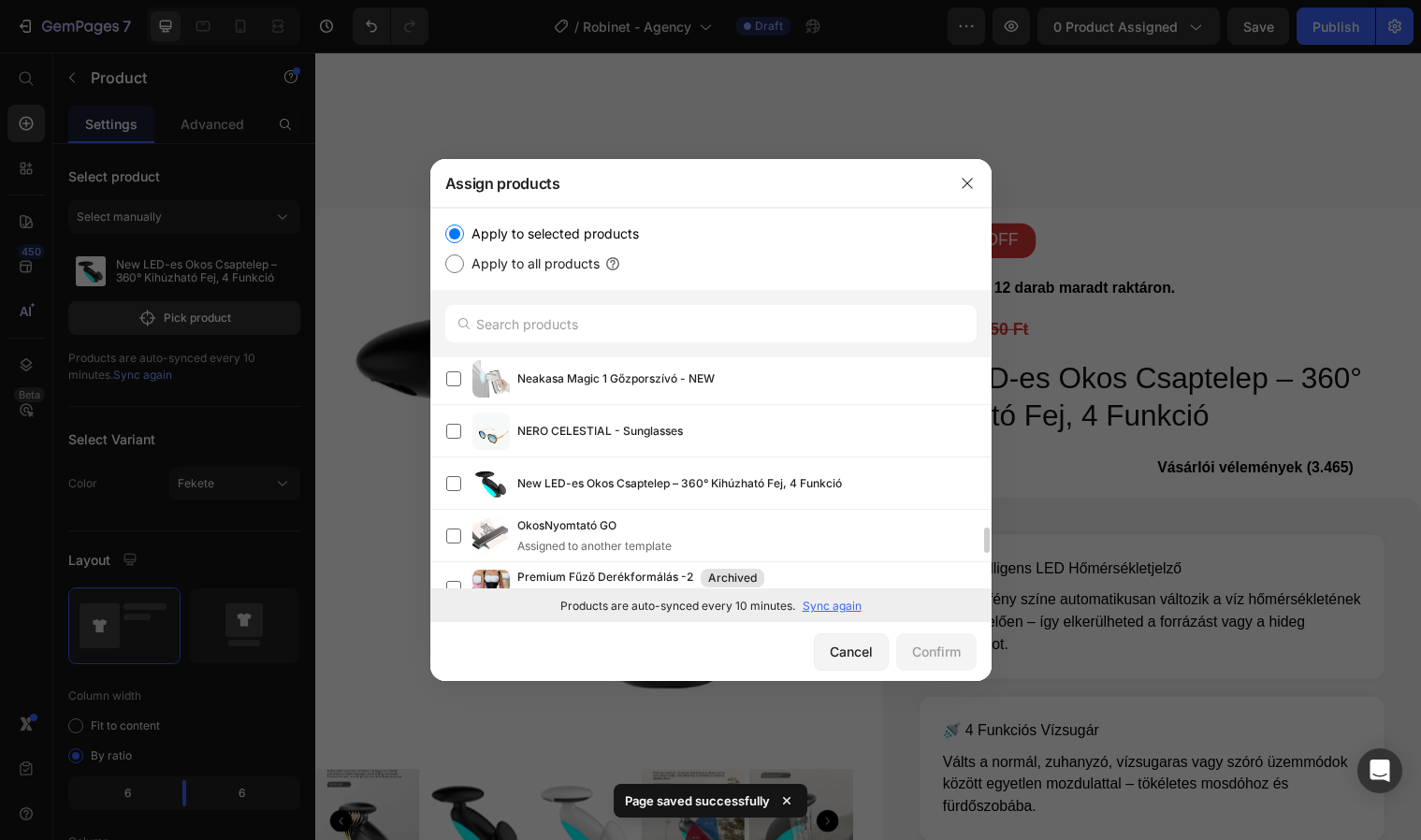 scroll, scrollTop: 1783, scrollLeft: 0, axis: vertical 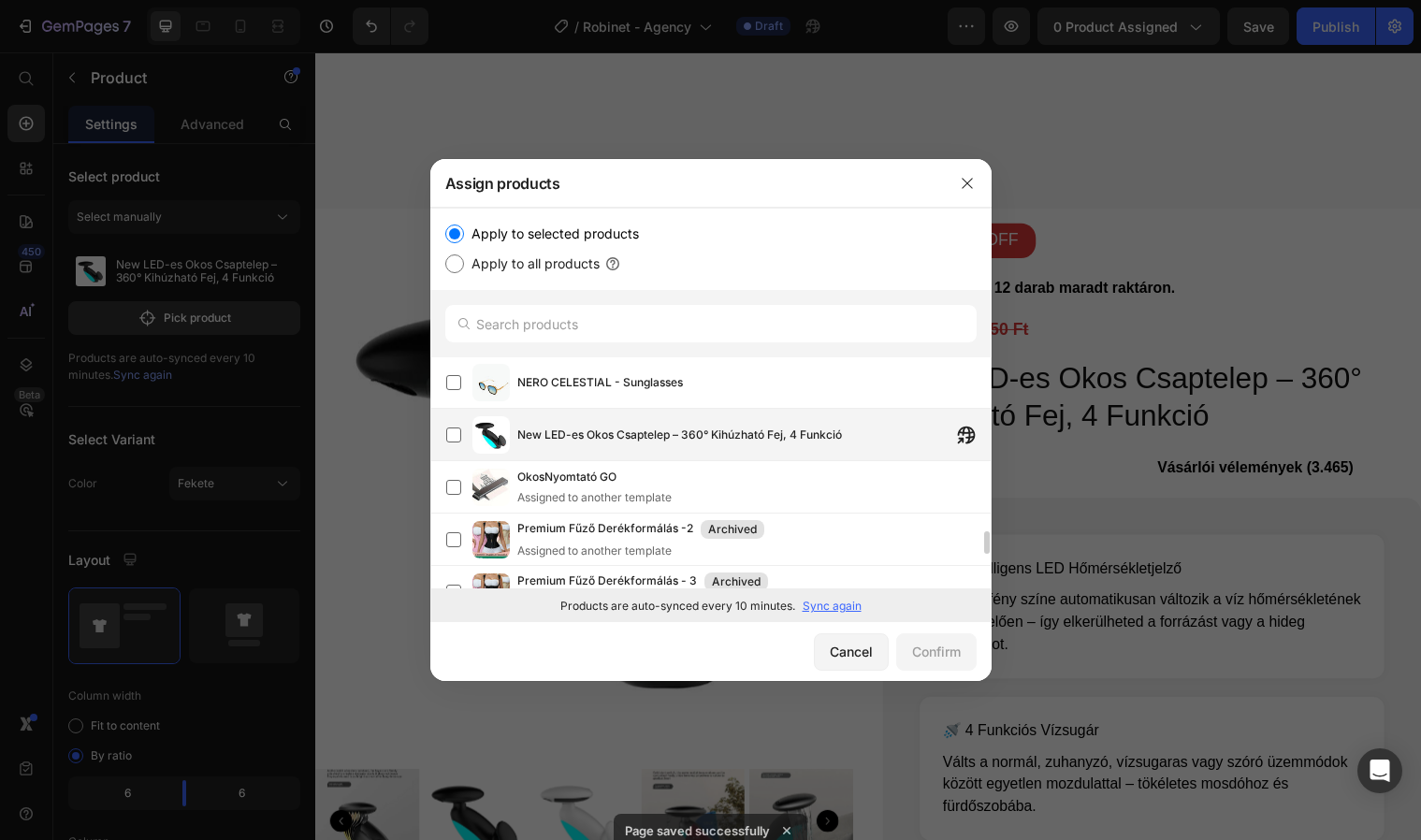 click on "New LED-es Okos Csaptelep – 360° Kihúzható Fej, 4 Funkció" at bounding box center (754, 435) 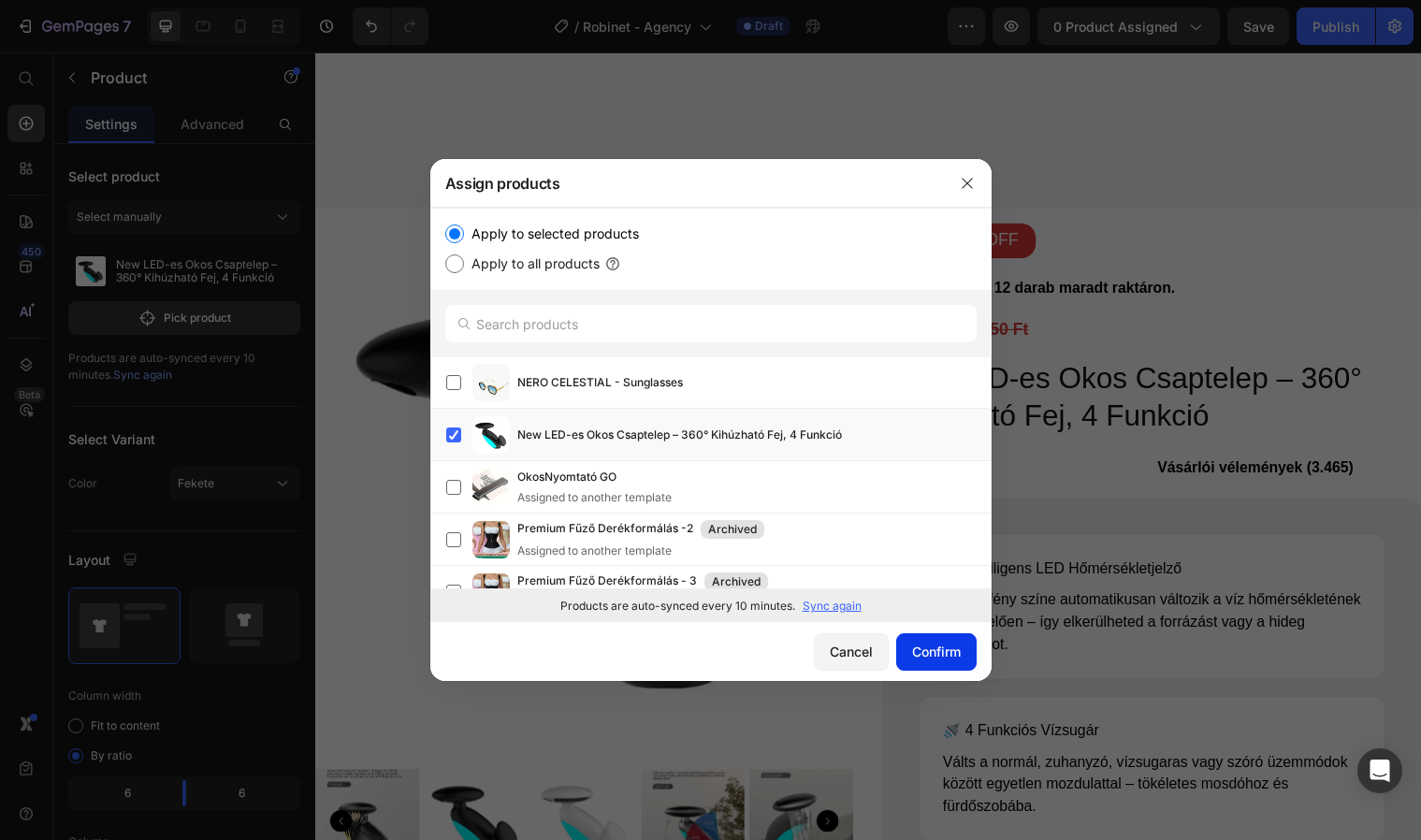 click on "Confirm" at bounding box center (936, 651) 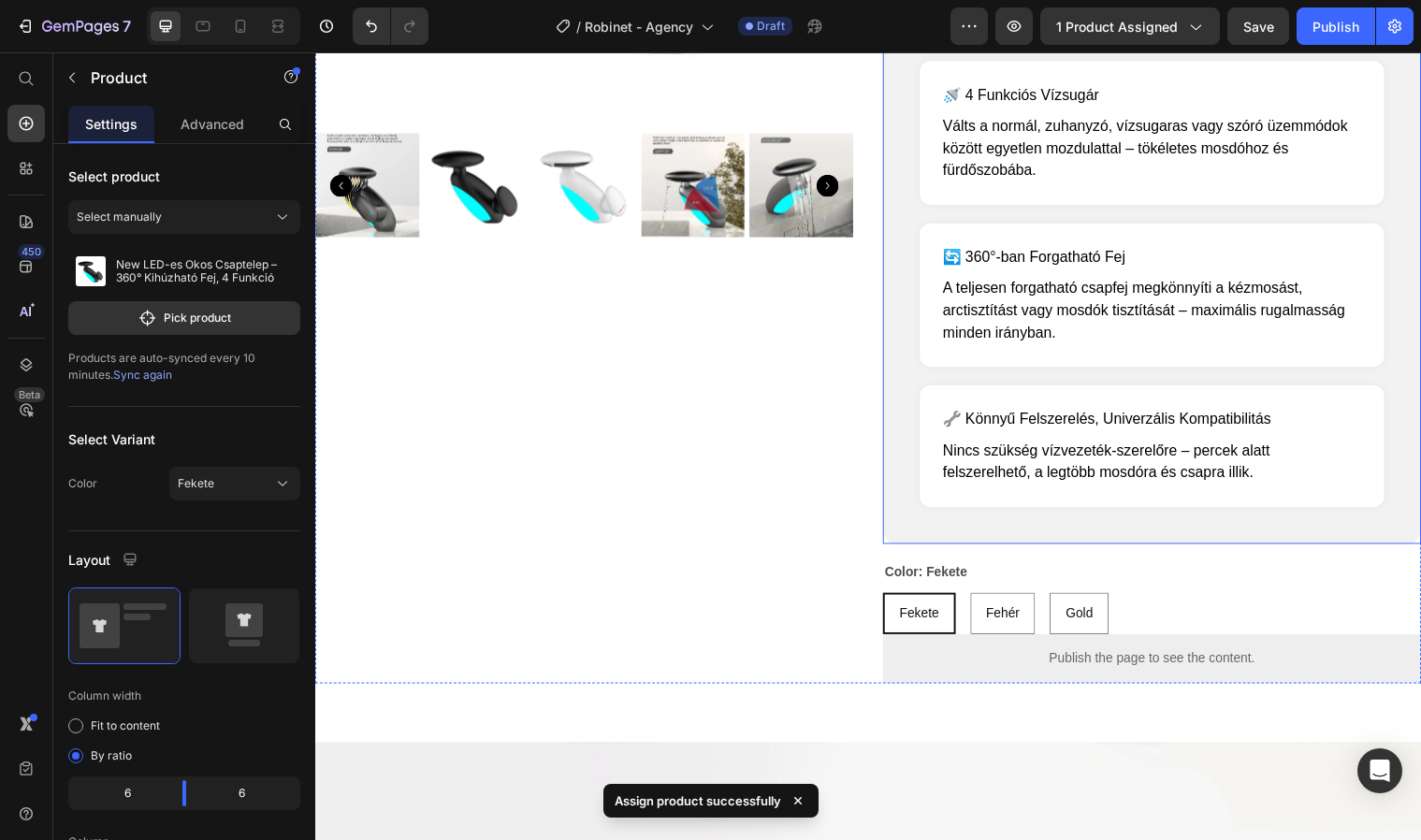 scroll, scrollTop: 1512, scrollLeft: 0, axis: vertical 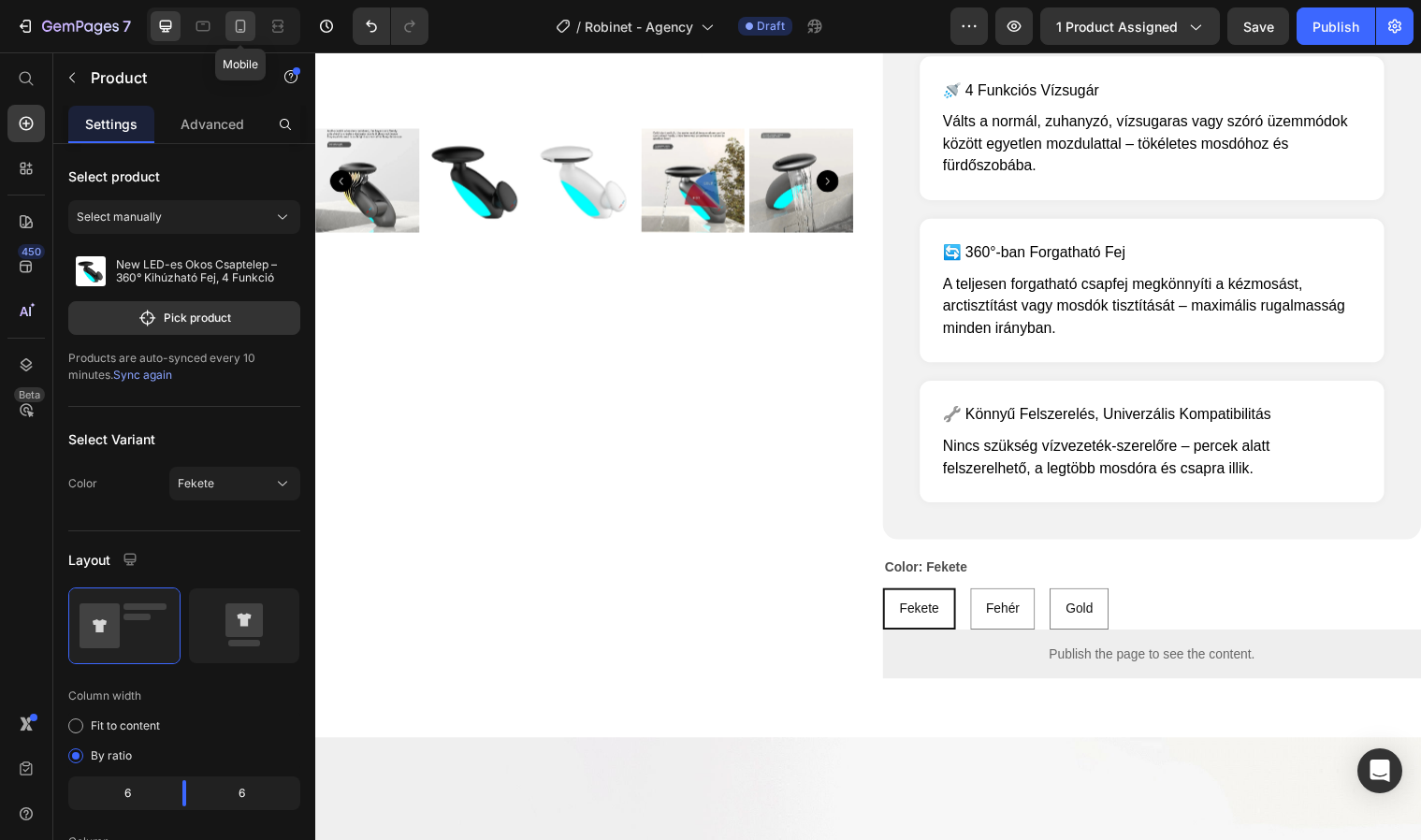 click 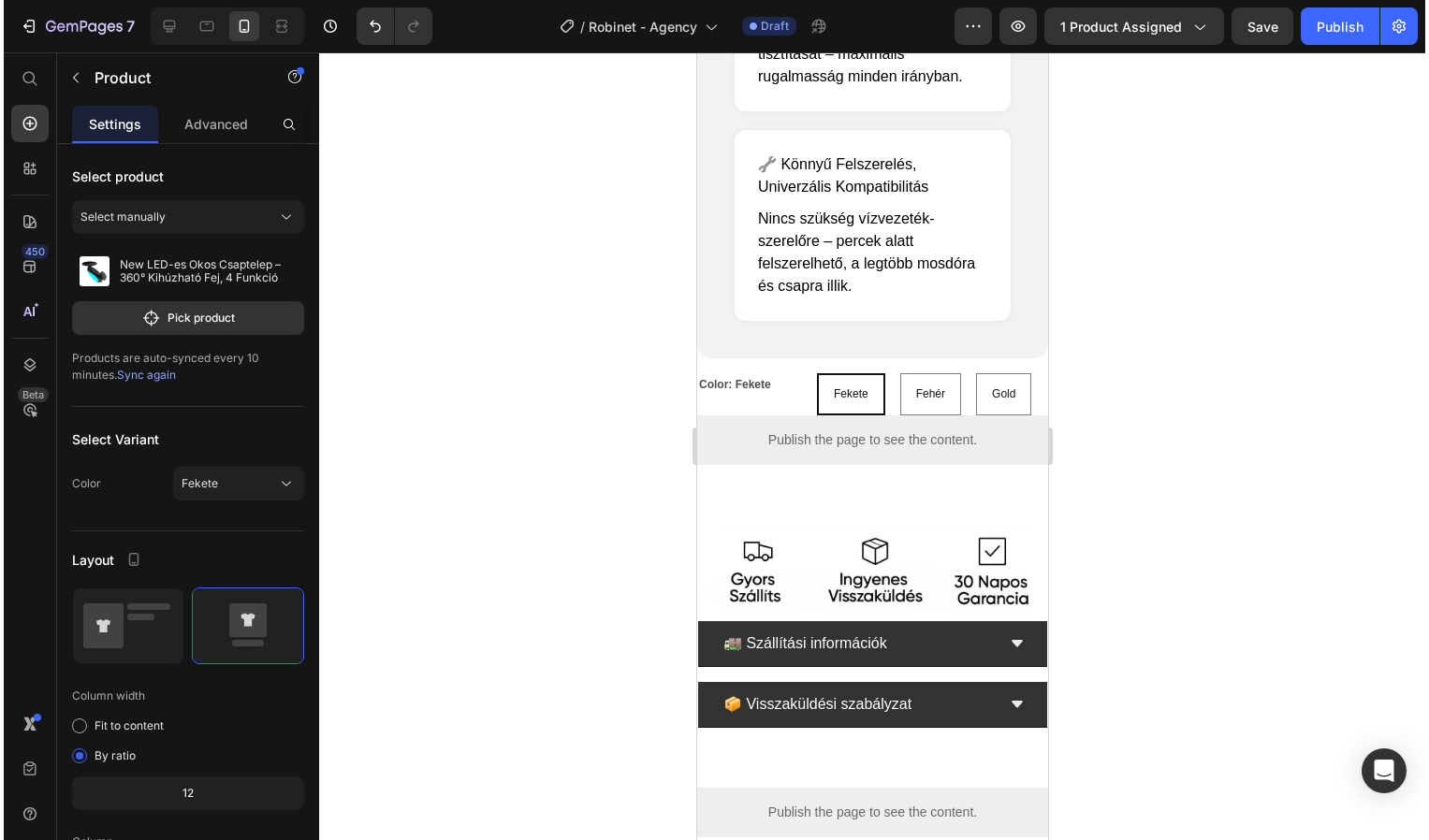 scroll, scrollTop: 1849, scrollLeft: 0, axis: vertical 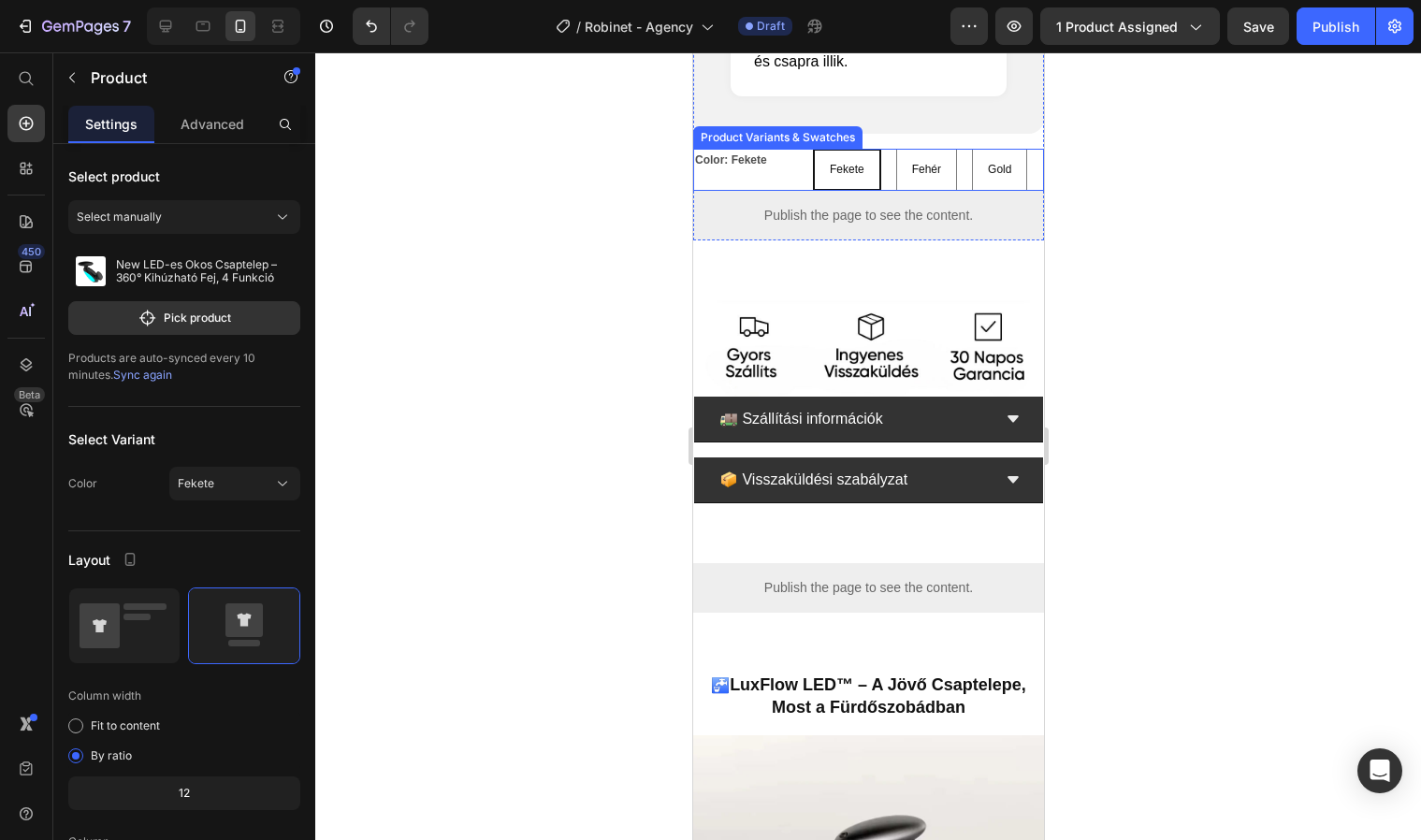 click on "Color: Fekete Fekete Fekete Fekete Fehér Fehér Fehér Gold Gold Gold" at bounding box center [867, 169] 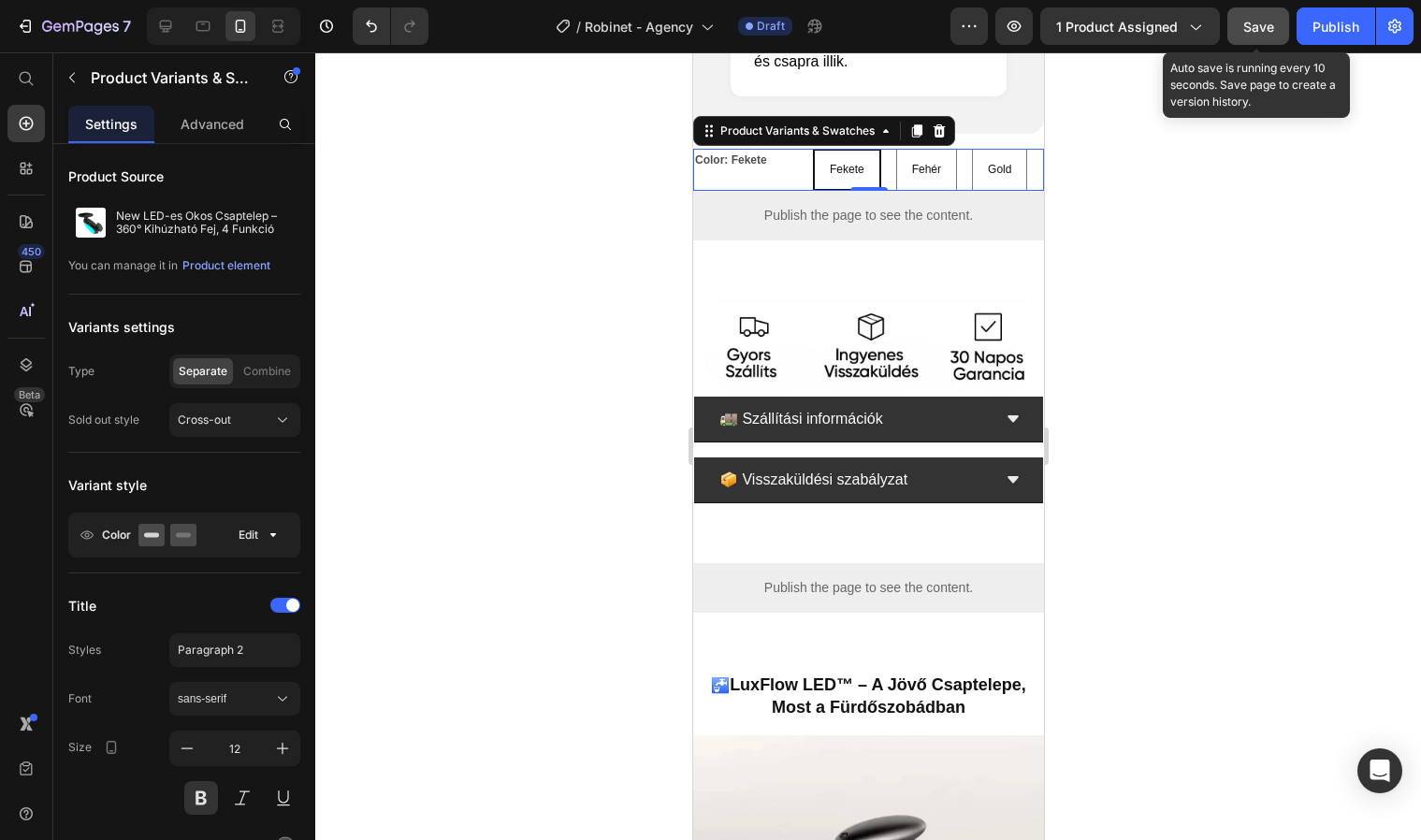 click on "Save" 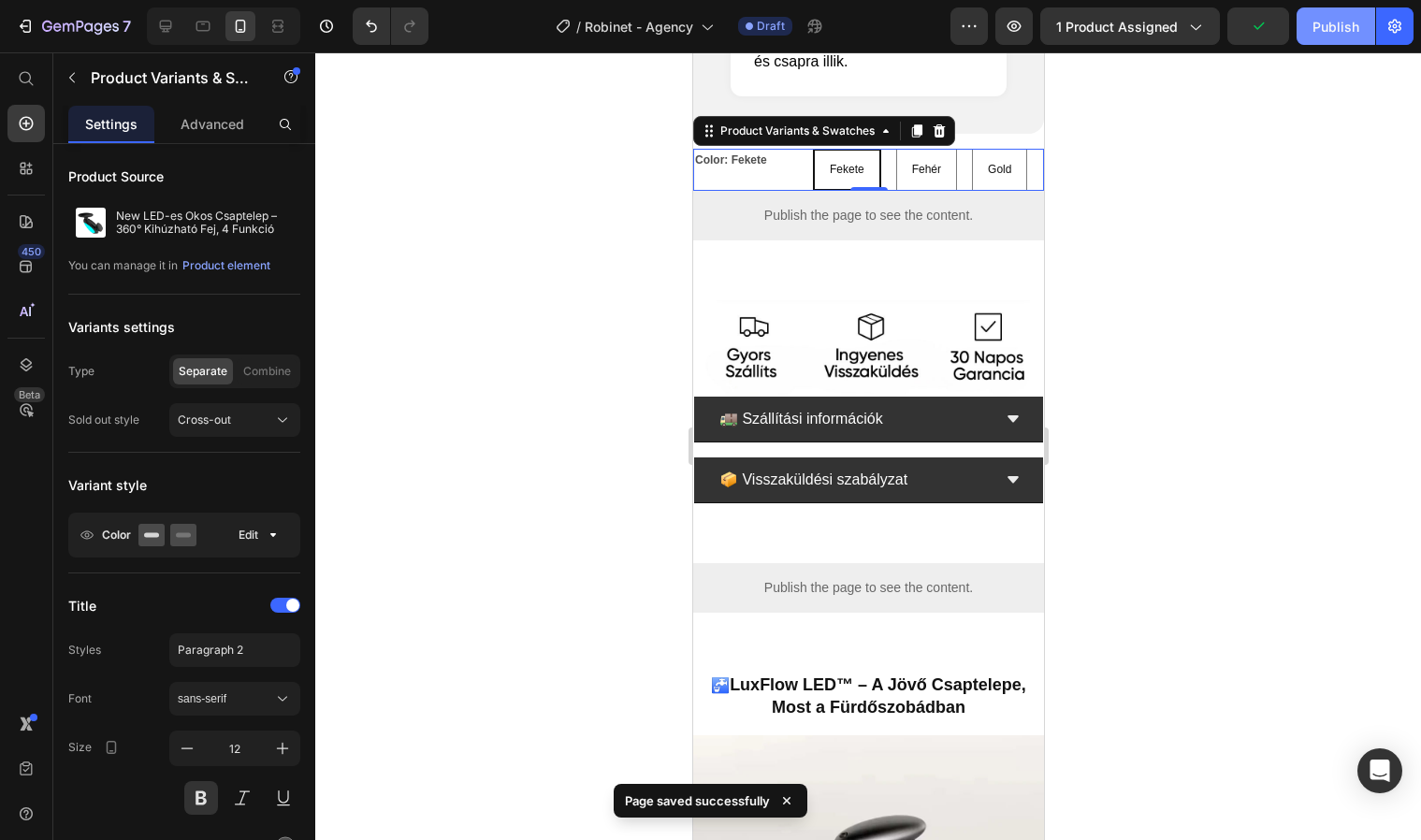 click on "Publish" at bounding box center (1336, 26) 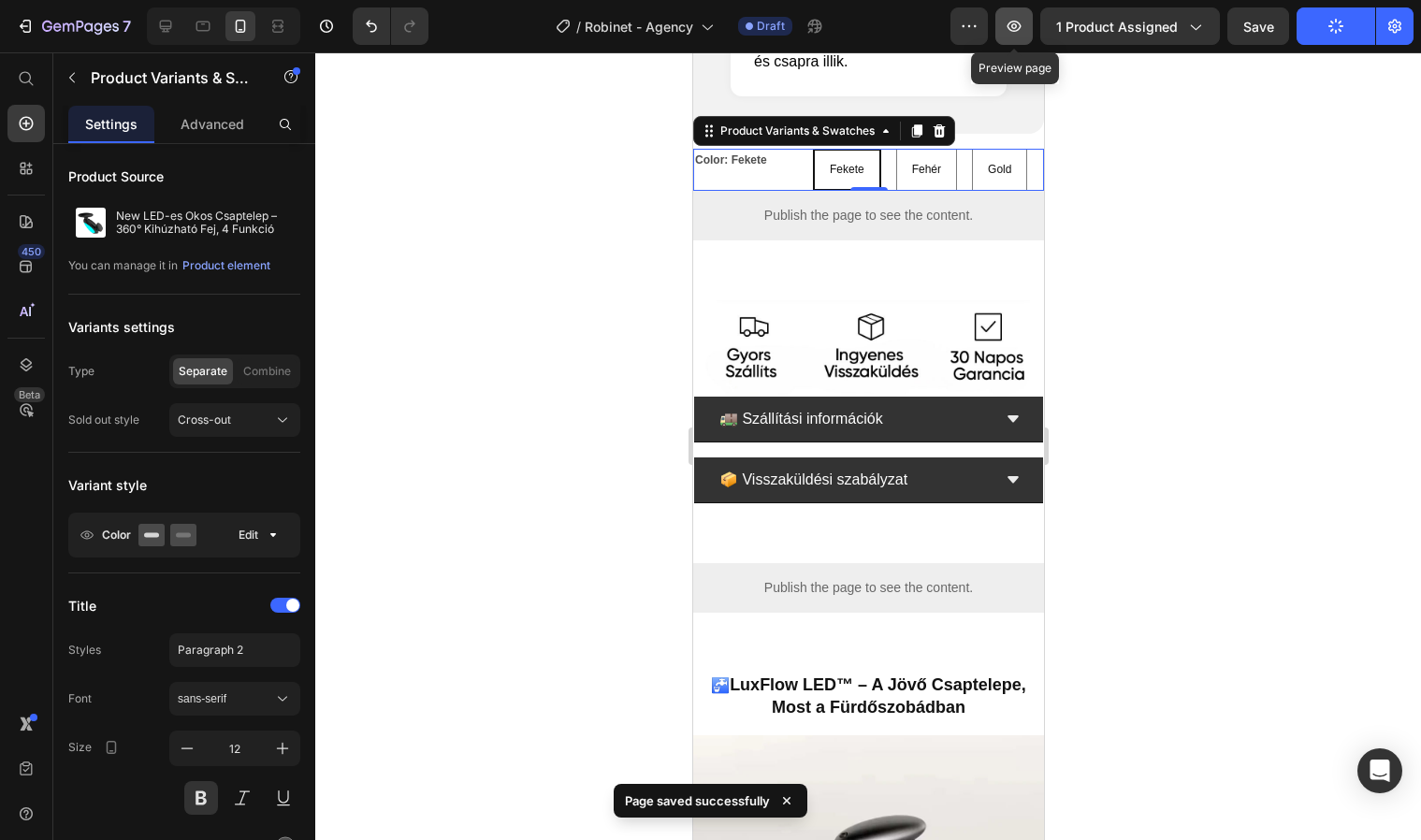 click 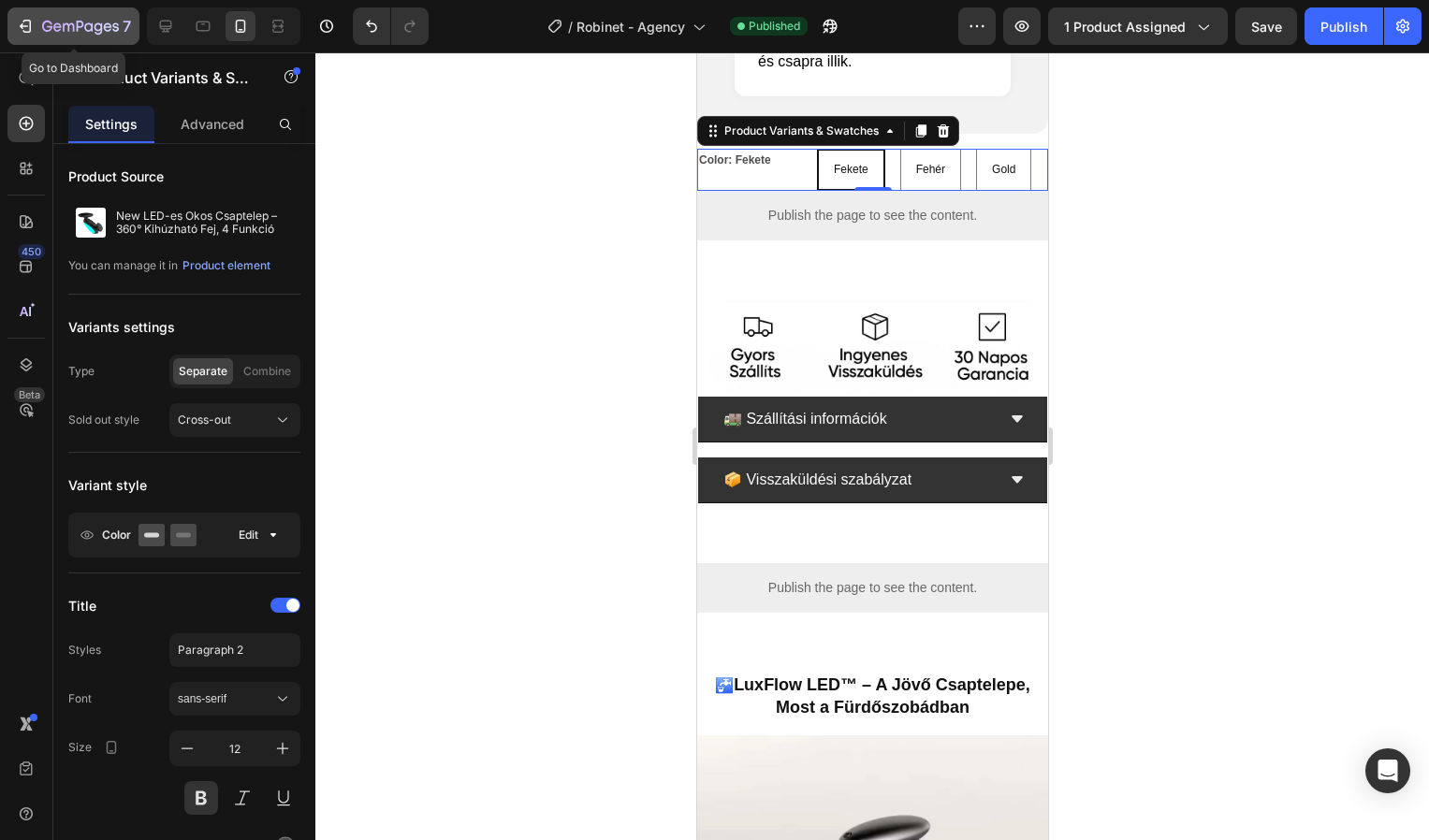 click on "7" at bounding box center [73, 26] 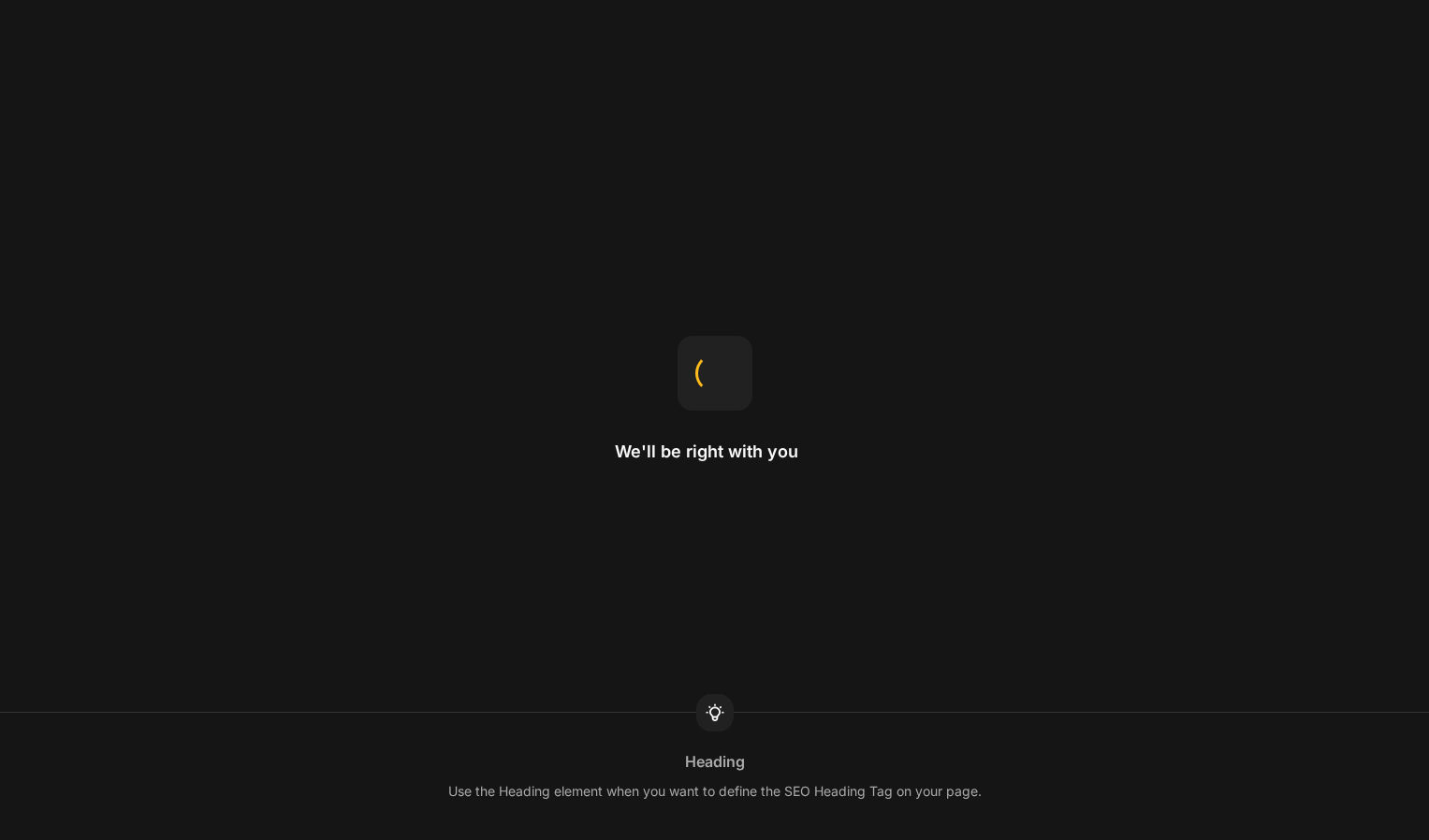 scroll, scrollTop: 0, scrollLeft: 0, axis: both 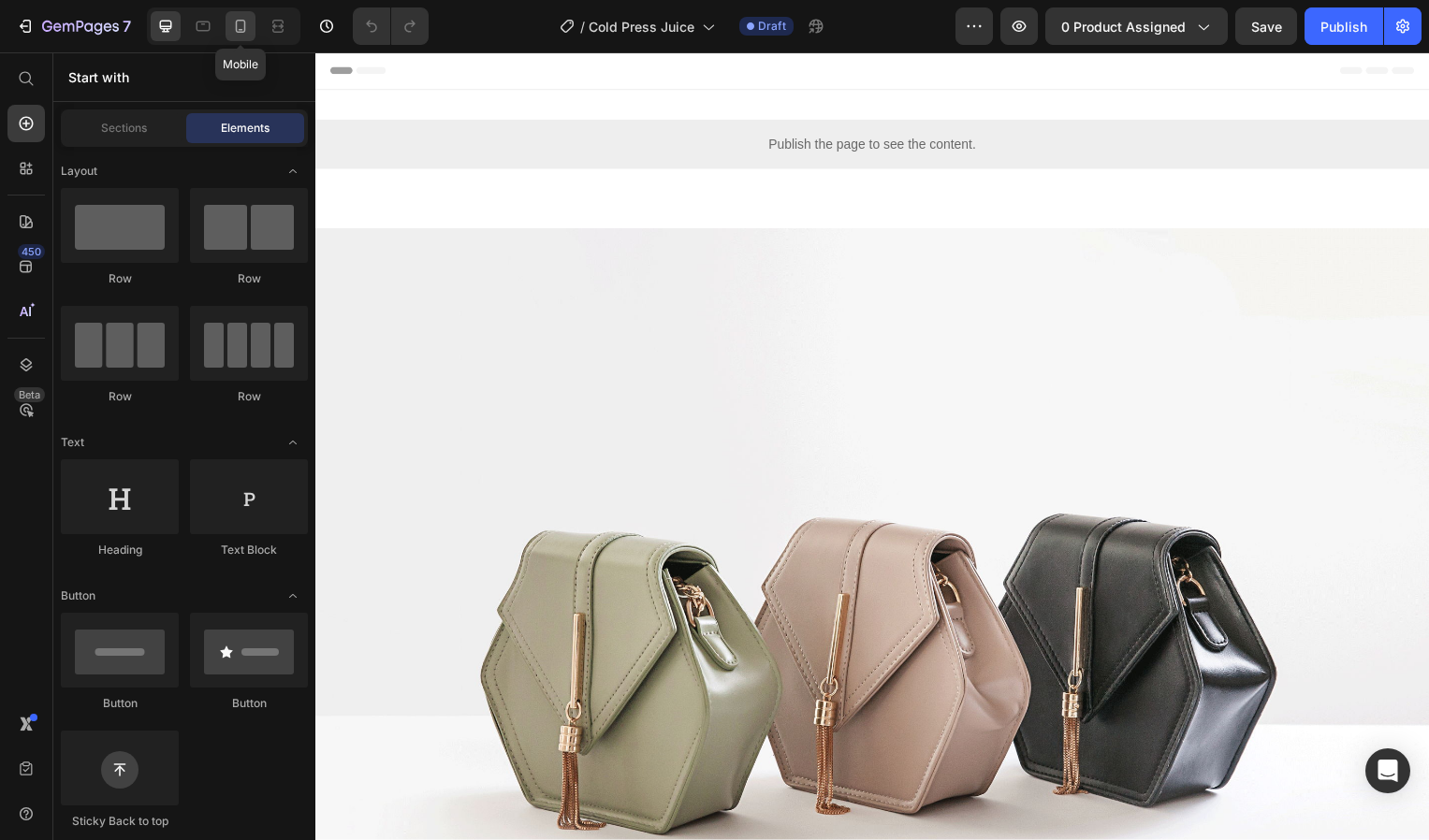 click 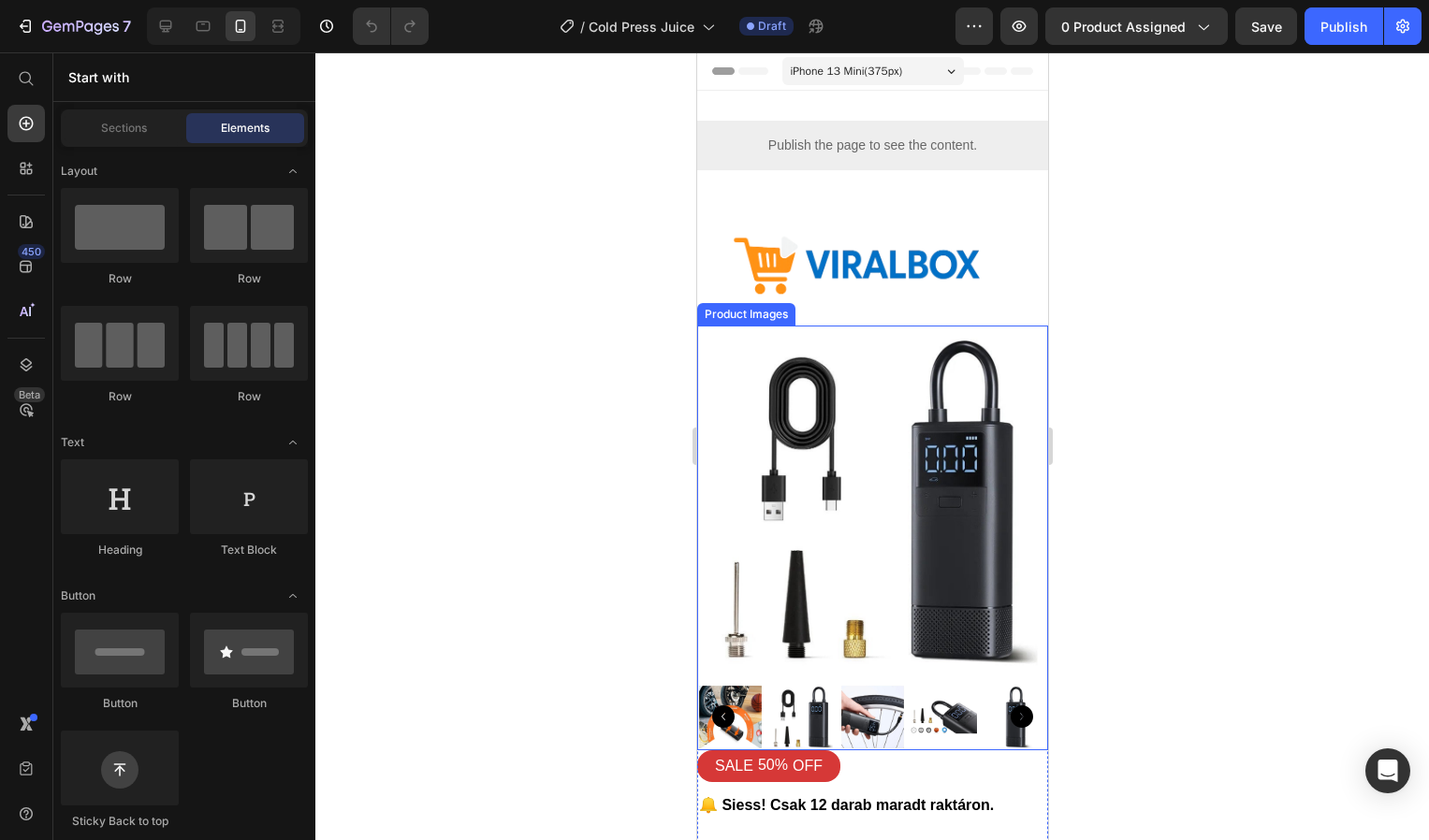 click at bounding box center (871, 500) 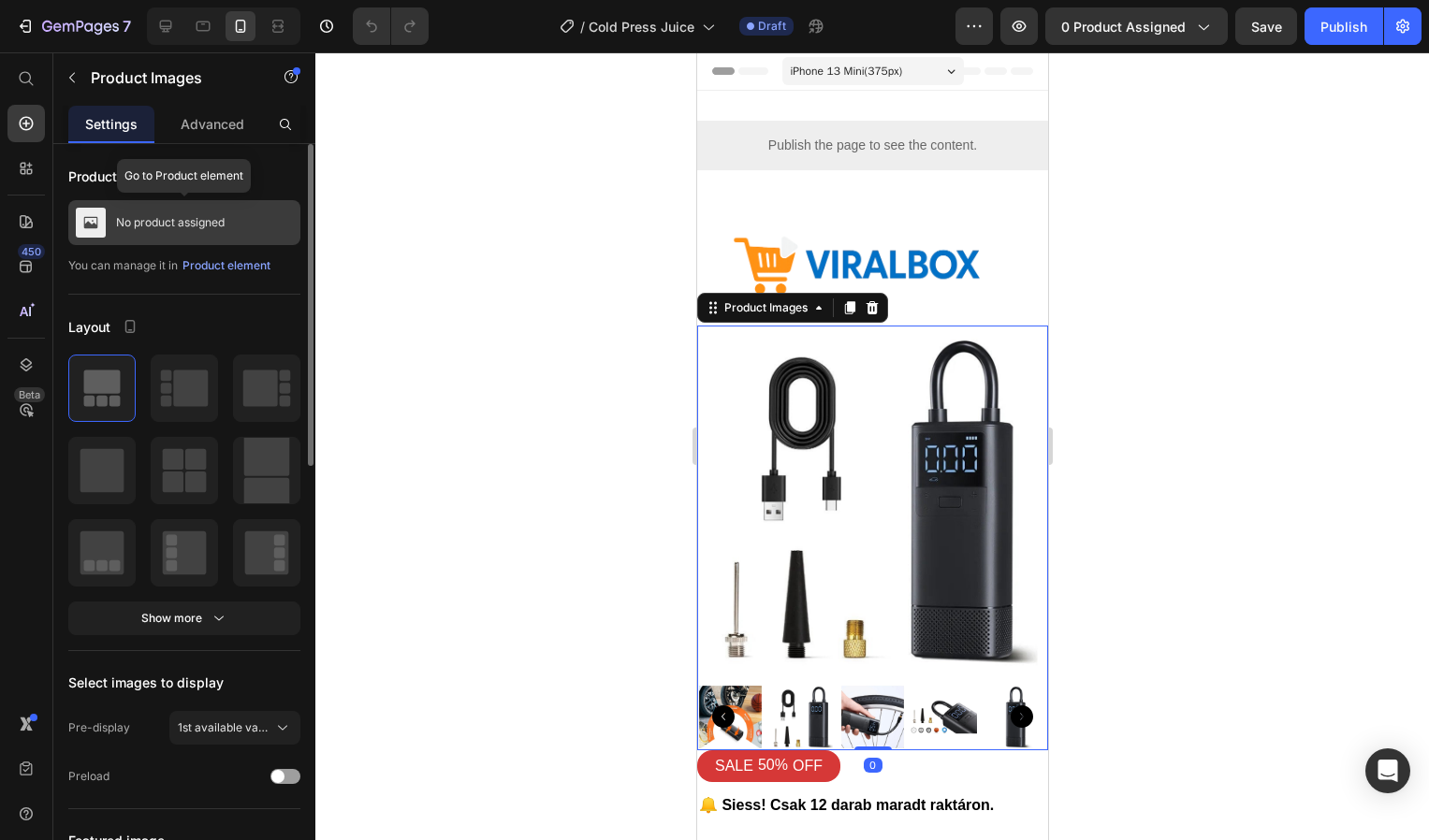 click on "No product assigned" at bounding box center [170, 223] 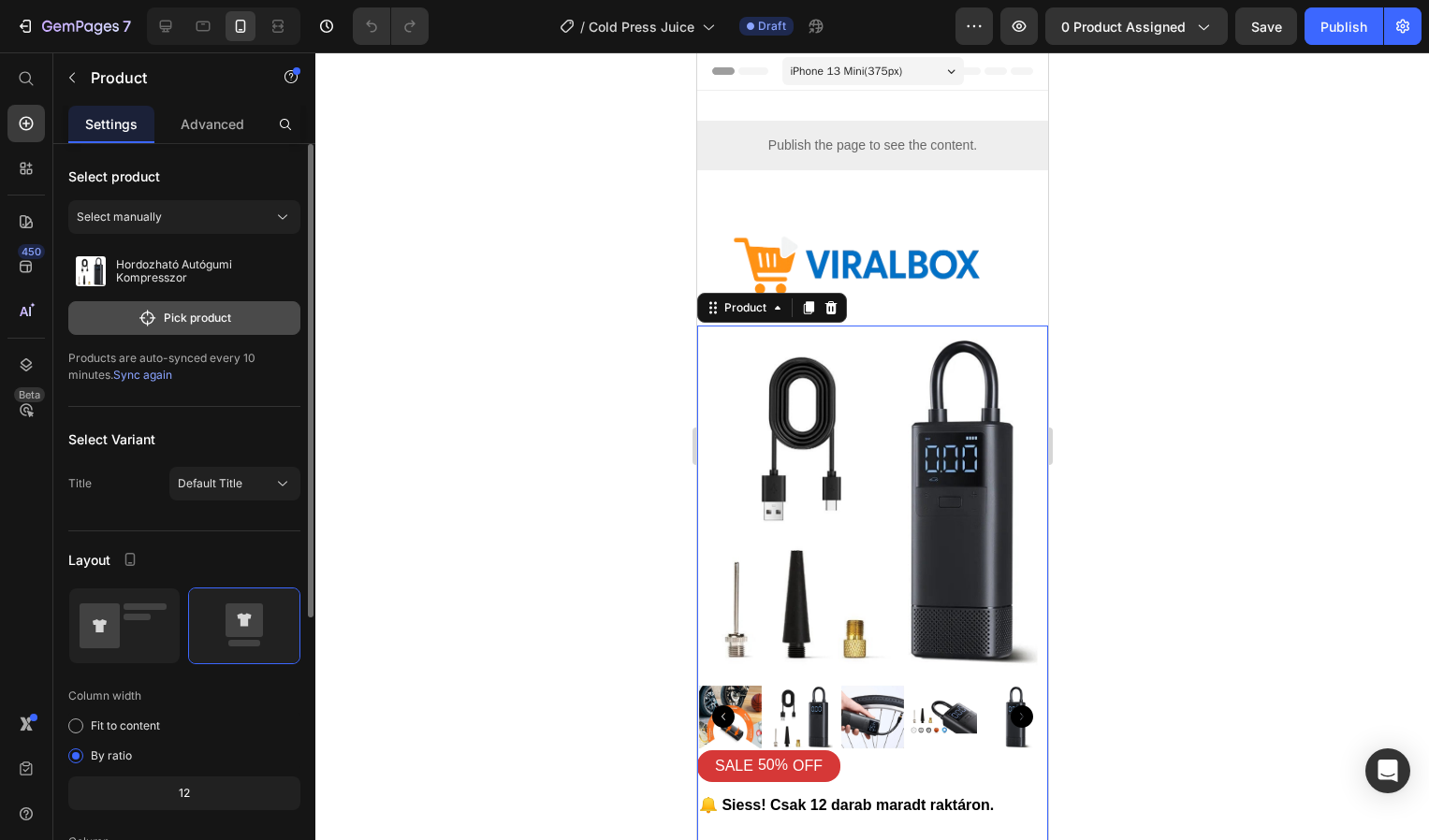click on "Pick product" 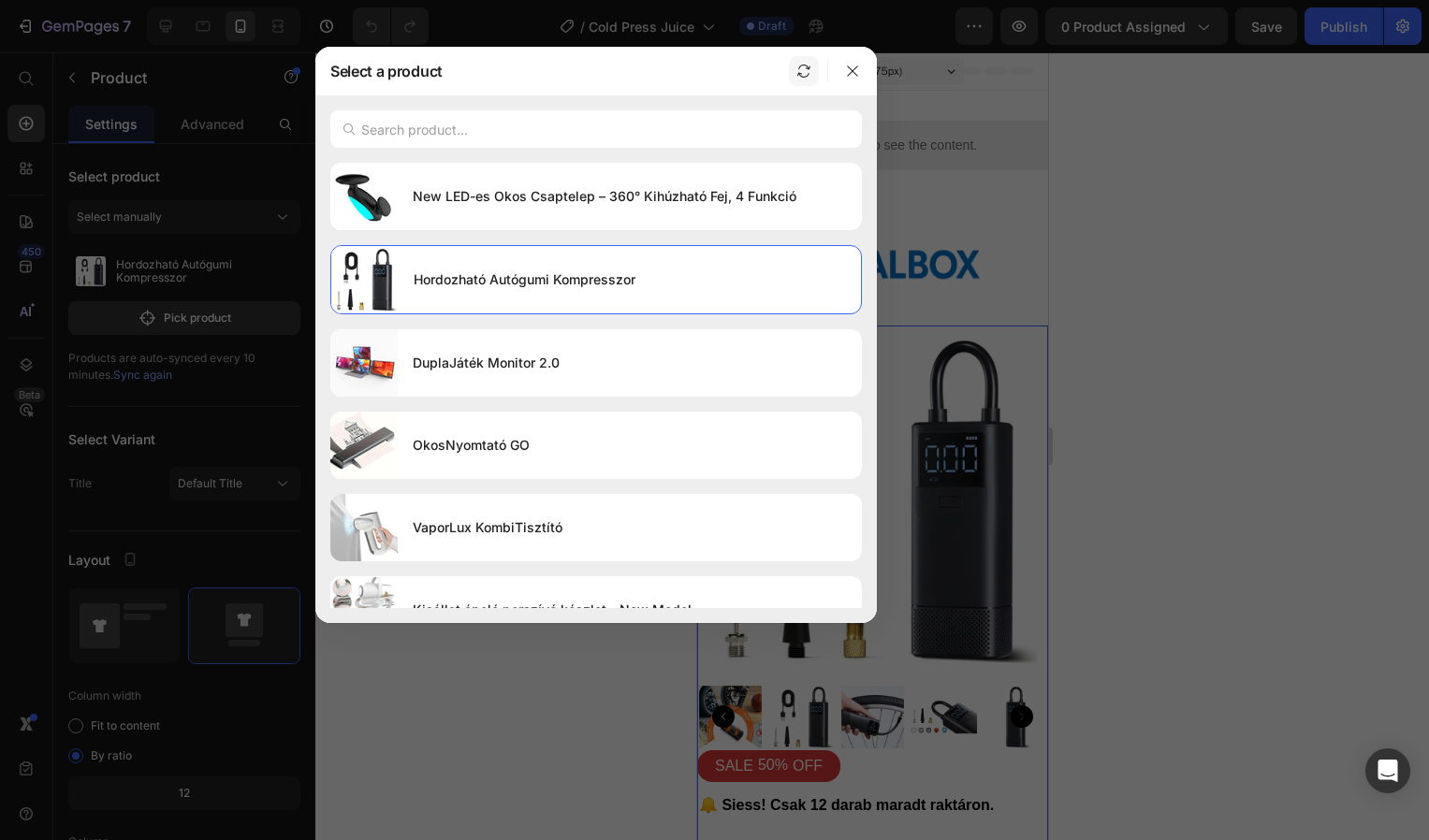 click at bounding box center [804, 71] 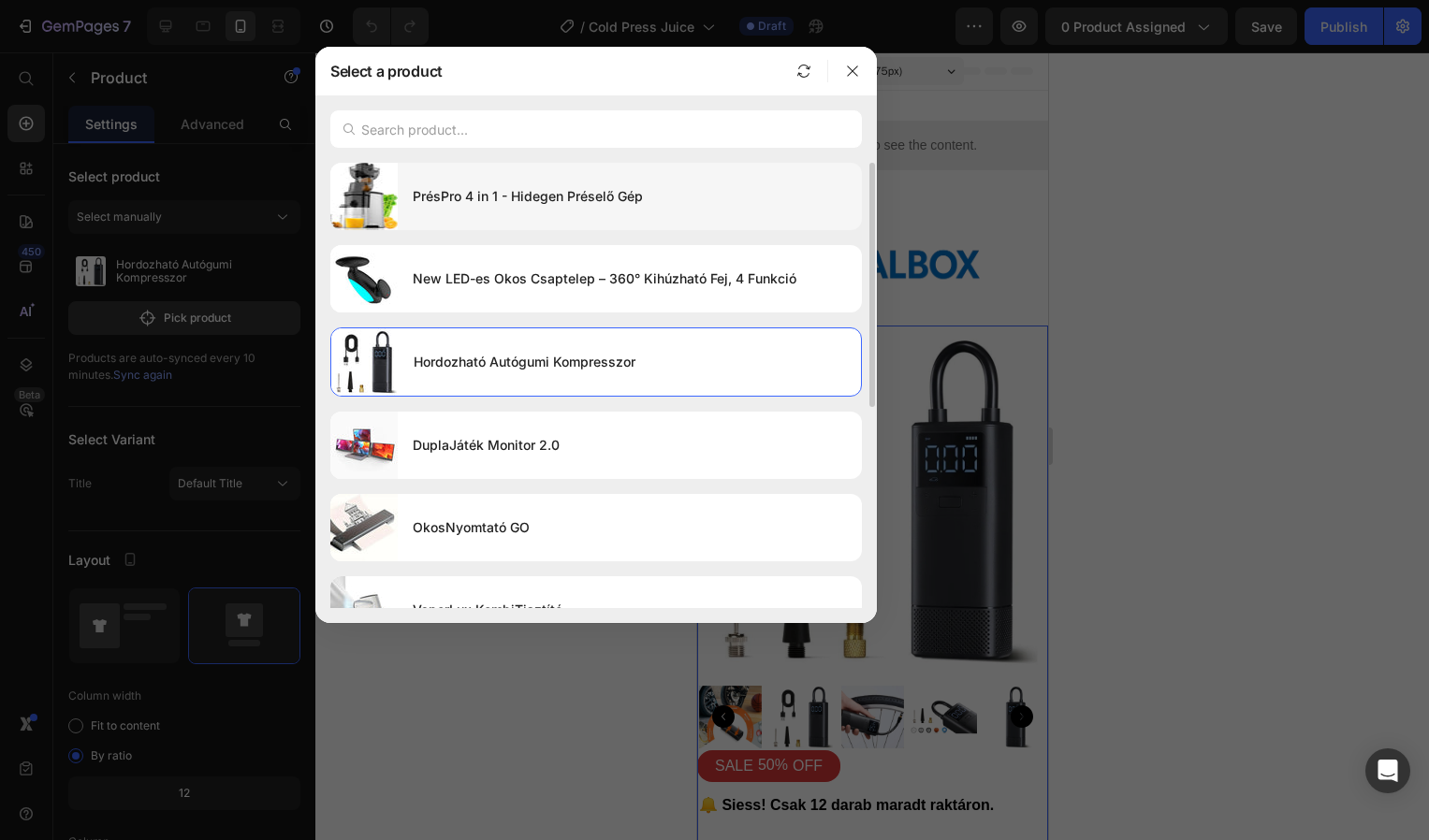 click on "PrésPro 4 in 1 - Hidegen Préselő Gép" at bounding box center [630, 196] 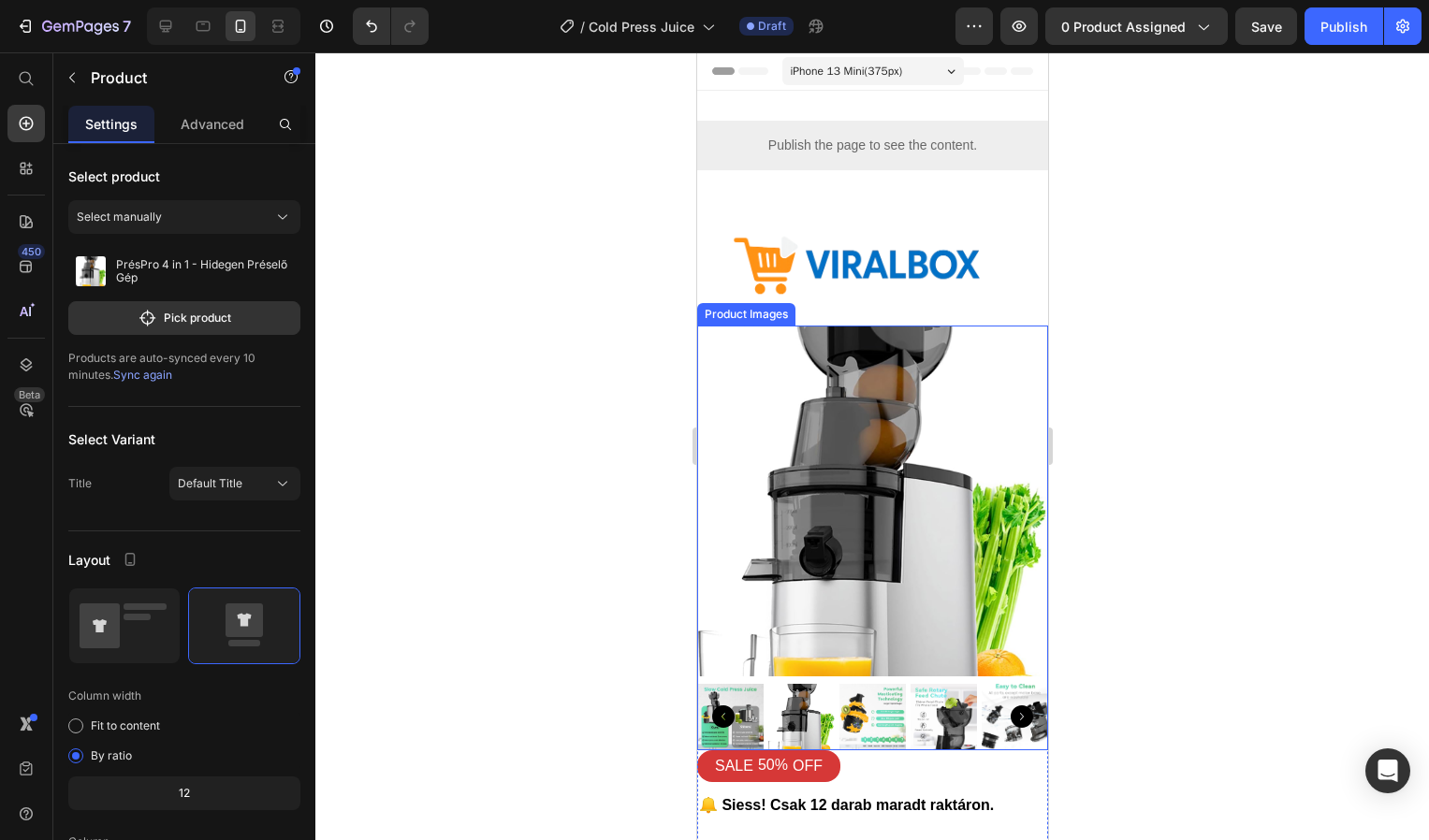 click at bounding box center [800, 717] 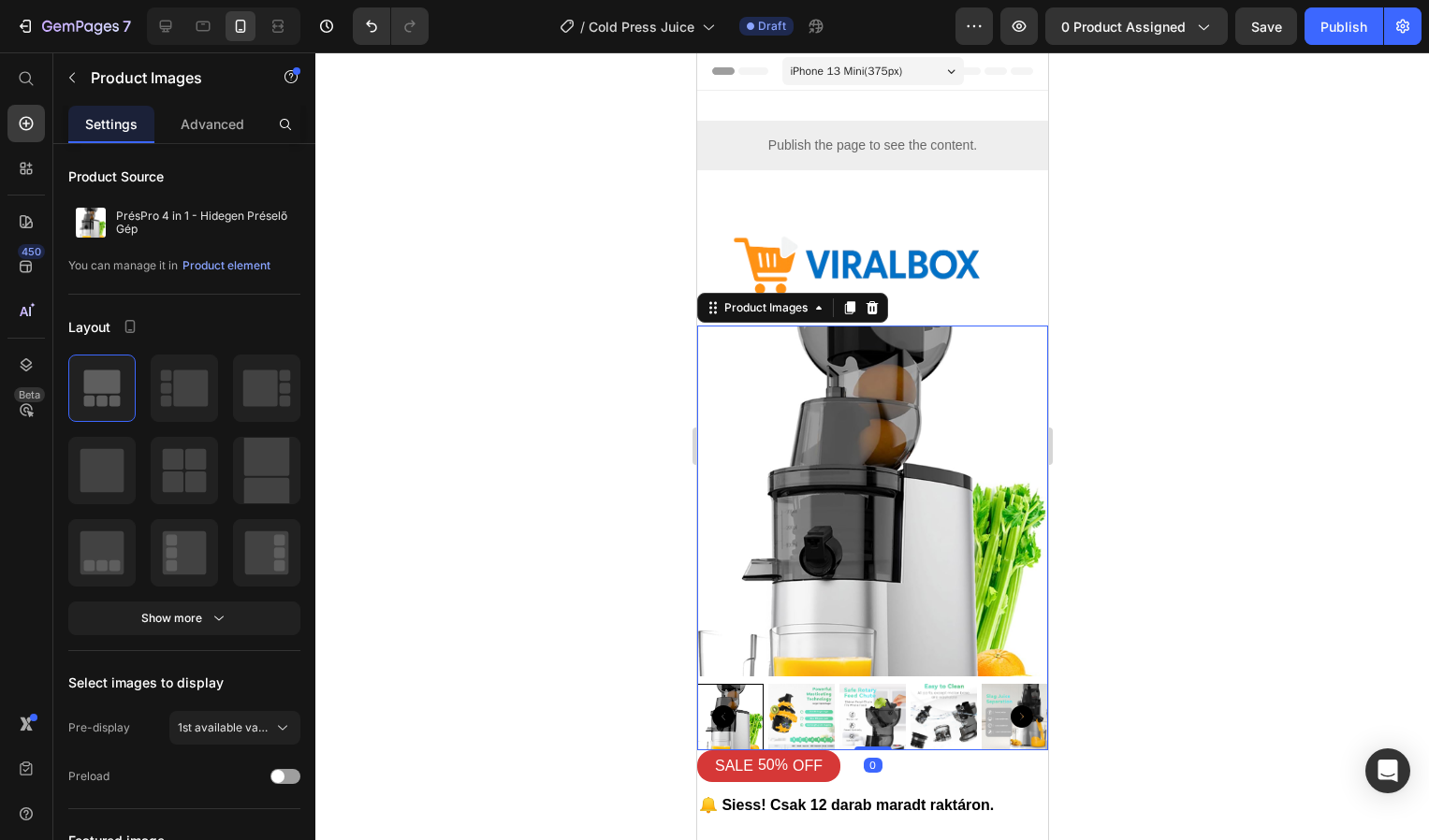 click at bounding box center [800, 717] 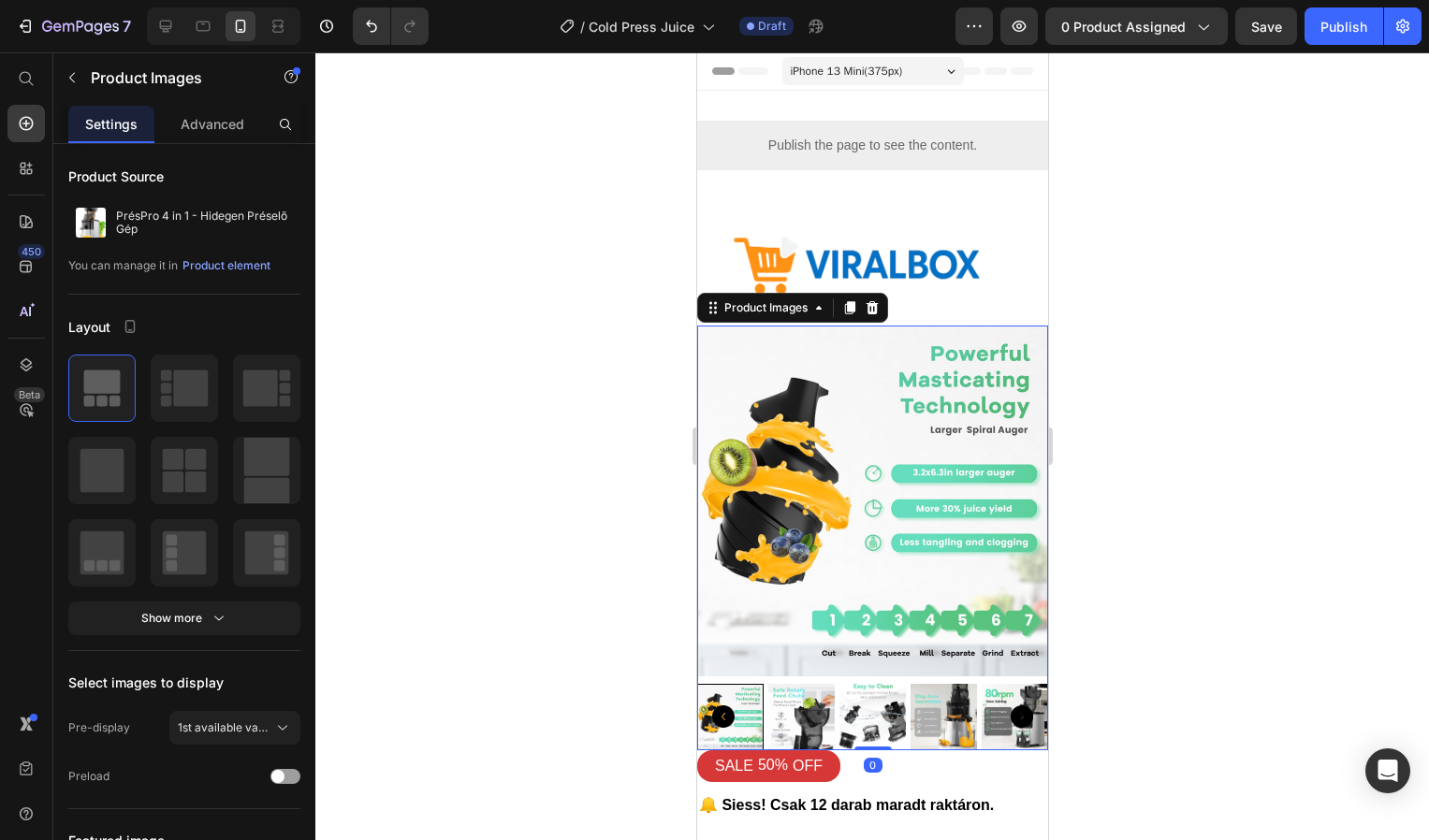 click at bounding box center [871, 717] 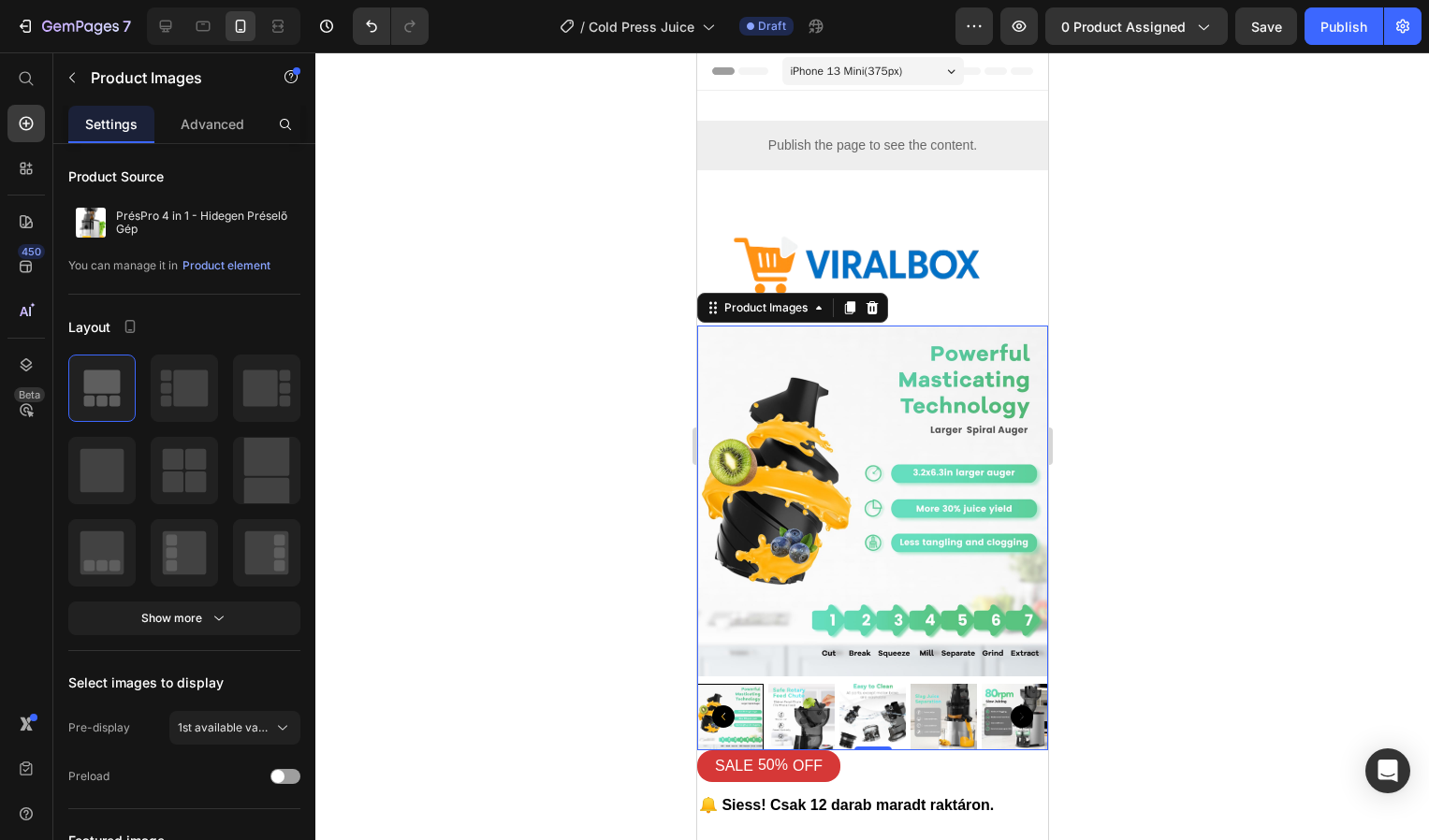 click 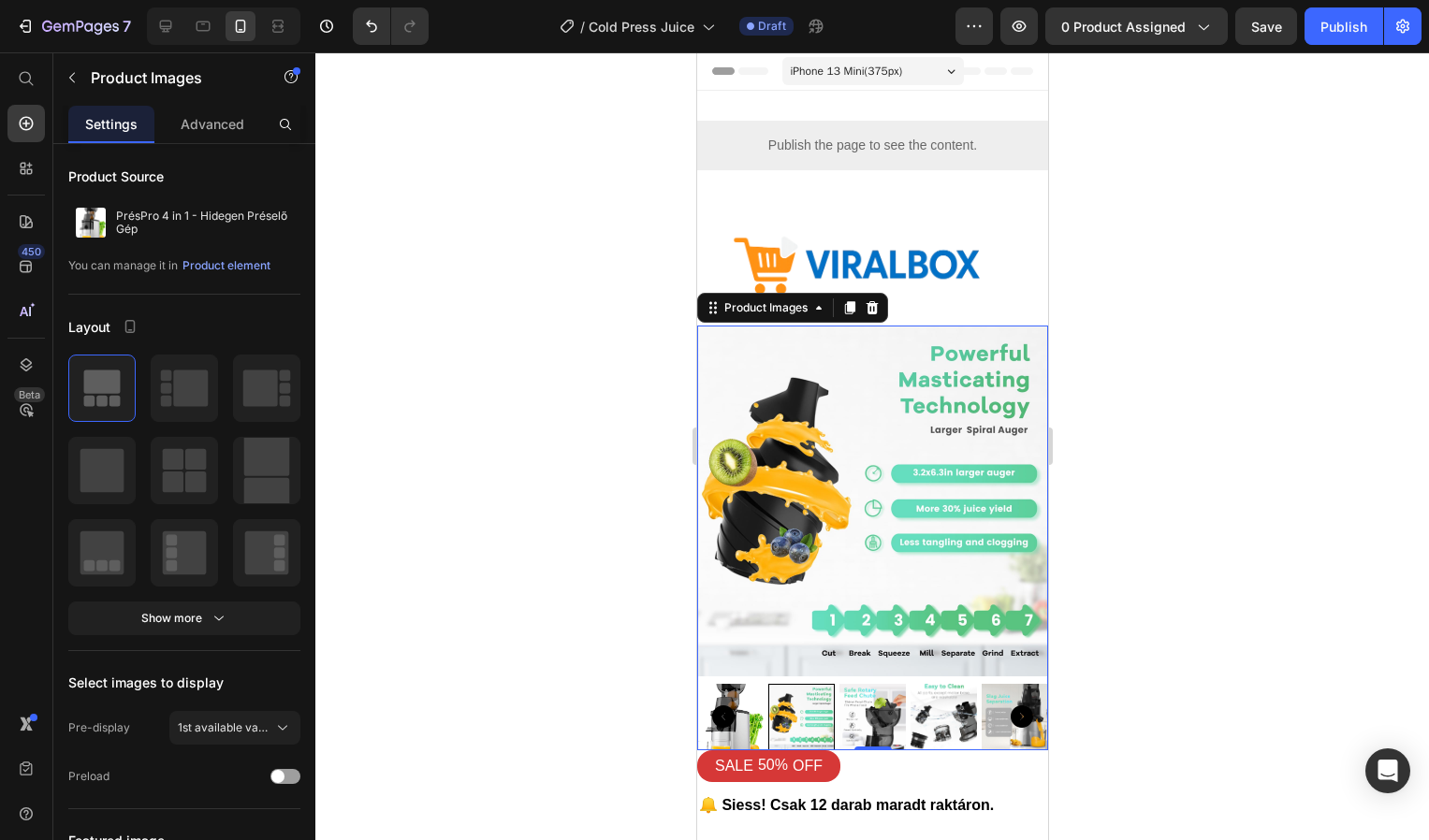 click at bounding box center (729, 717) 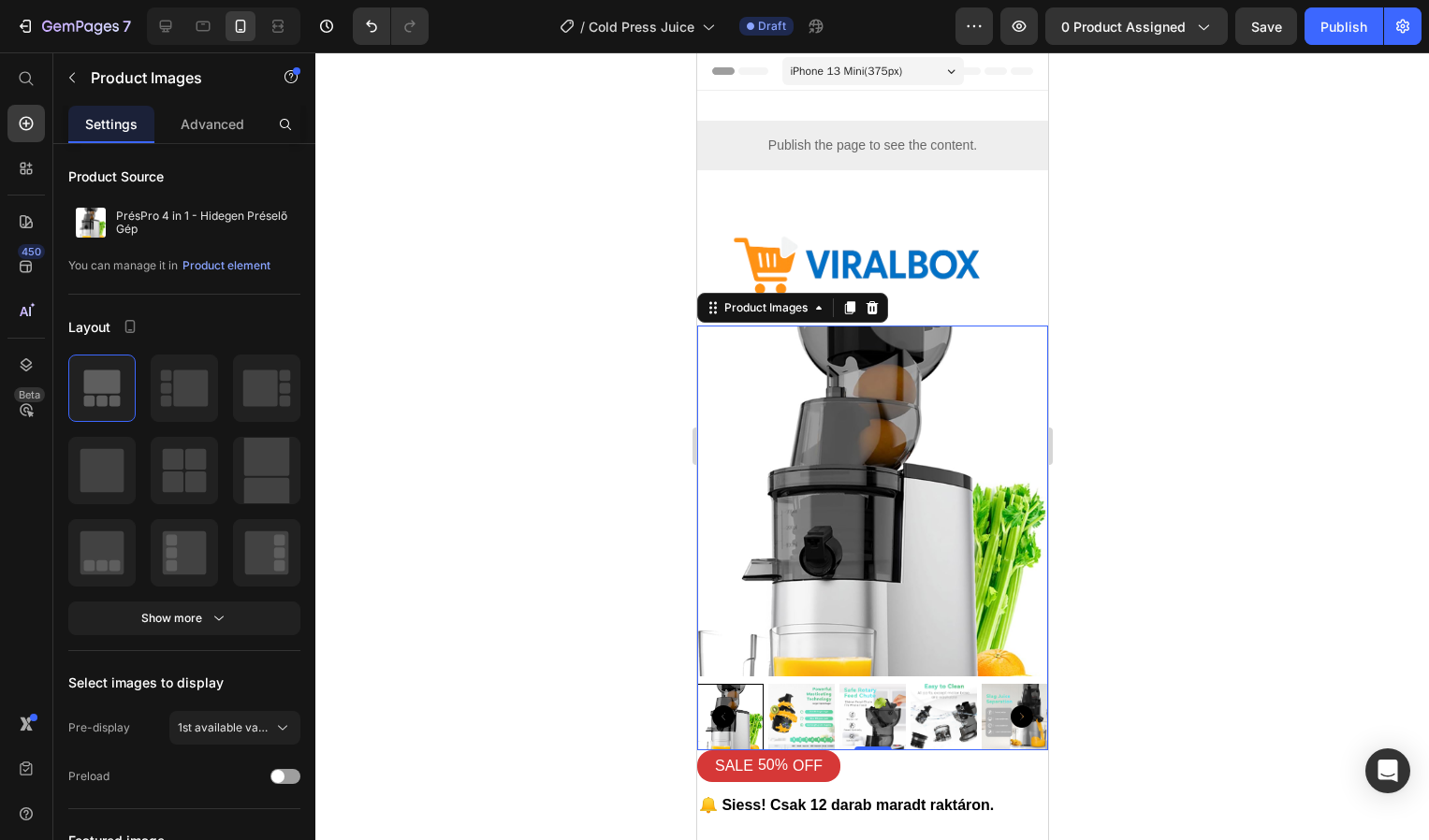 click at bounding box center [871, 500] 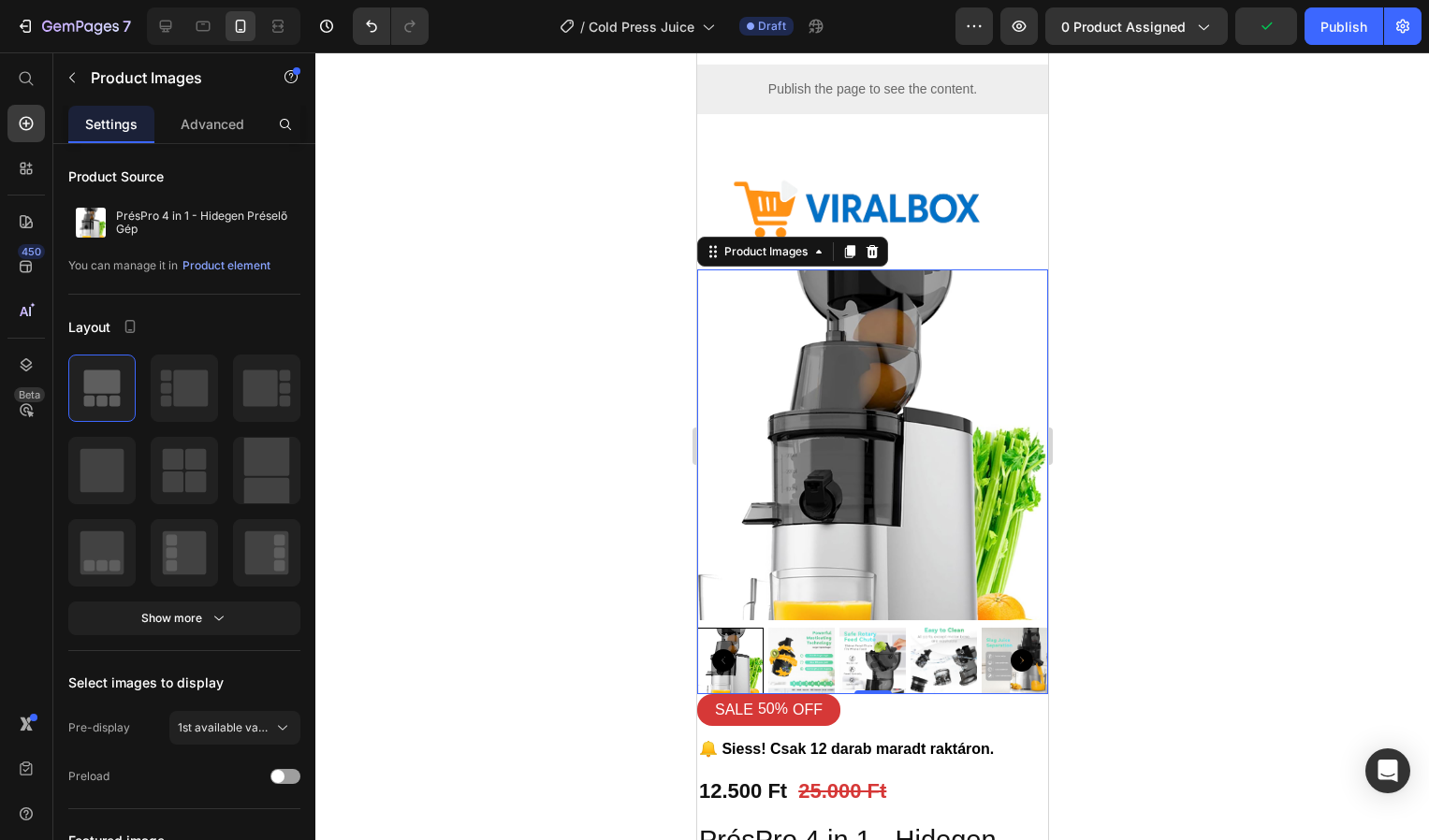 scroll, scrollTop: 133, scrollLeft: 0, axis: vertical 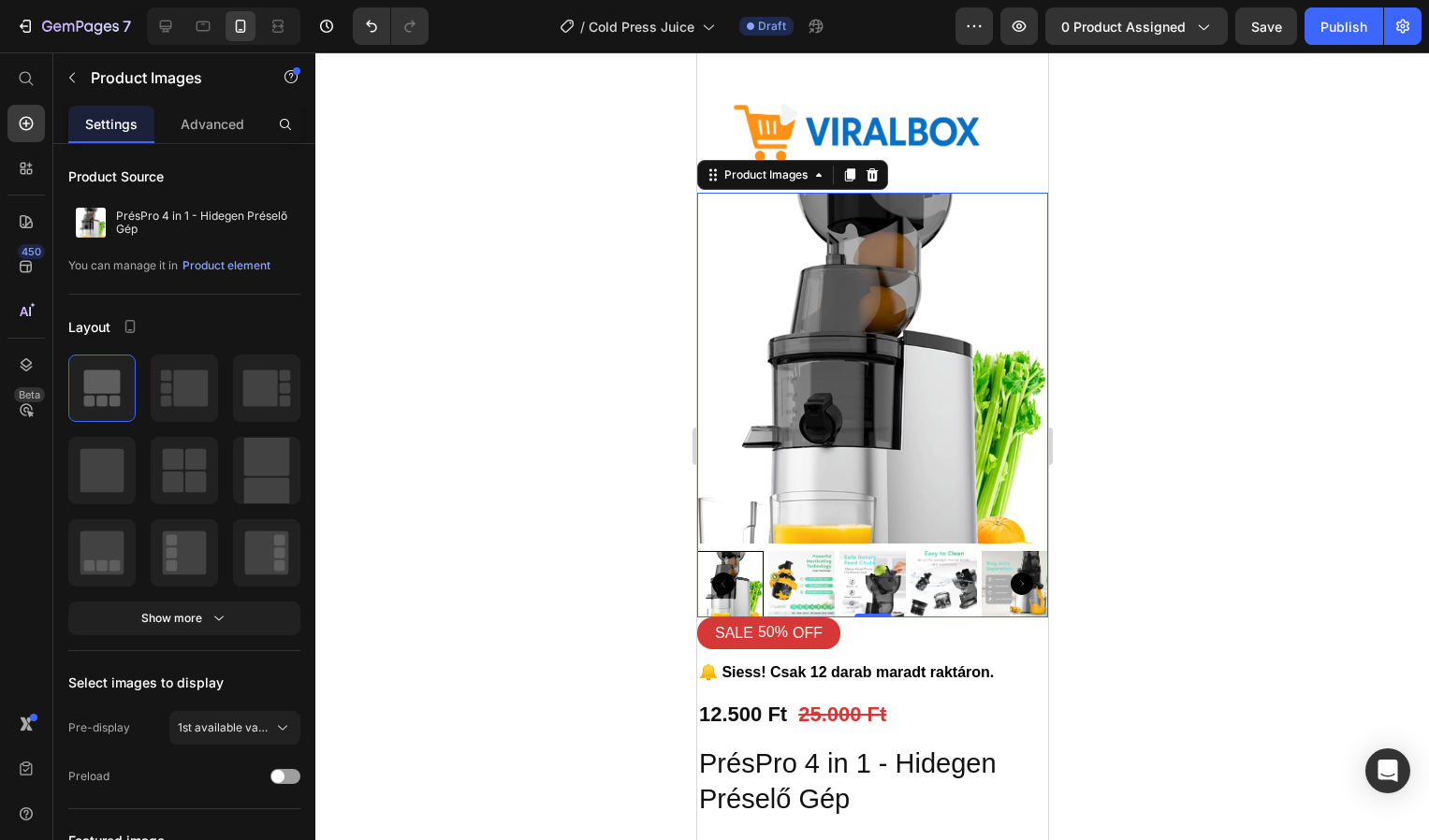 click on "7  Version history  /  Cold Press Juice Draft Preview 0 product assigned  Save   Publish" 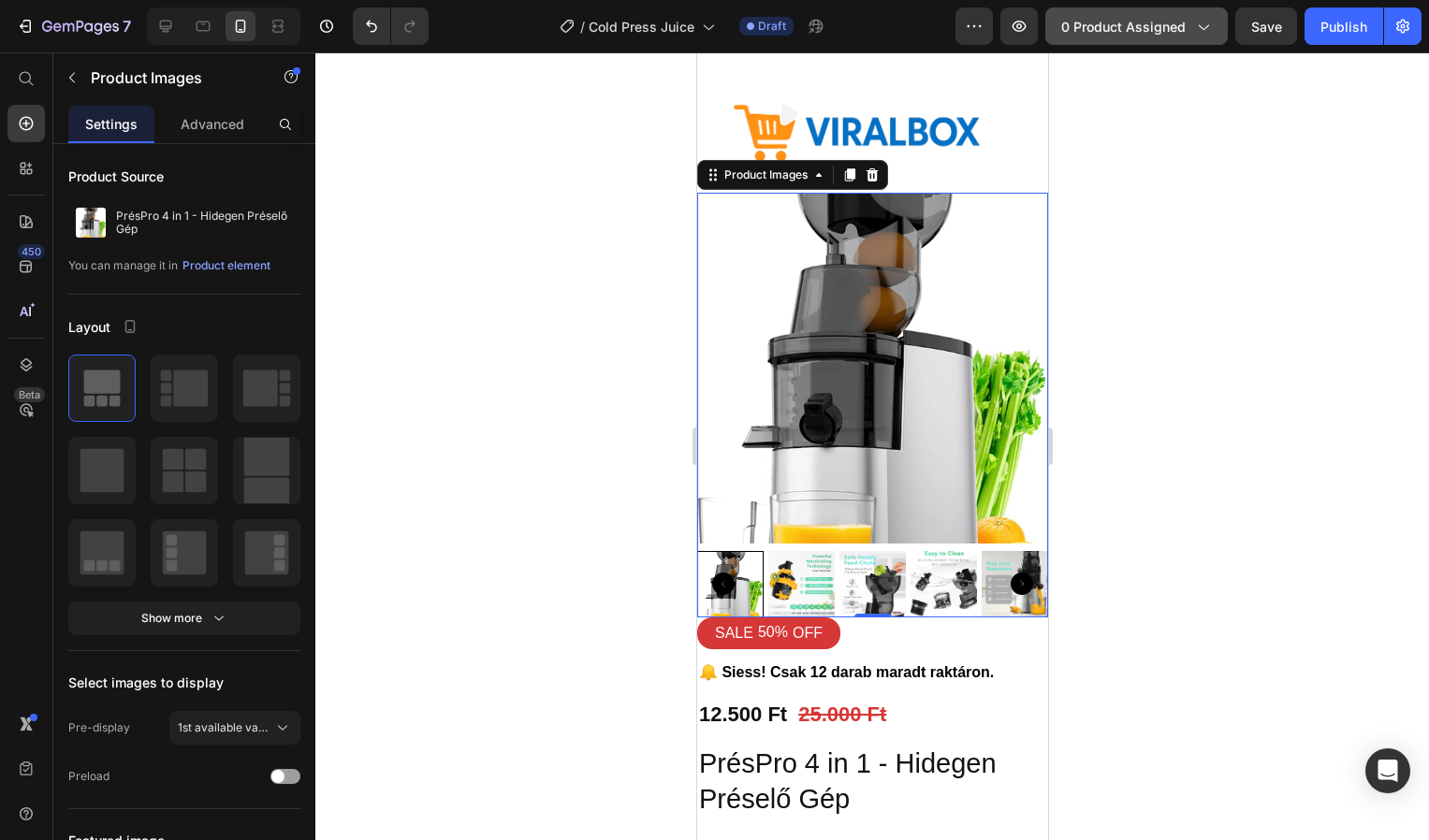 click on "0 product assigned" at bounding box center (1136, 26) 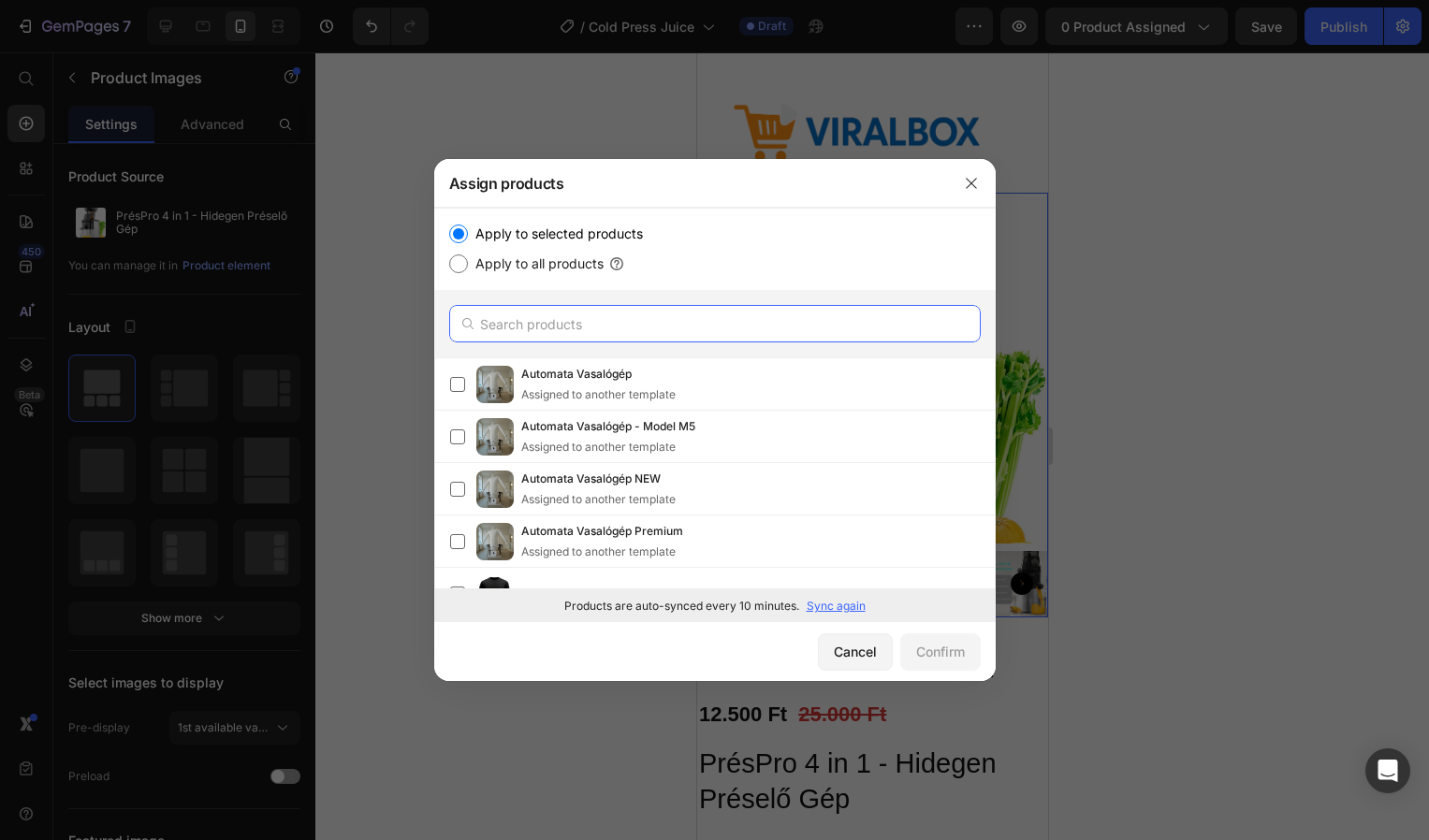 click at bounding box center [715, 324] 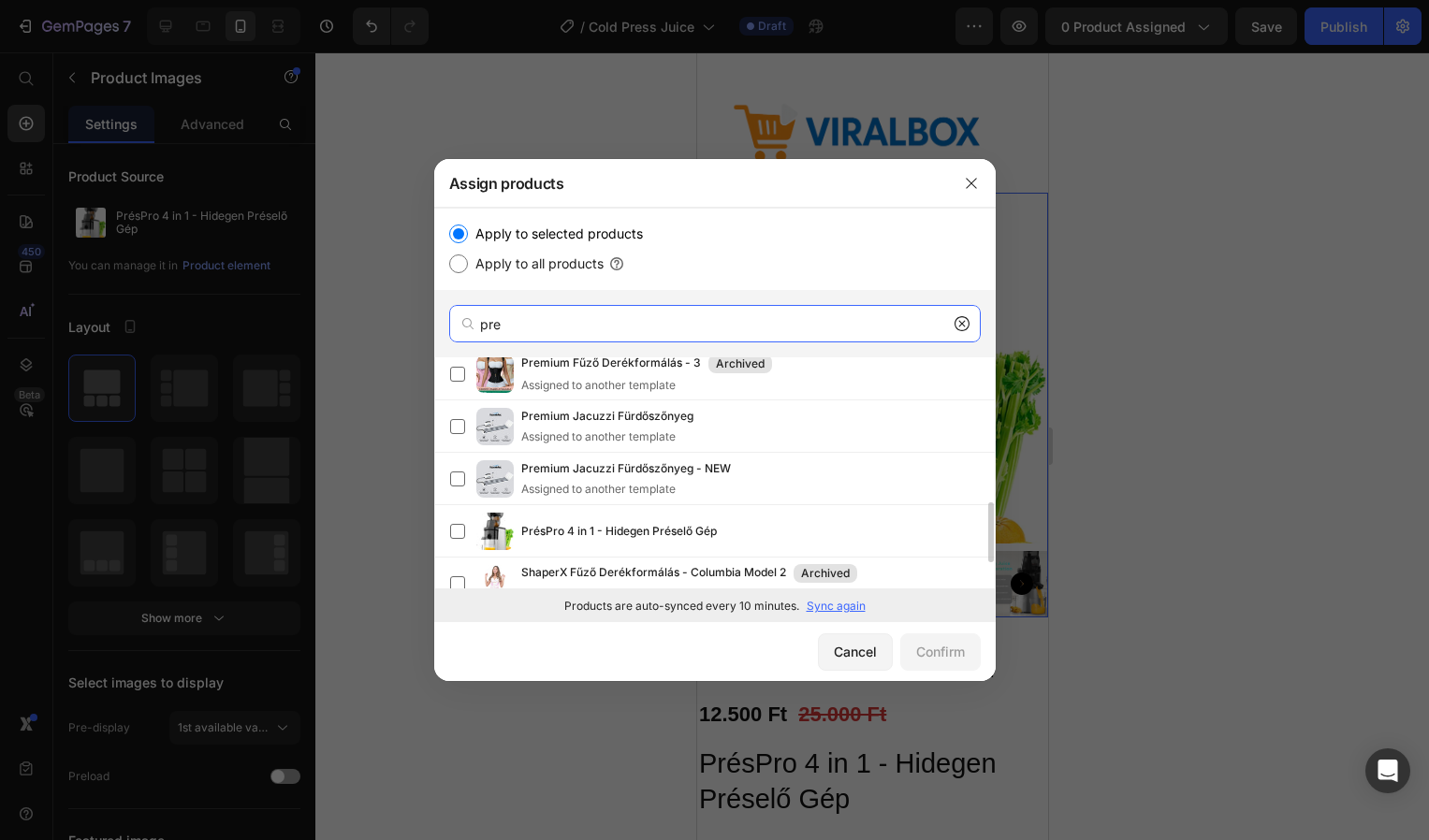 scroll, scrollTop: 512, scrollLeft: 0, axis: vertical 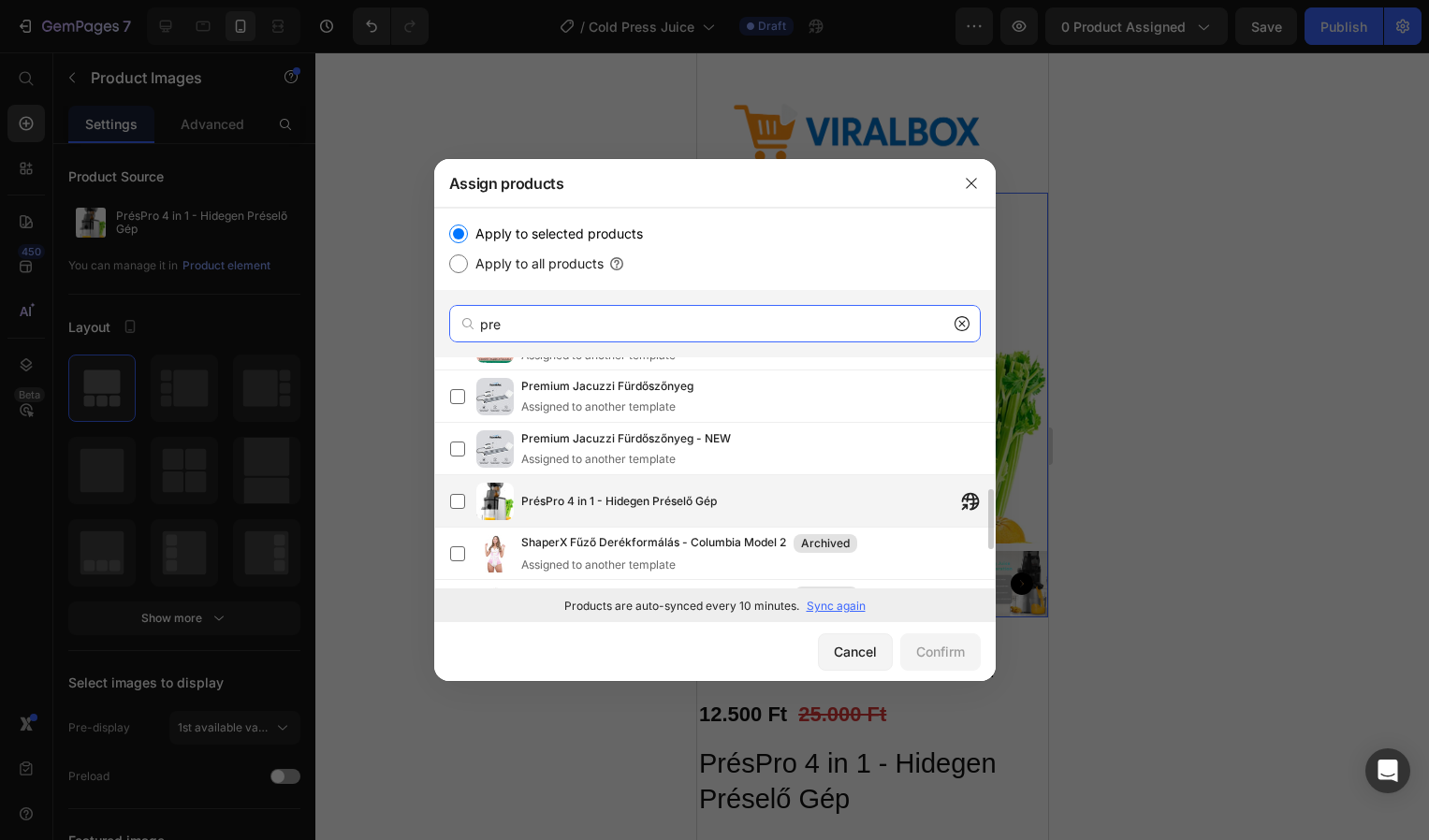 type on "pre" 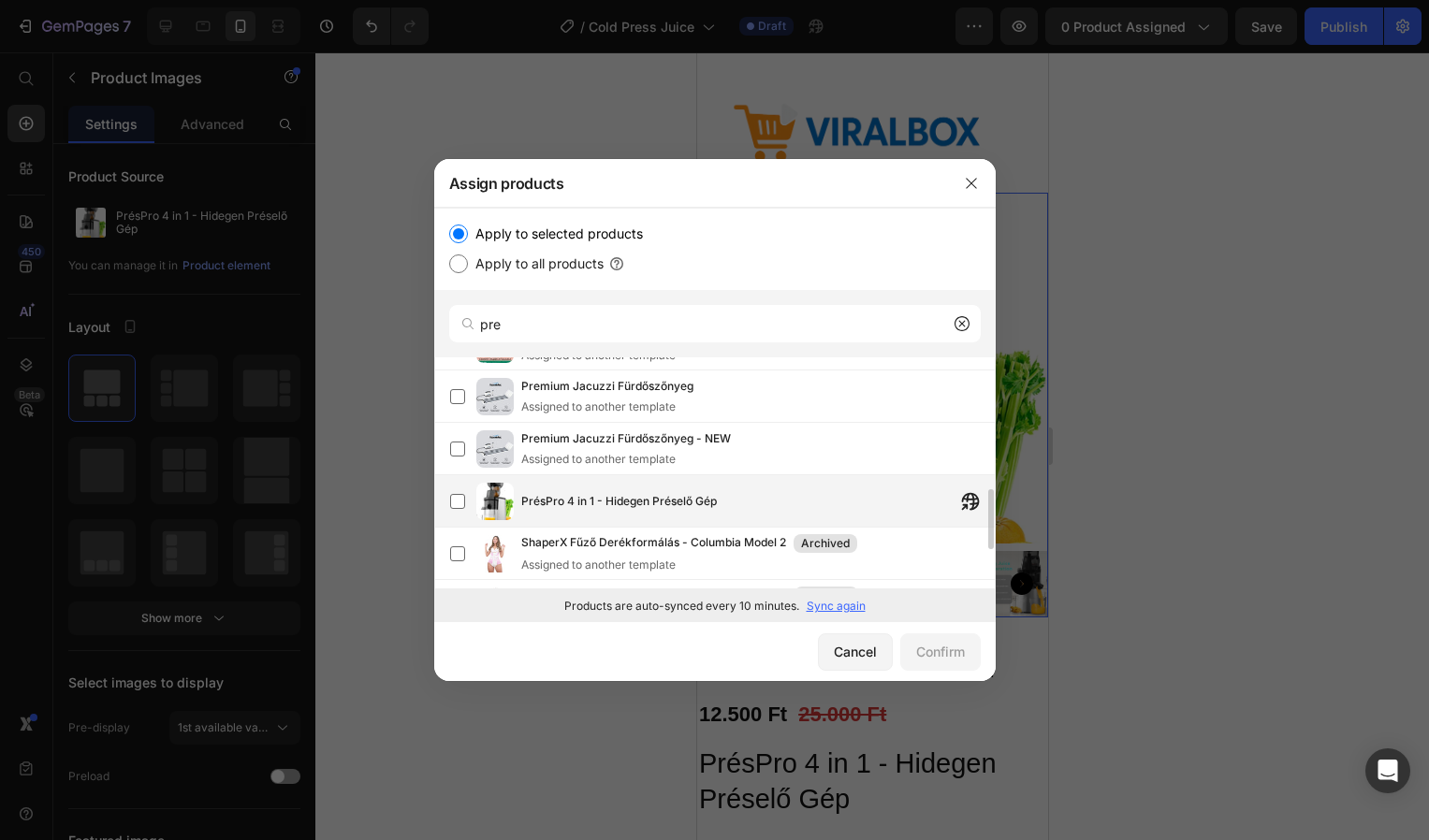 click on "PrésPro 4 in 1 - Hidegen Préselő Gép" at bounding box center [619, 501] 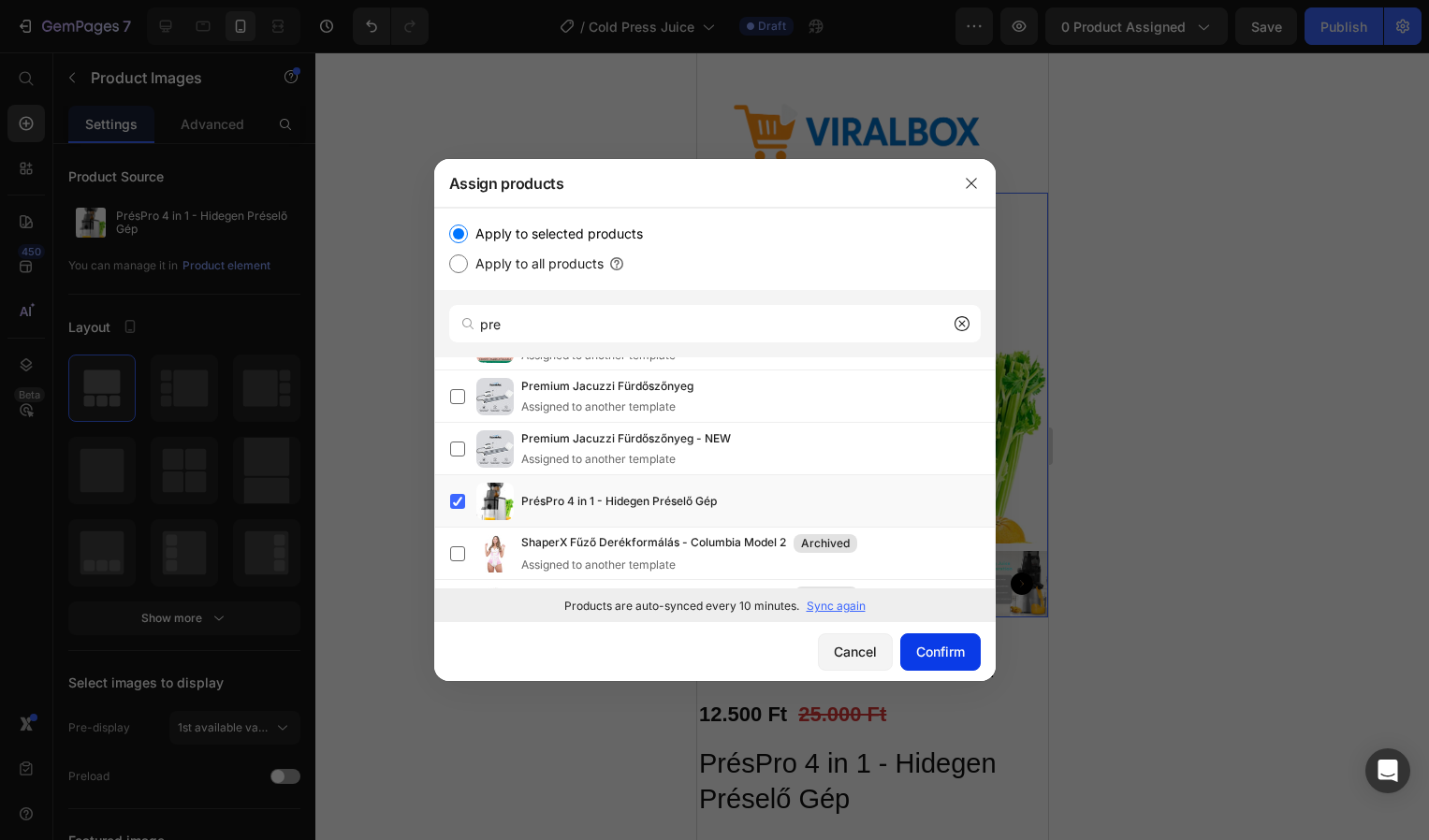 click on "Confirm" at bounding box center (941, 651) 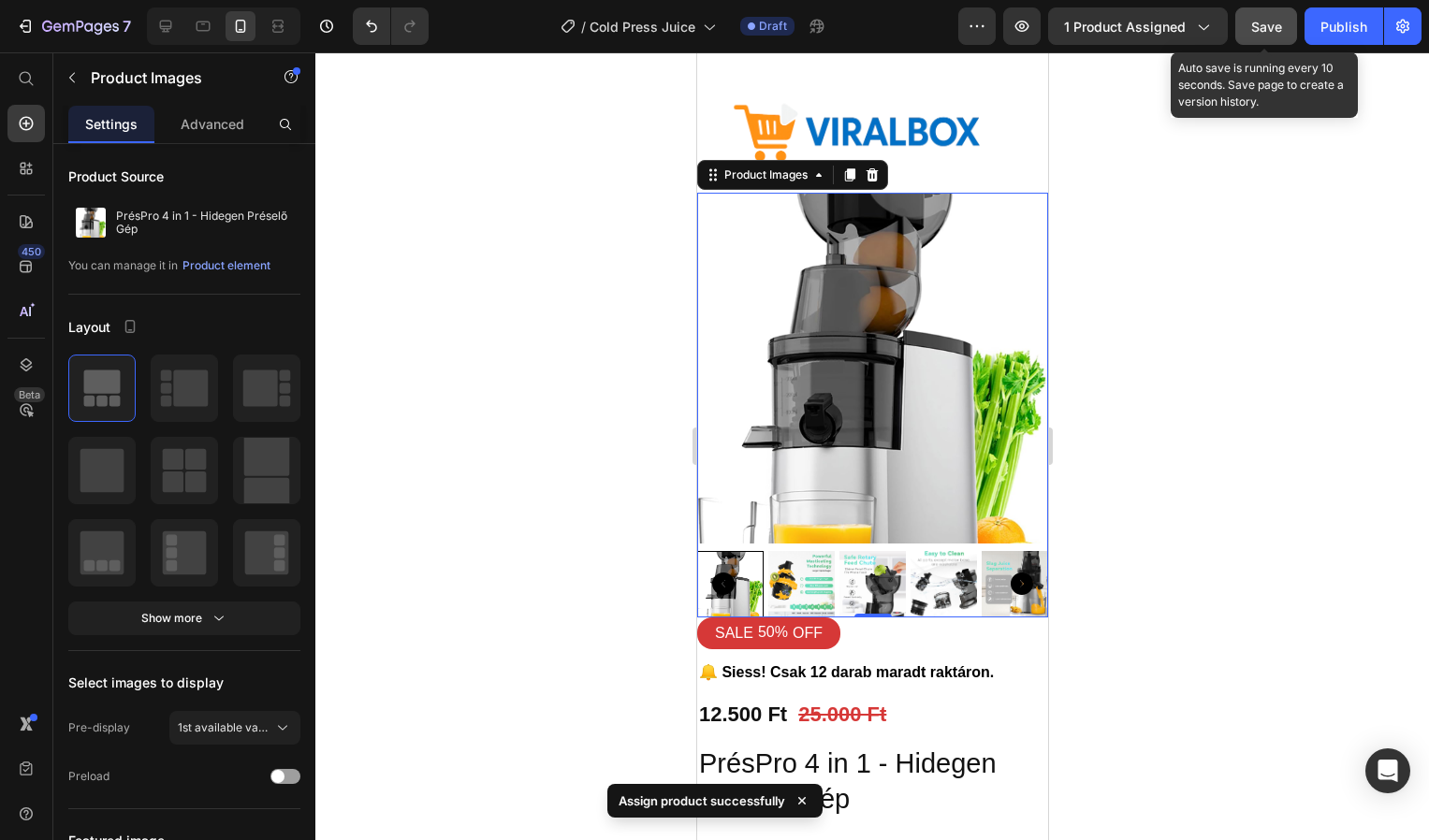 click on "Save" 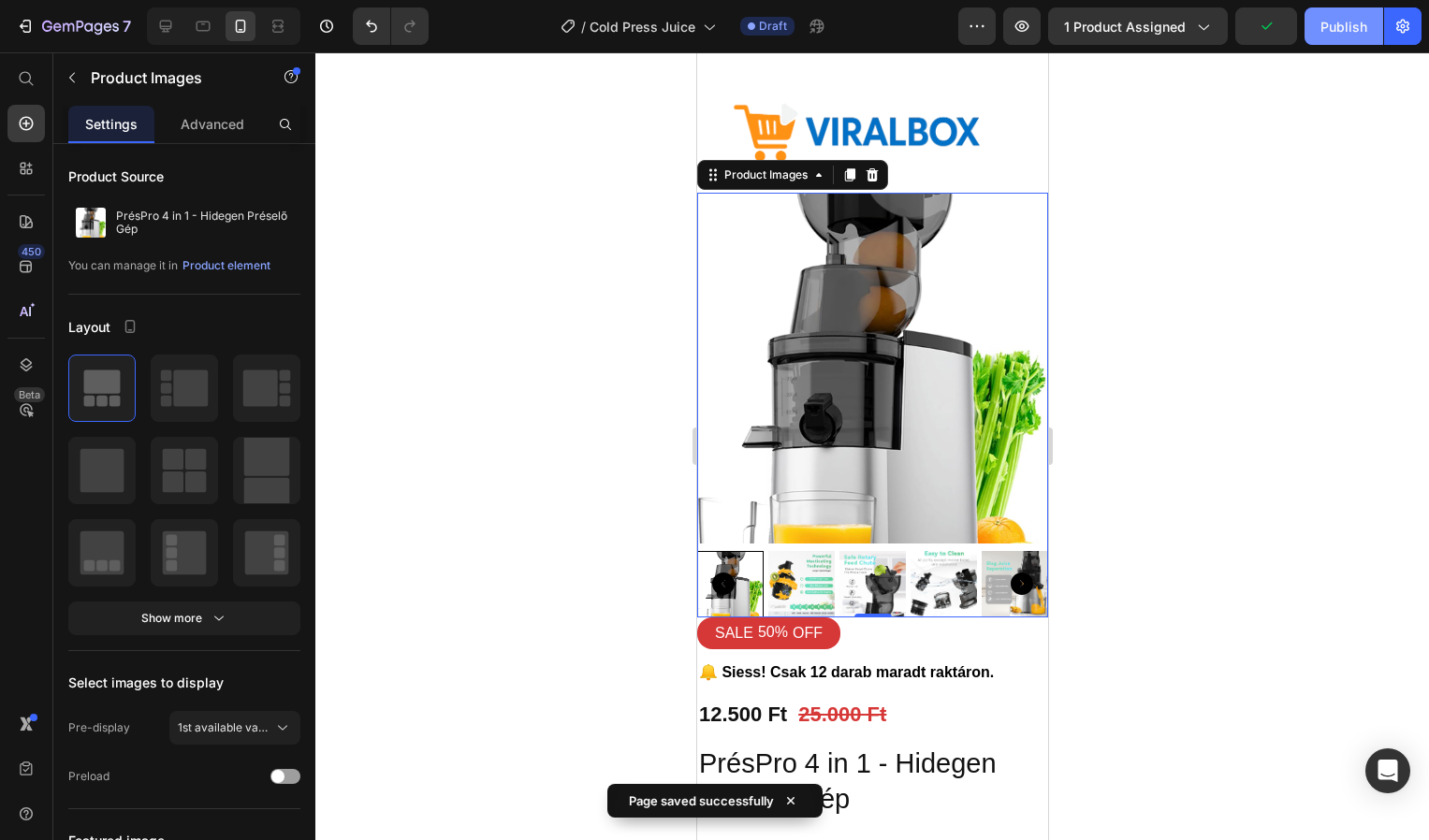 click on "Publish" at bounding box center [1344, 26] 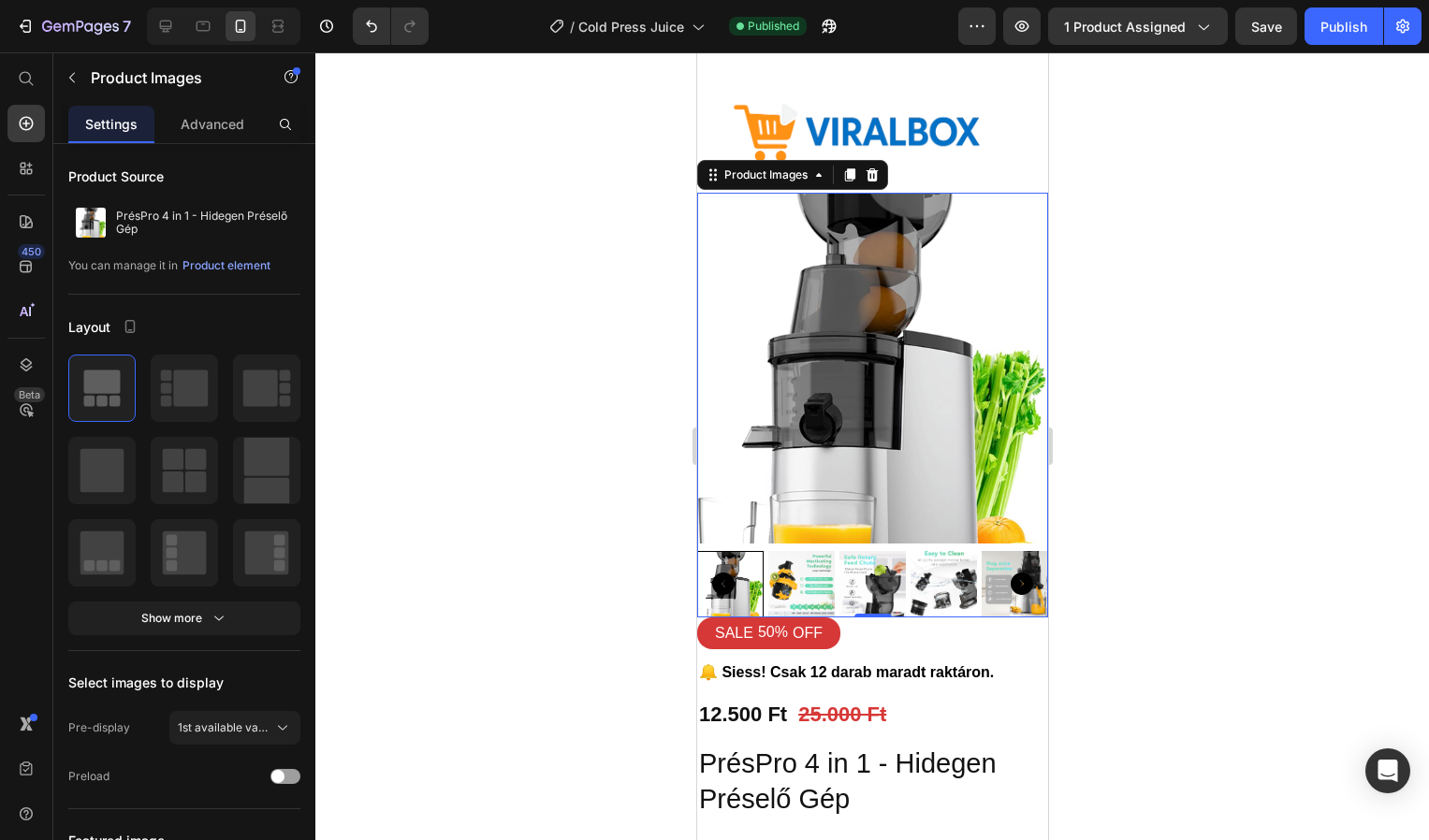click at bounding box center [871, 368] 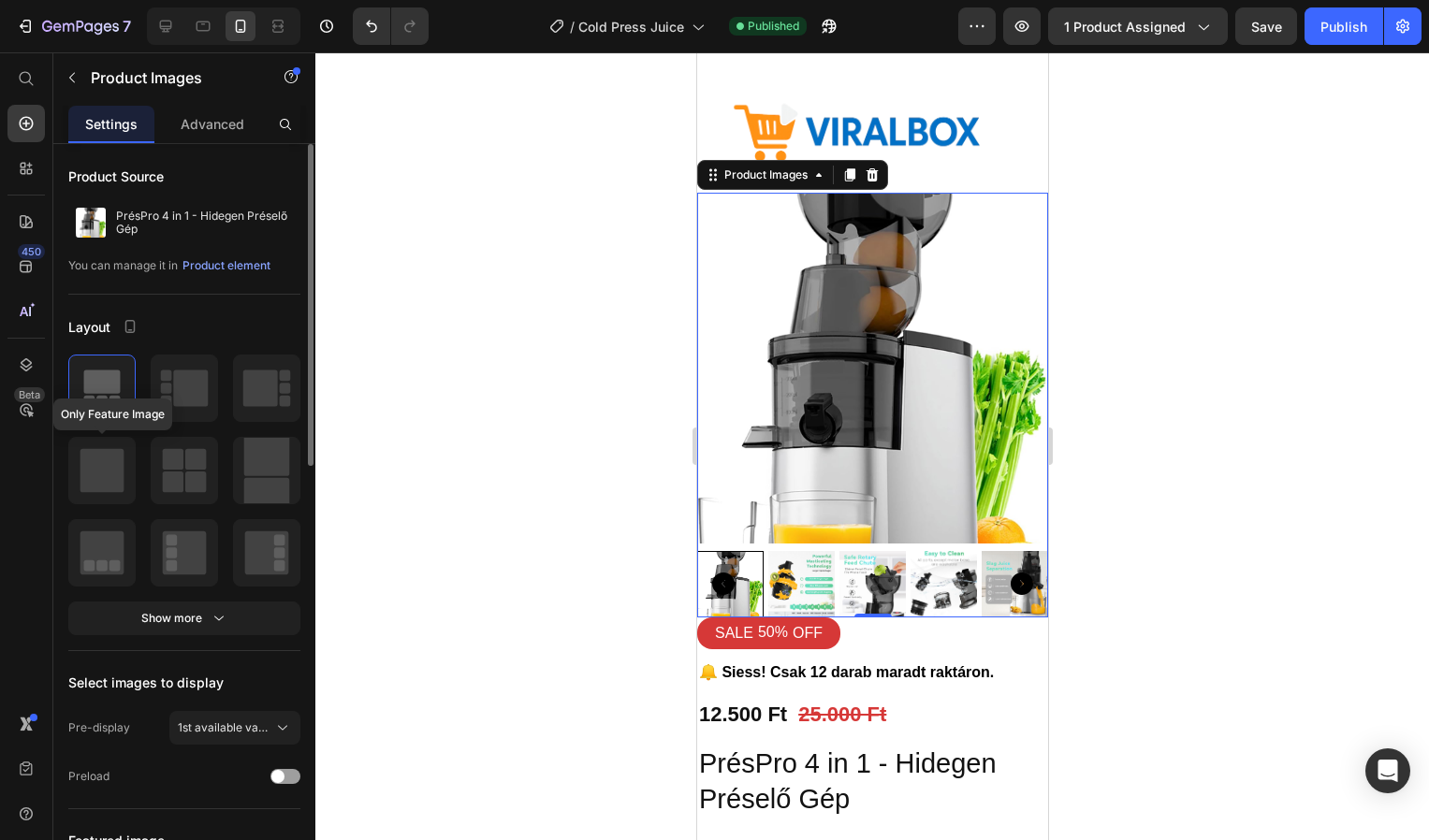 click 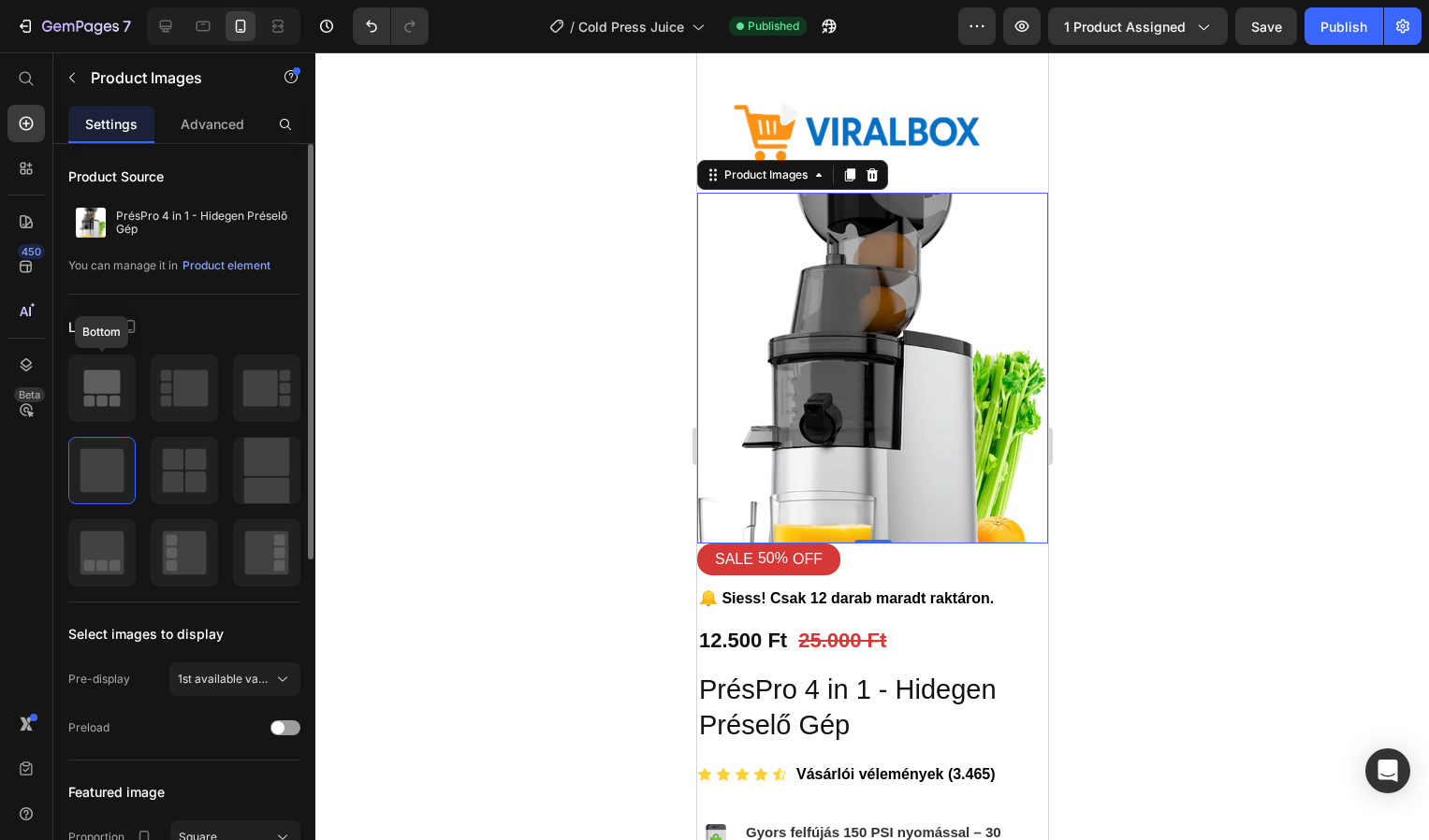 click 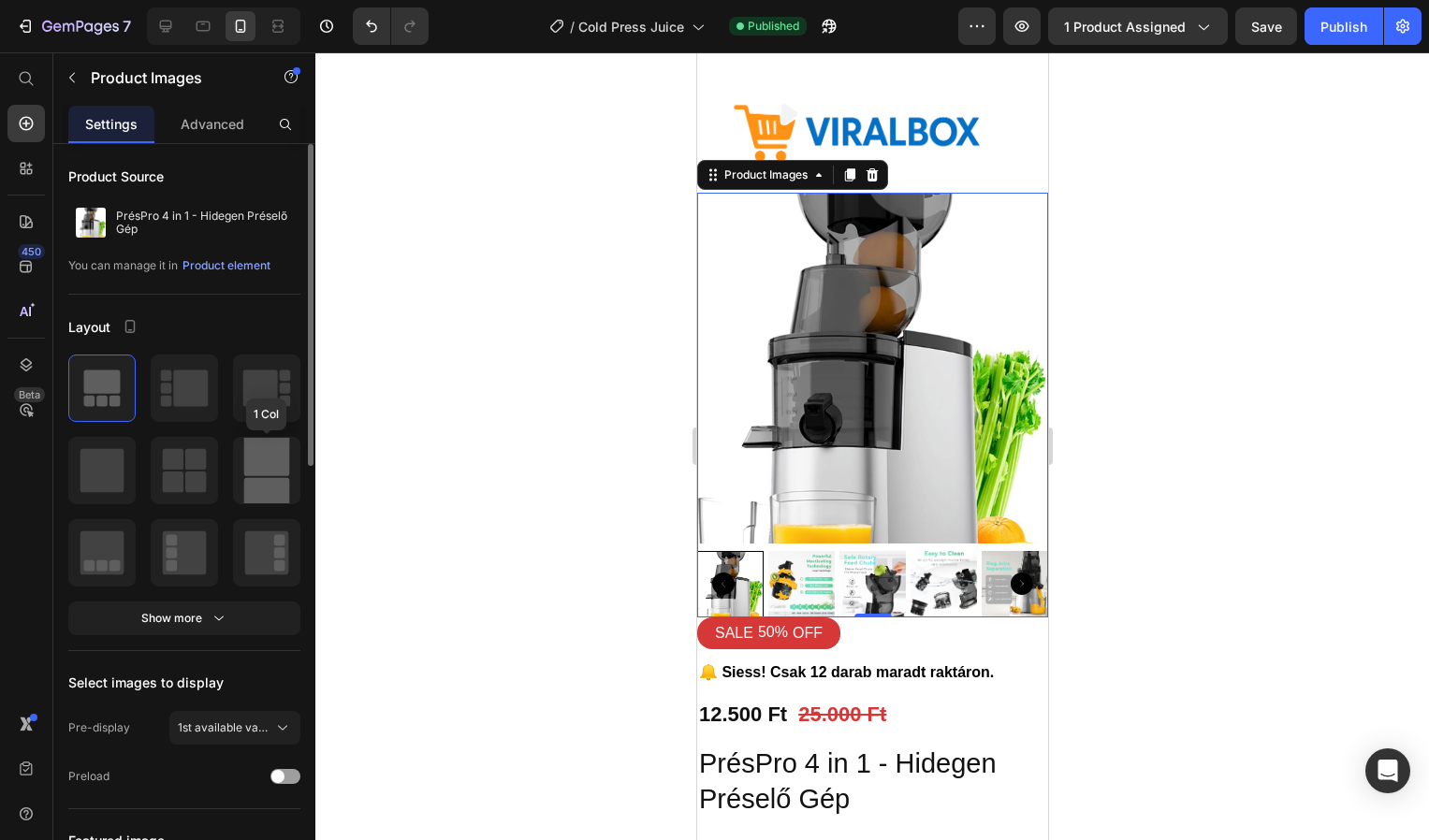 click 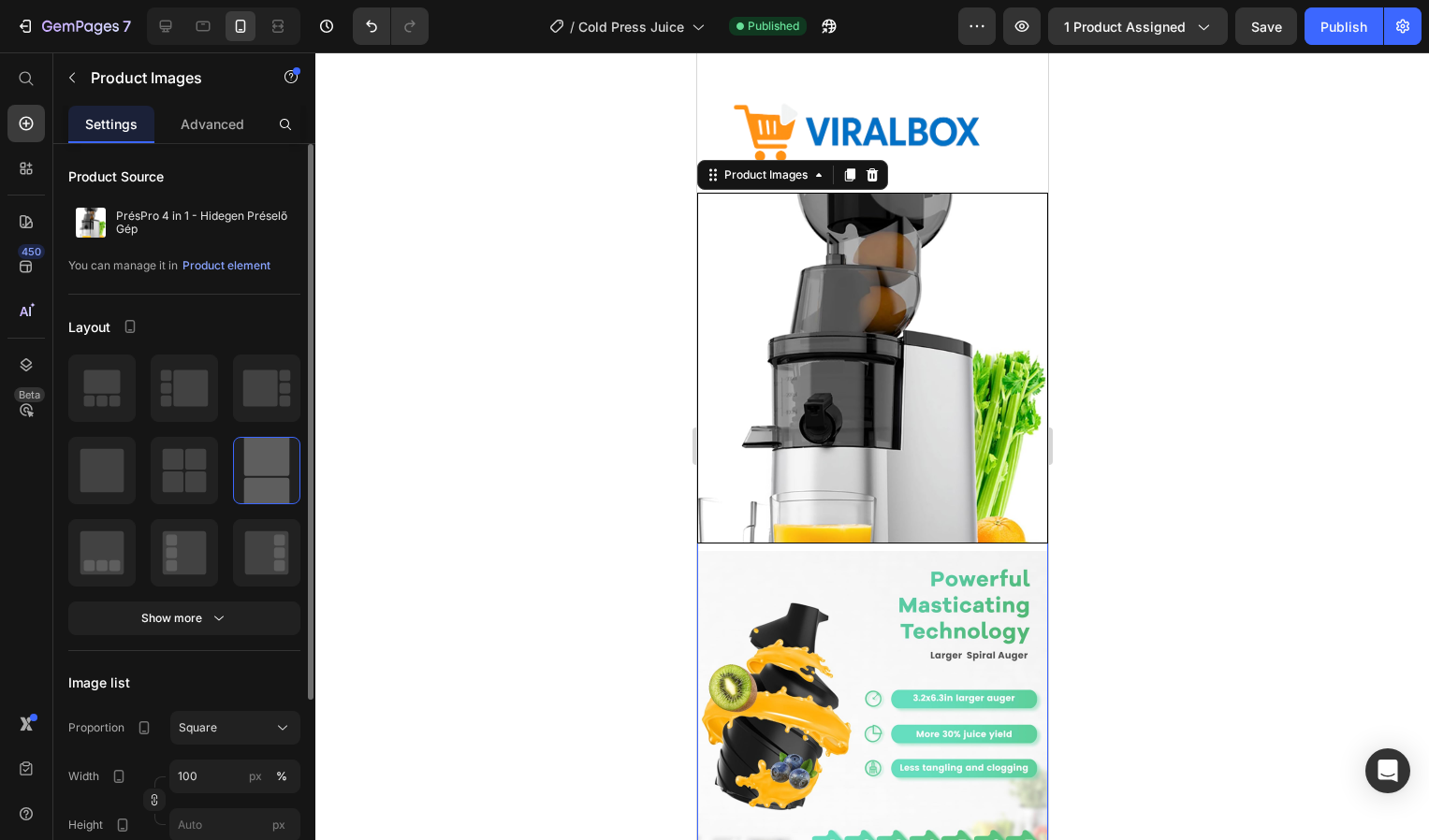 click 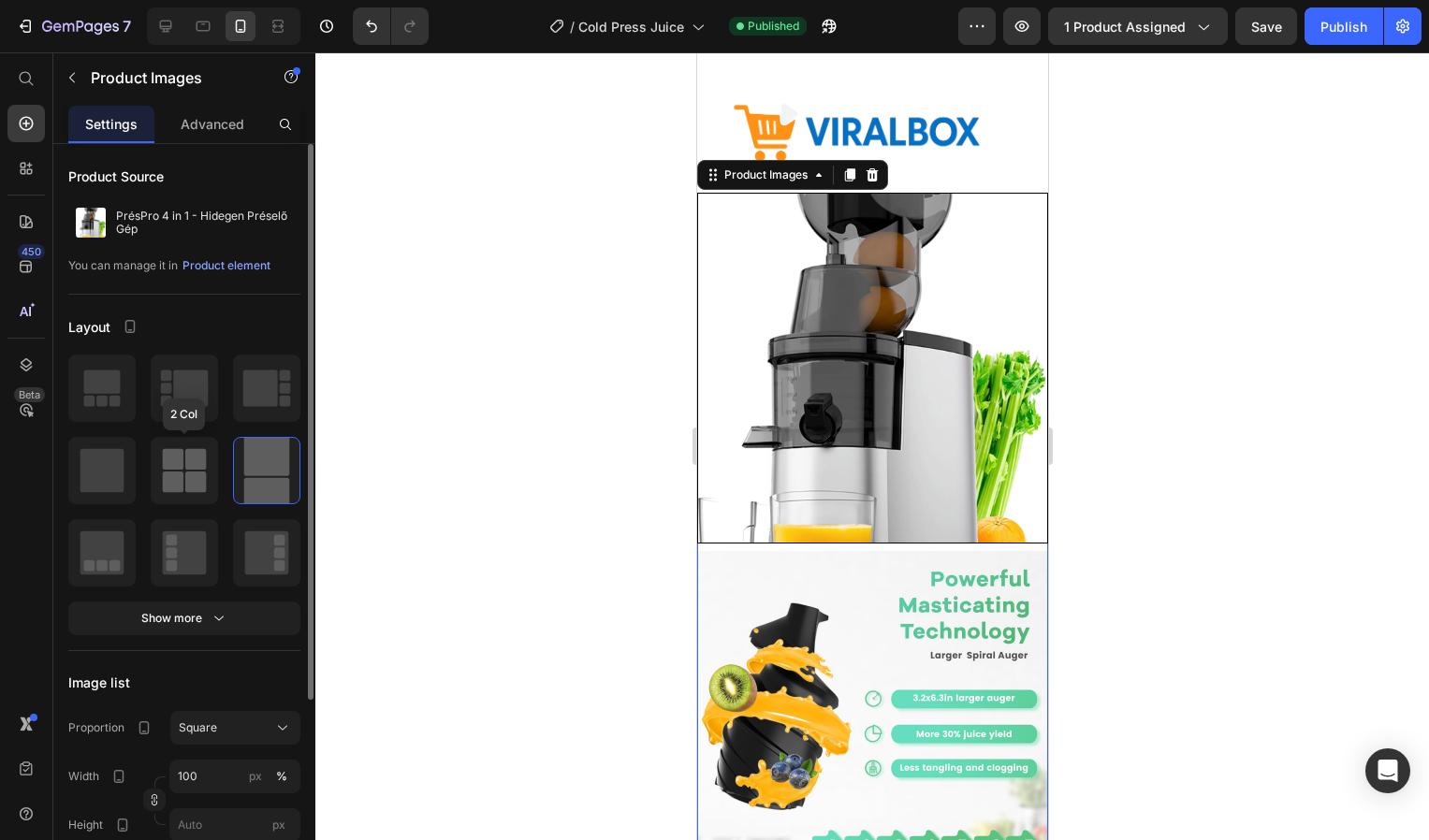 click 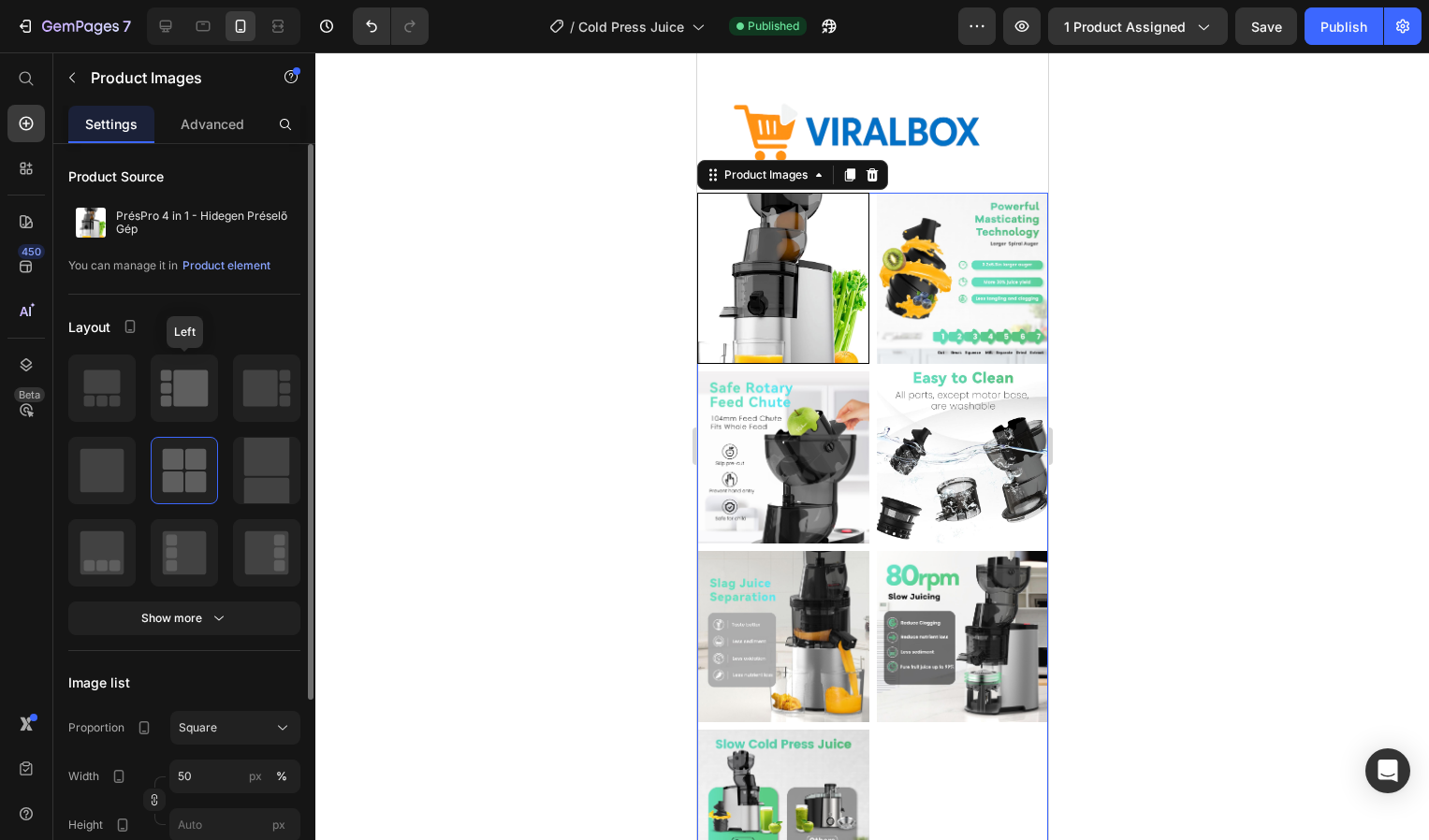 click 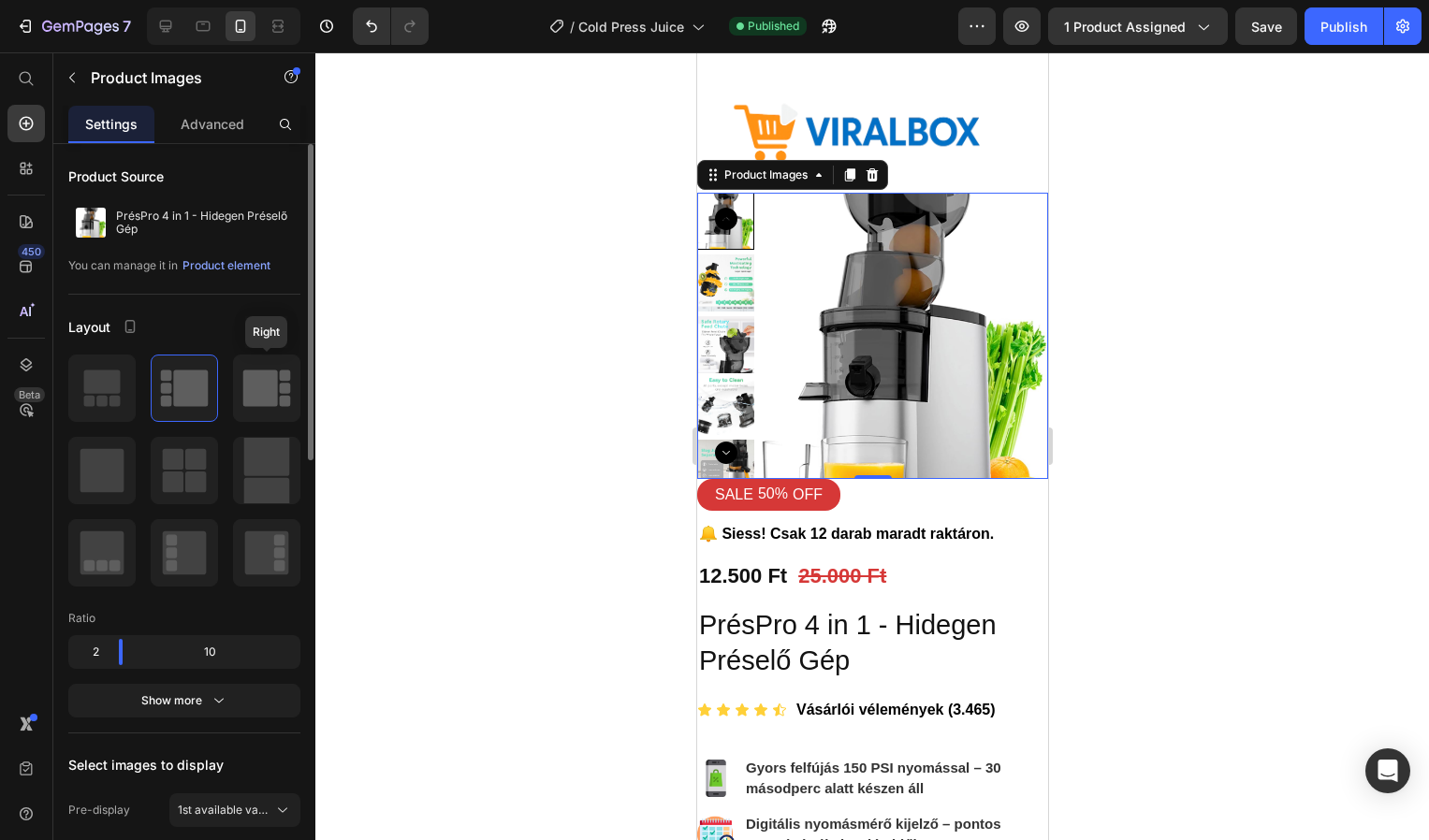 click 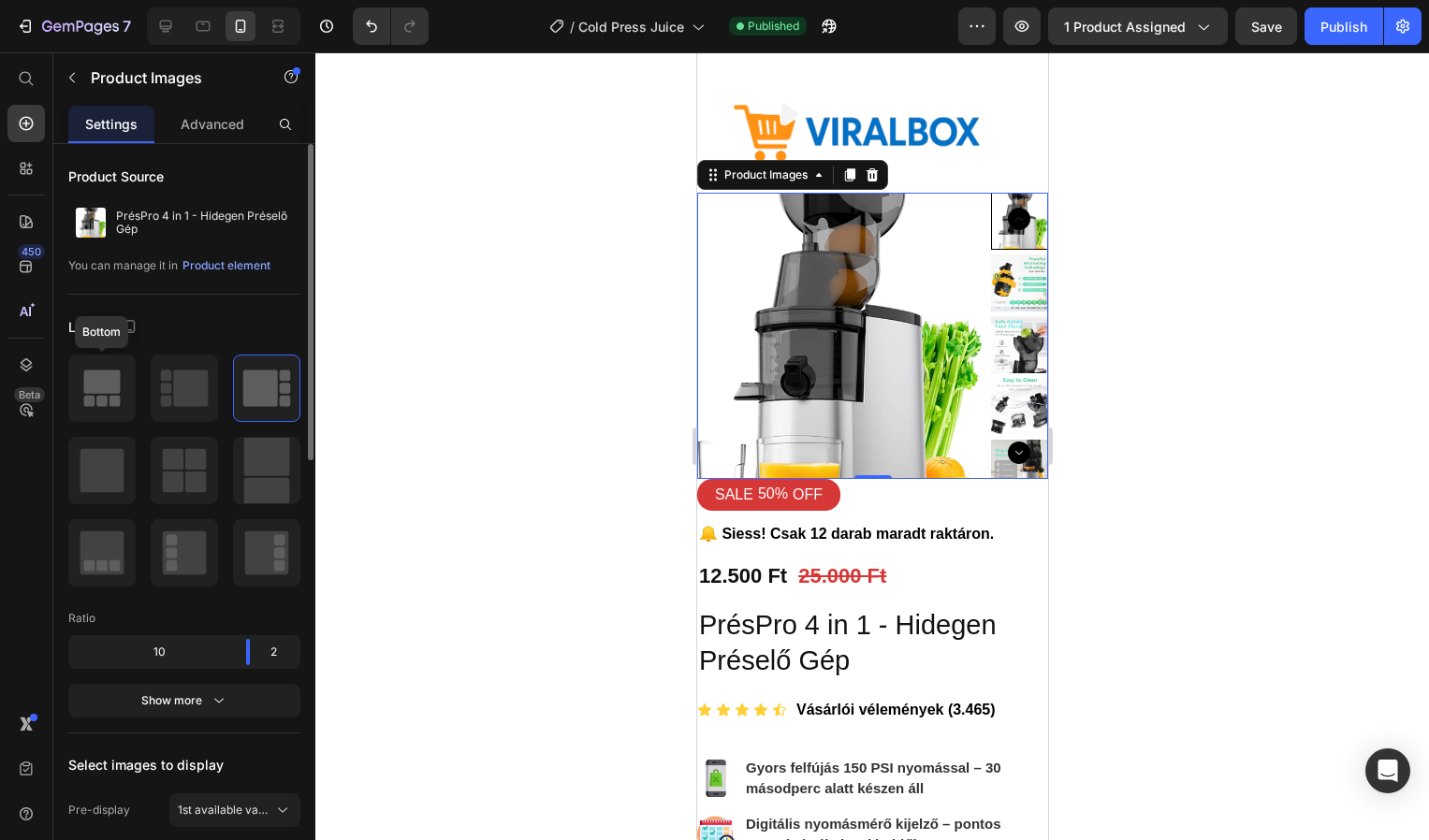 click 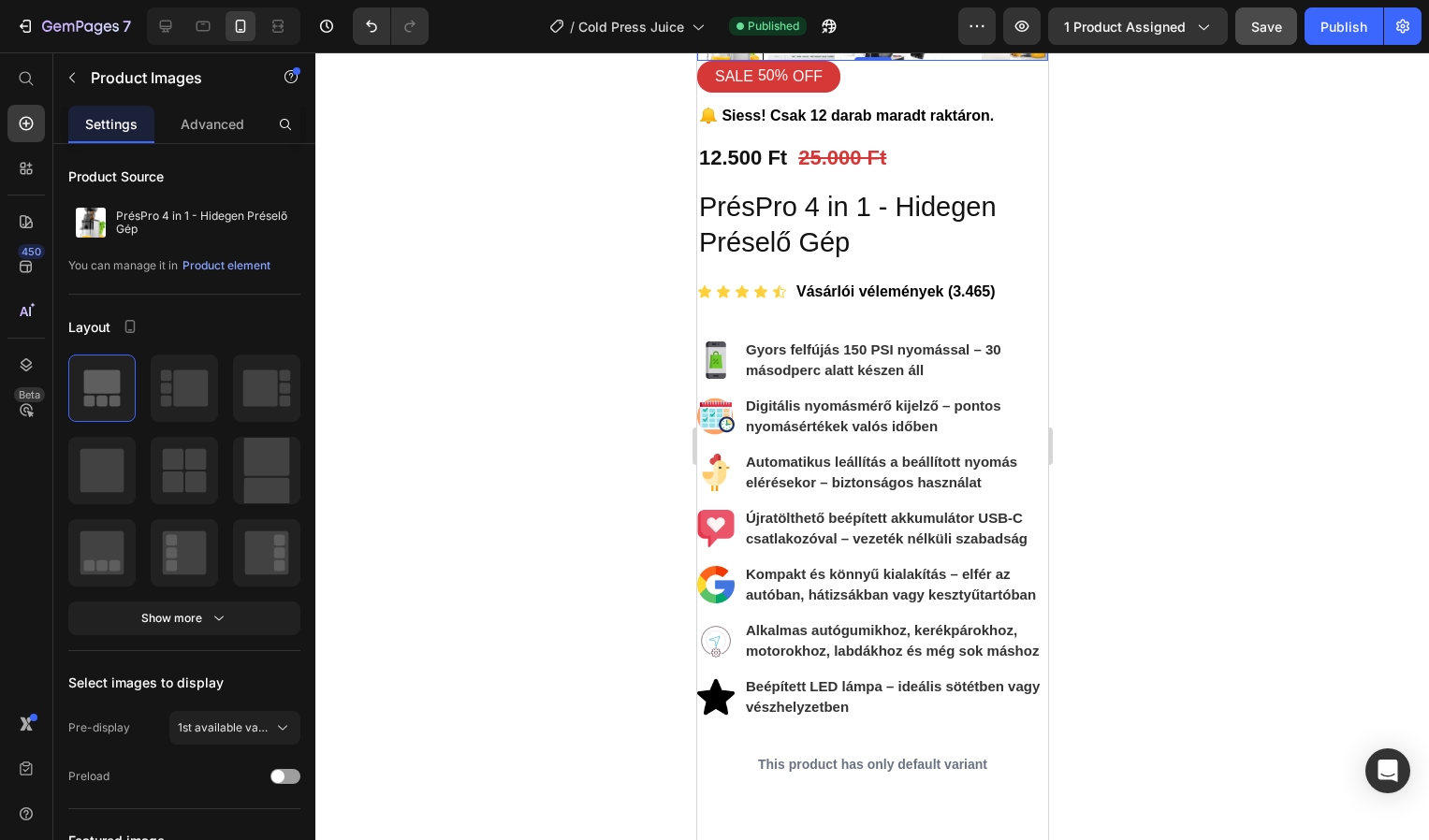 scroll, scrollTop: 786, scrollLeft: 0, axis: vertical 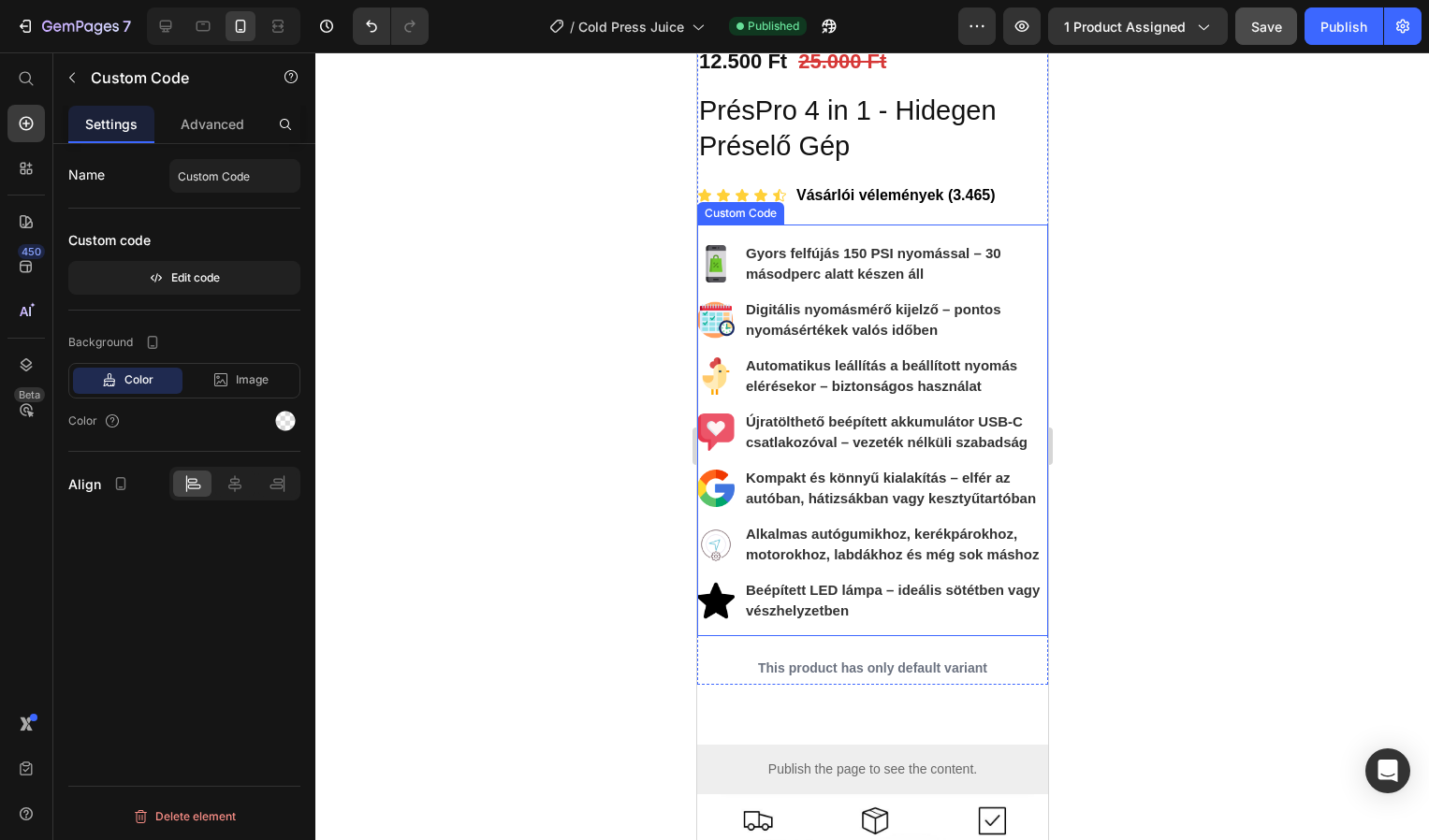 click on "Újratölthető beépített akkumulátor USB‑C csatlakozóval – vezeték nélküli szabadság" at bounding box center [896, 432] 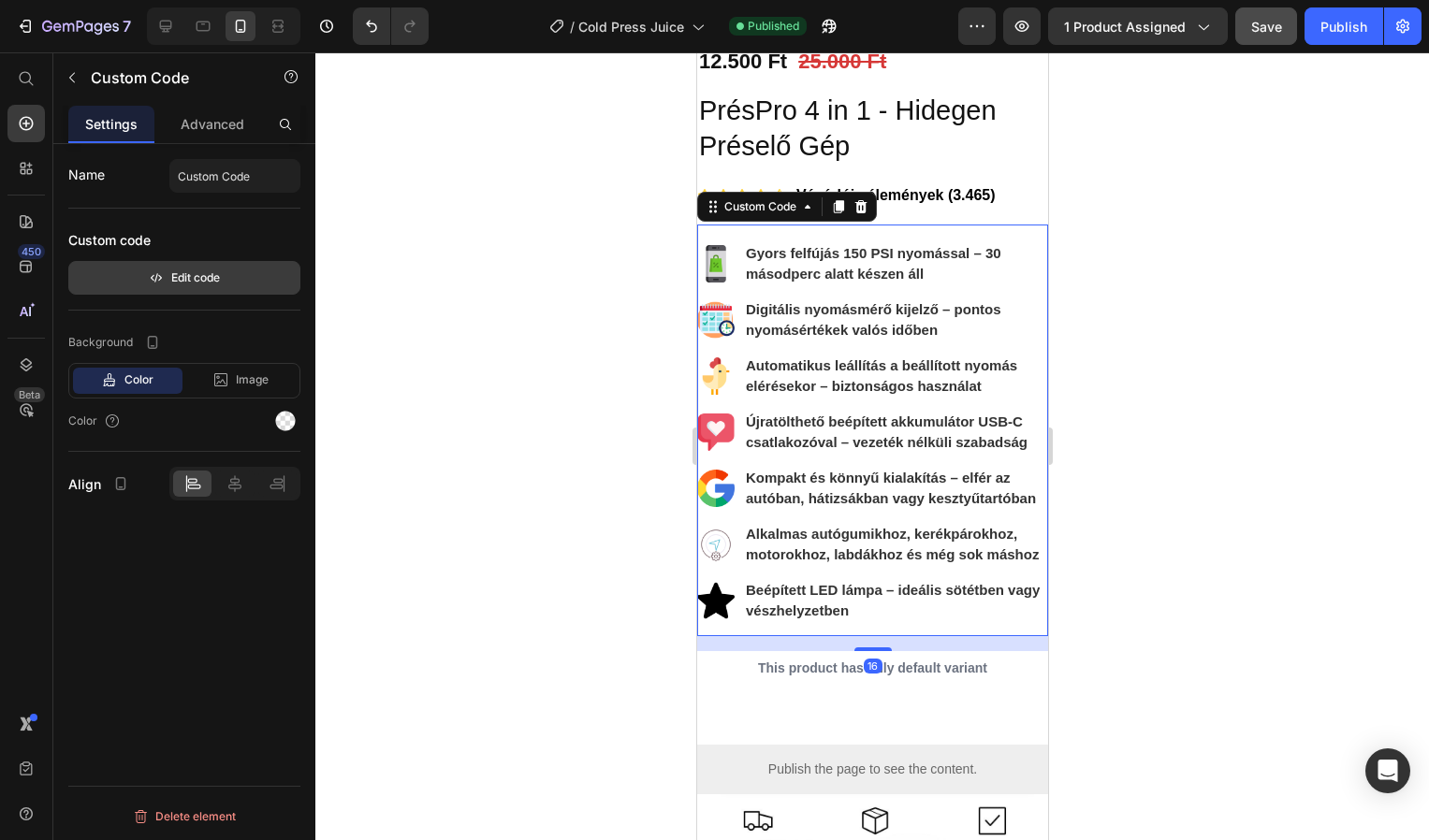click on "Edit code" at bounding box center (184, 278) 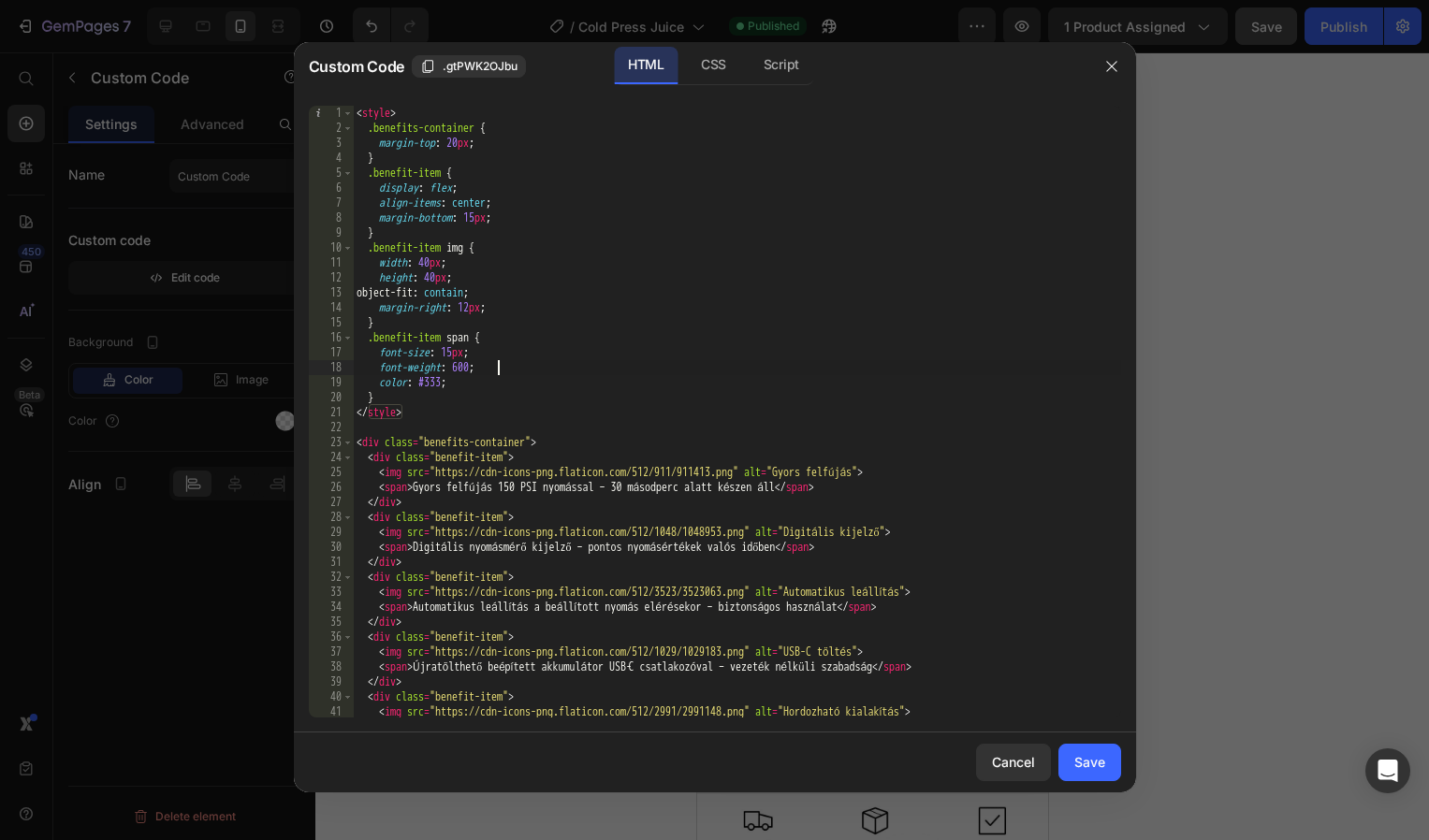 click on "< style >    .benefits-container   {      margin-top :   20 px ;    }    .benefit-item   {      display :   flex ;      align-items :   center ;      margin-bottom :   15 px ;    }    .benefit-item   img   {      width :   40 px ;      height :   40 px ;     object-fit :   contain ;      margin-right :   12 px ;    }    .benefit-item   span   {      font-size :   15 px ;      font-weight :   600 ;      color :   #333 ;    } </ style > < div   class = "benefits-container" >    < div   class = "benefit-item" >      < img   src = "https://cdn-icons-png.flaticon.com/512/911/911413.png"   alt = "Gyors felfújás" >      < span > Gyors felfújás 150 PSI nyomással – 30 másodperc alatt készen áll </ span >    </ div >    < div   class = "benefit-item" >      < img   src = "https://cdn-icons-png.flaticon.com/512/1048/1048953.png"   alt = "Digitális kijelző" >      < span > Digitális nyomásmérő kijelző – pontos nyomásértékek valós időben </ span >    </ div >    < div   class = "benefit-item" > <" at bounding box center [736, 427] 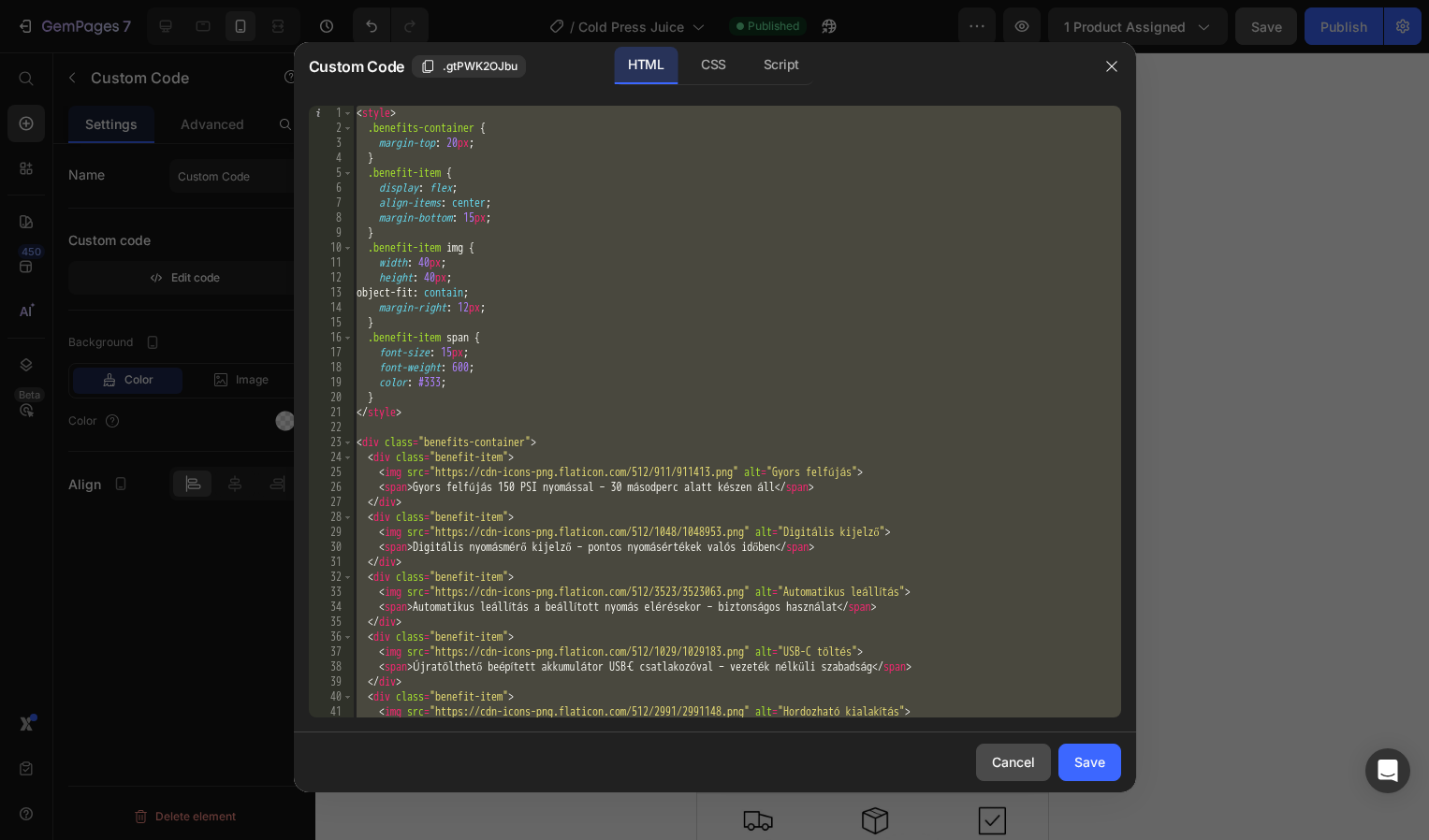 click on "Cancel" at bounding box center [1013, 761] 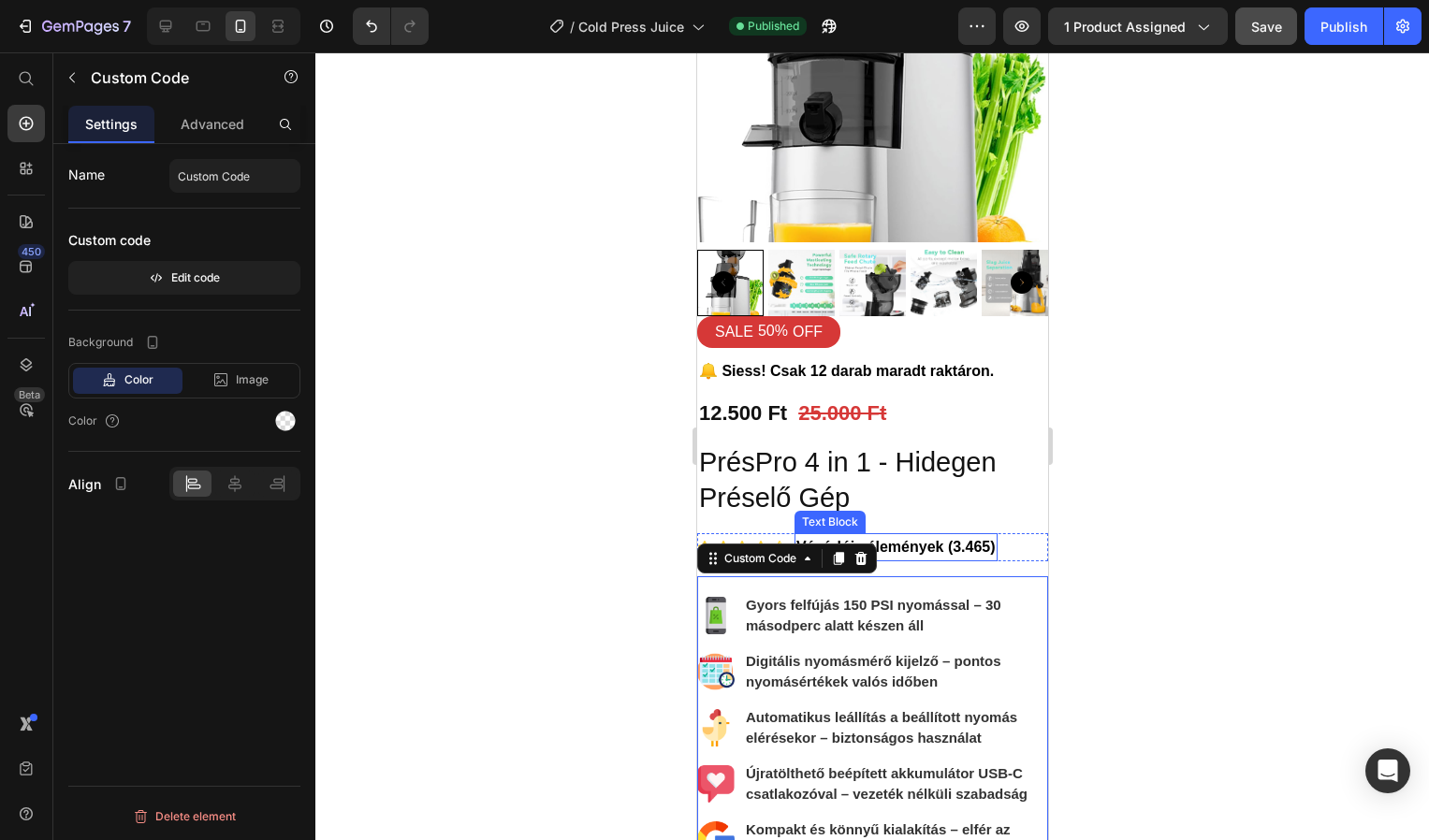 scroll, scrollTop: 25, scrollLeft: 0, axis: vertical 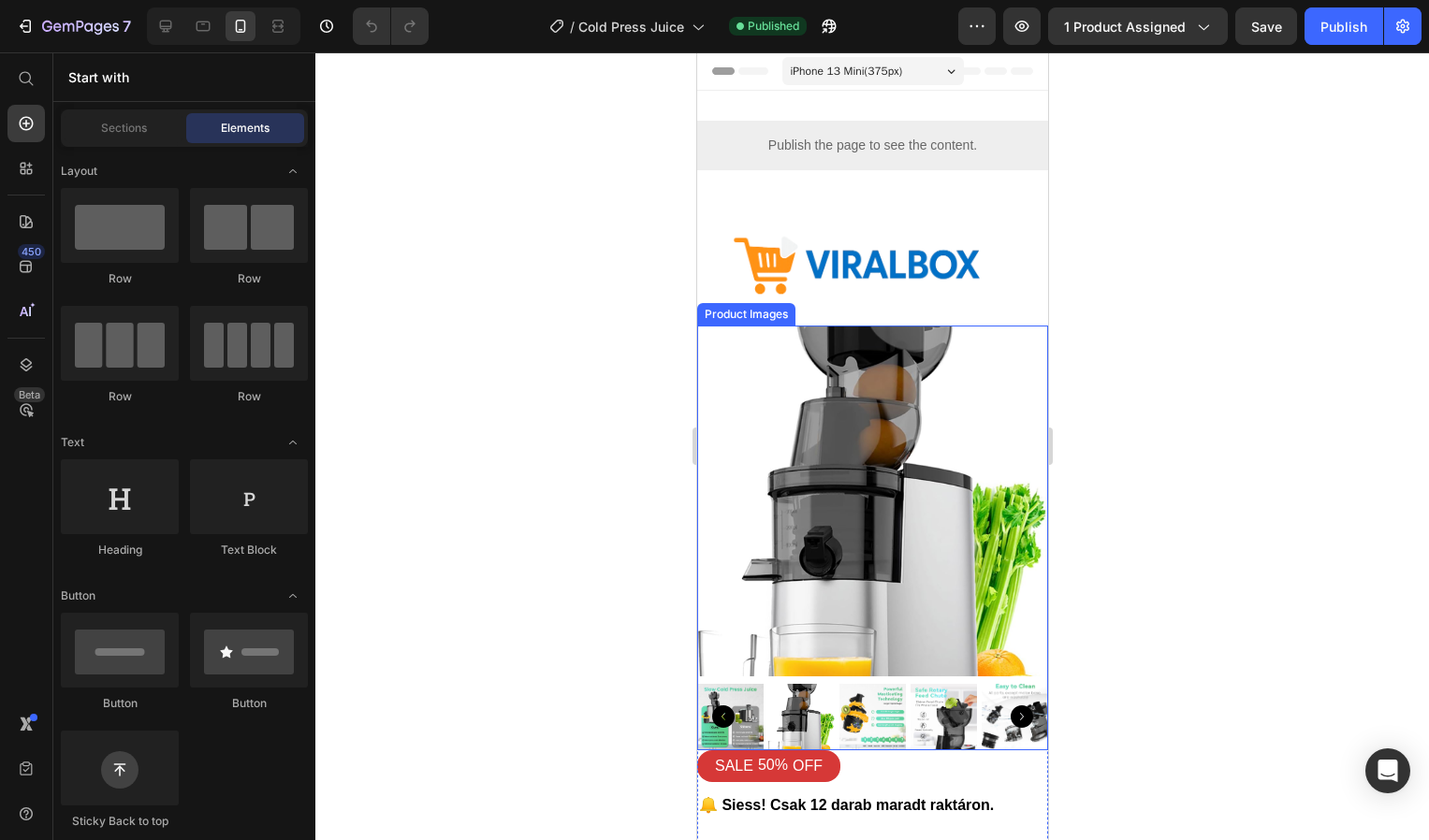 click at bounding box center [871, 500] 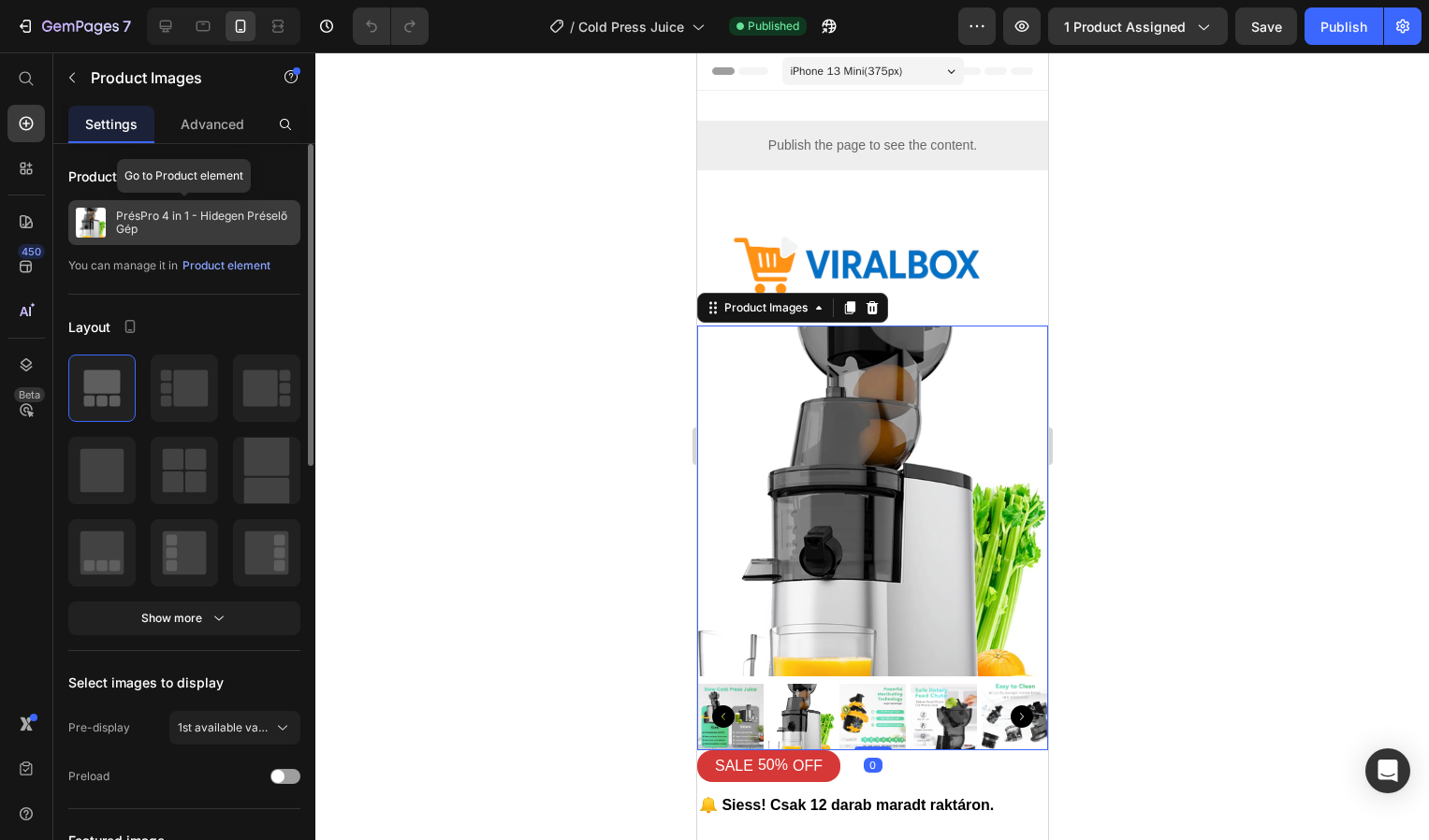 click on "PrésPro 4 in 1 - Hidegen Préselő Gép" at bounding box center [204, 223] 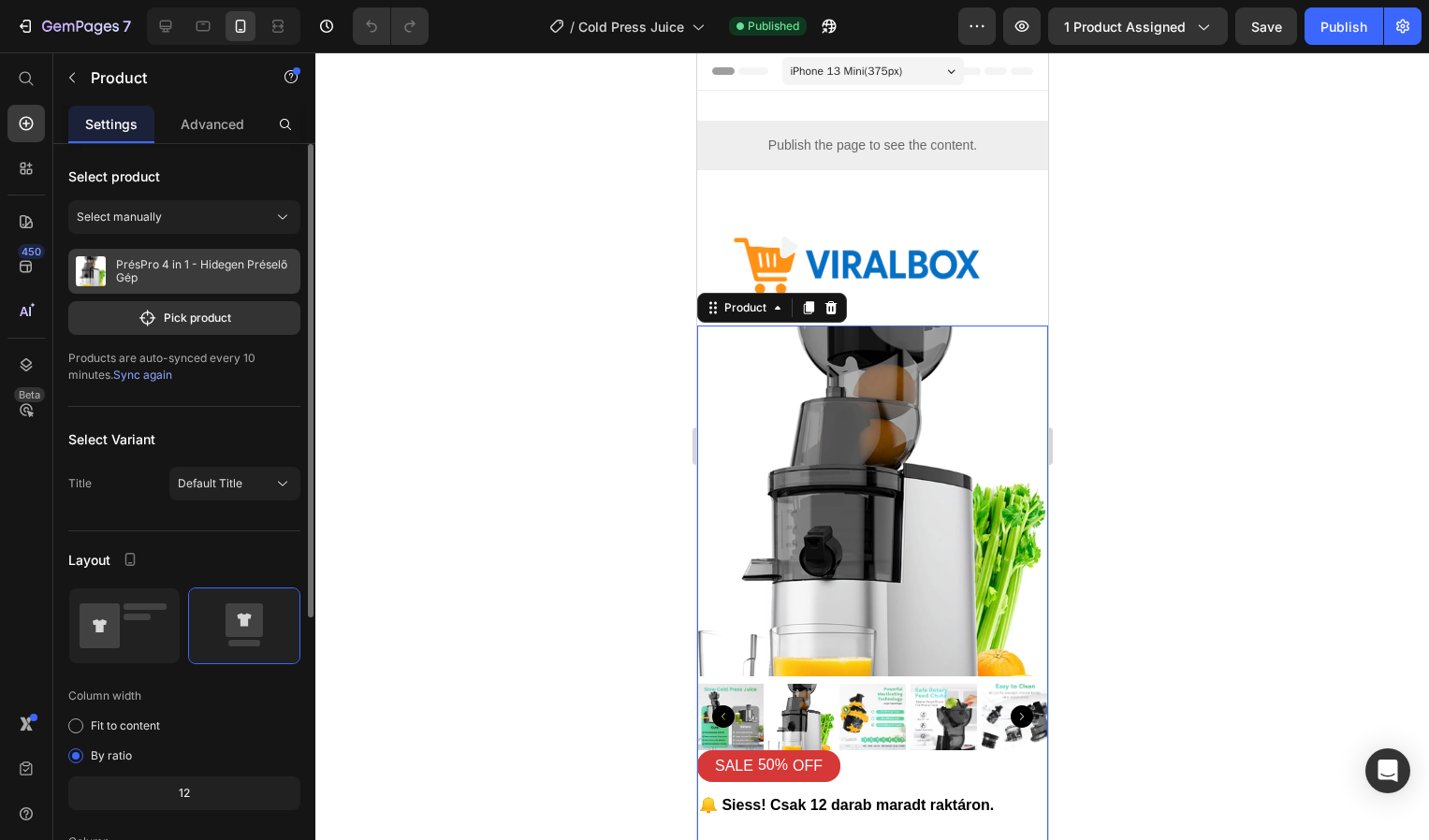 click on "PrésPro 4 in 1 - Hidegen Préselő Gép" at bounding box center (204, 271) 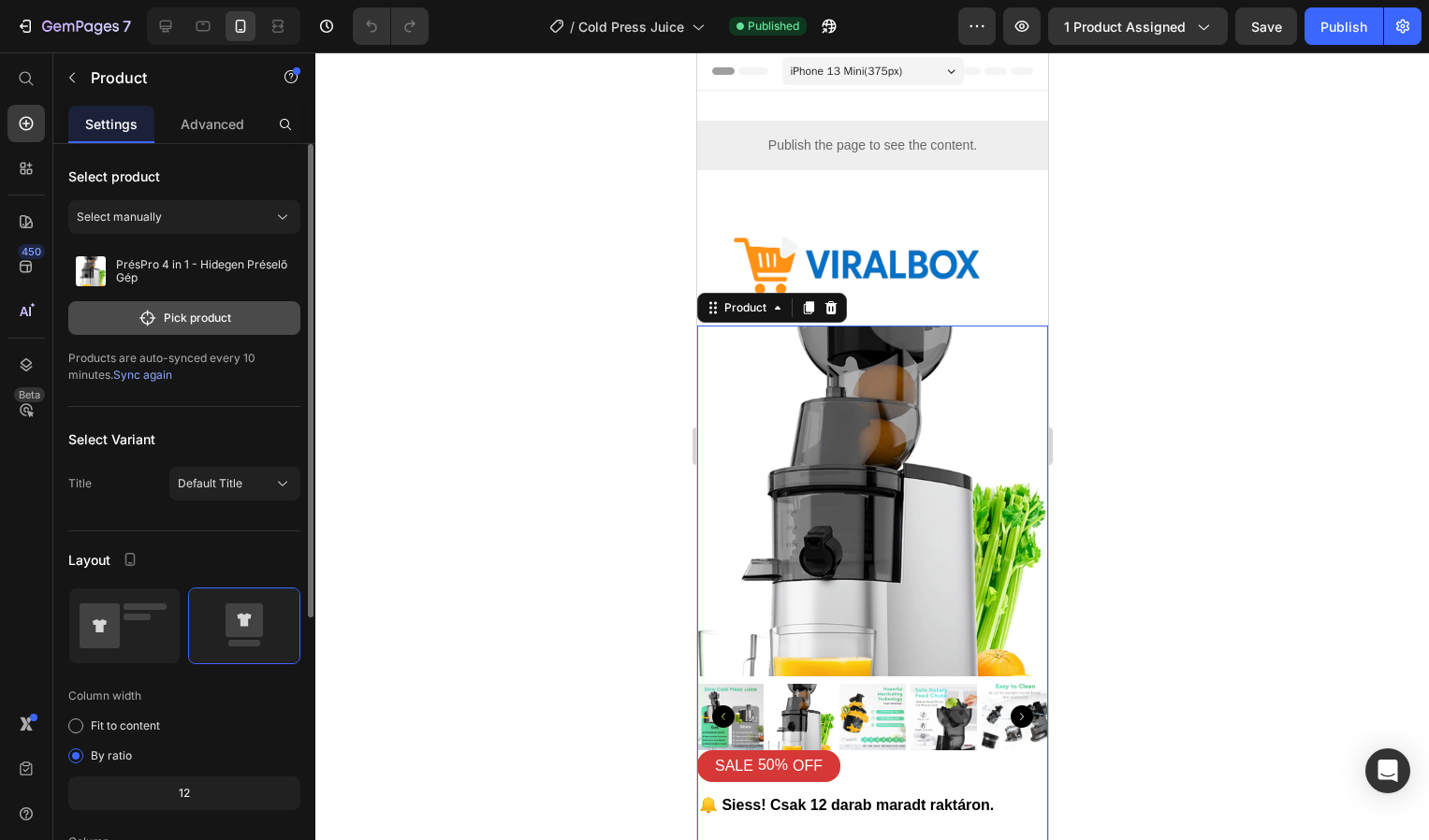 click on "Pick product" at bounding box center [184, 318] 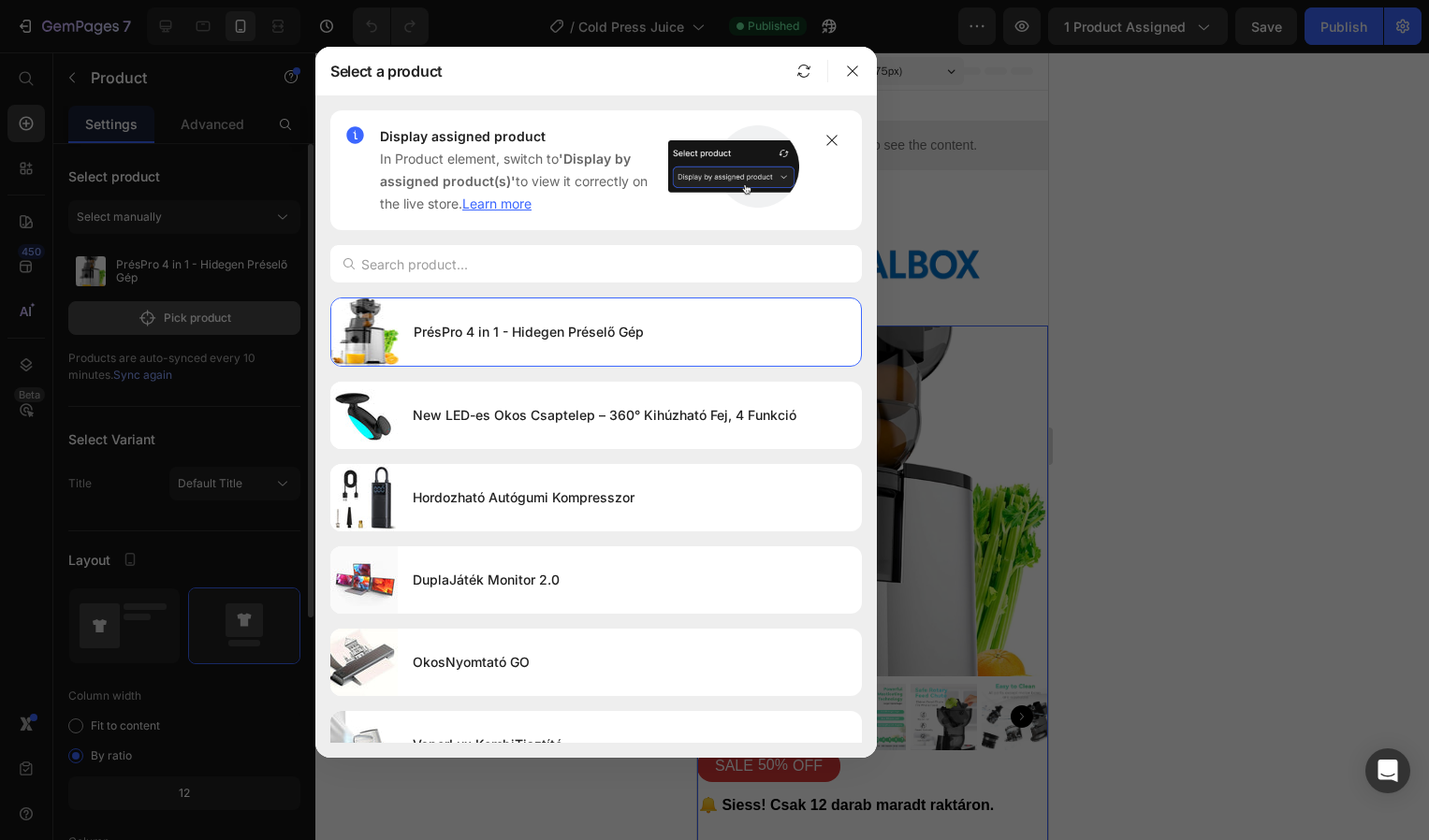 click at bounding box center [714, 420] 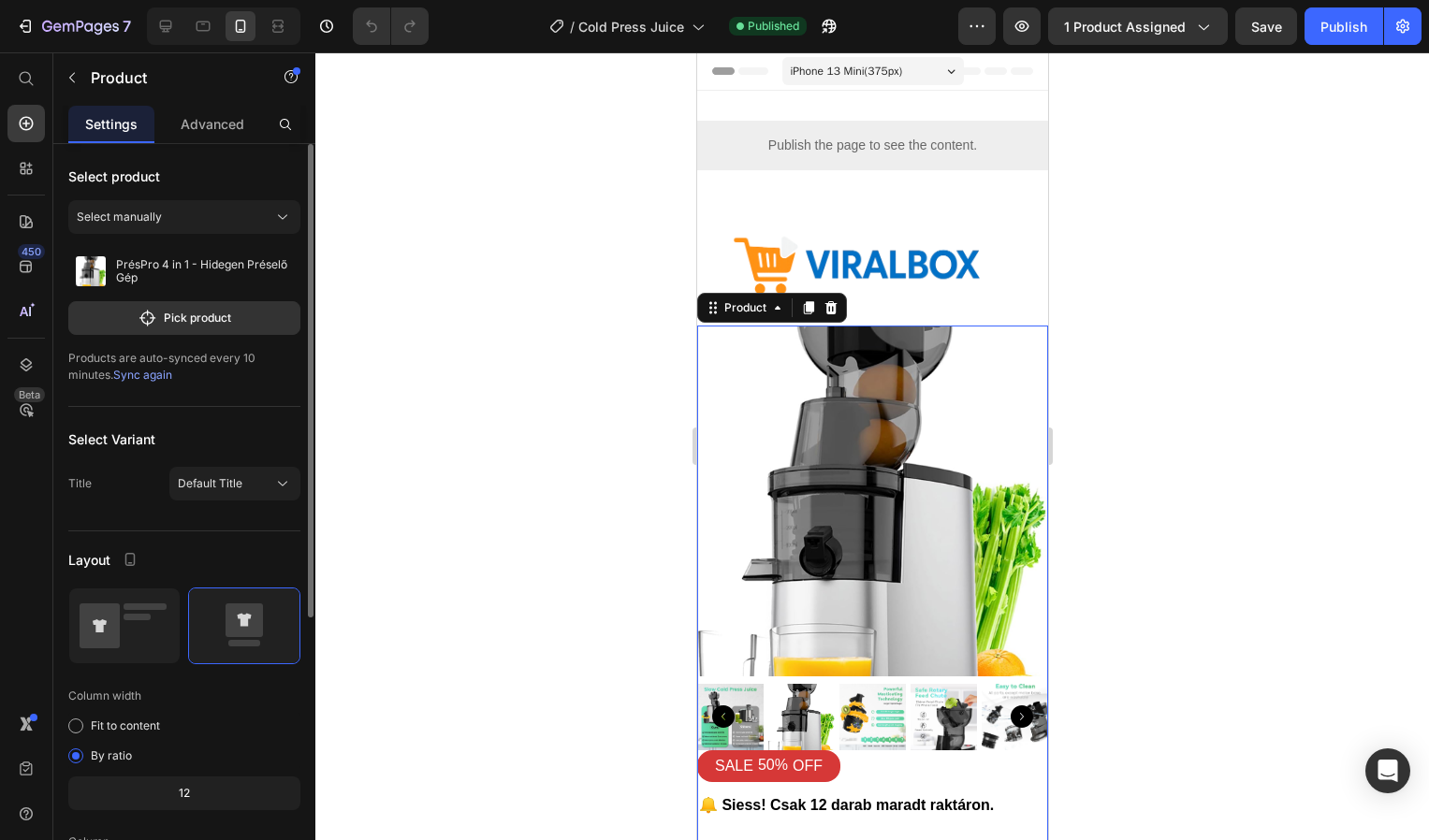 click on "Sync again" at bounding box center [142, 374] 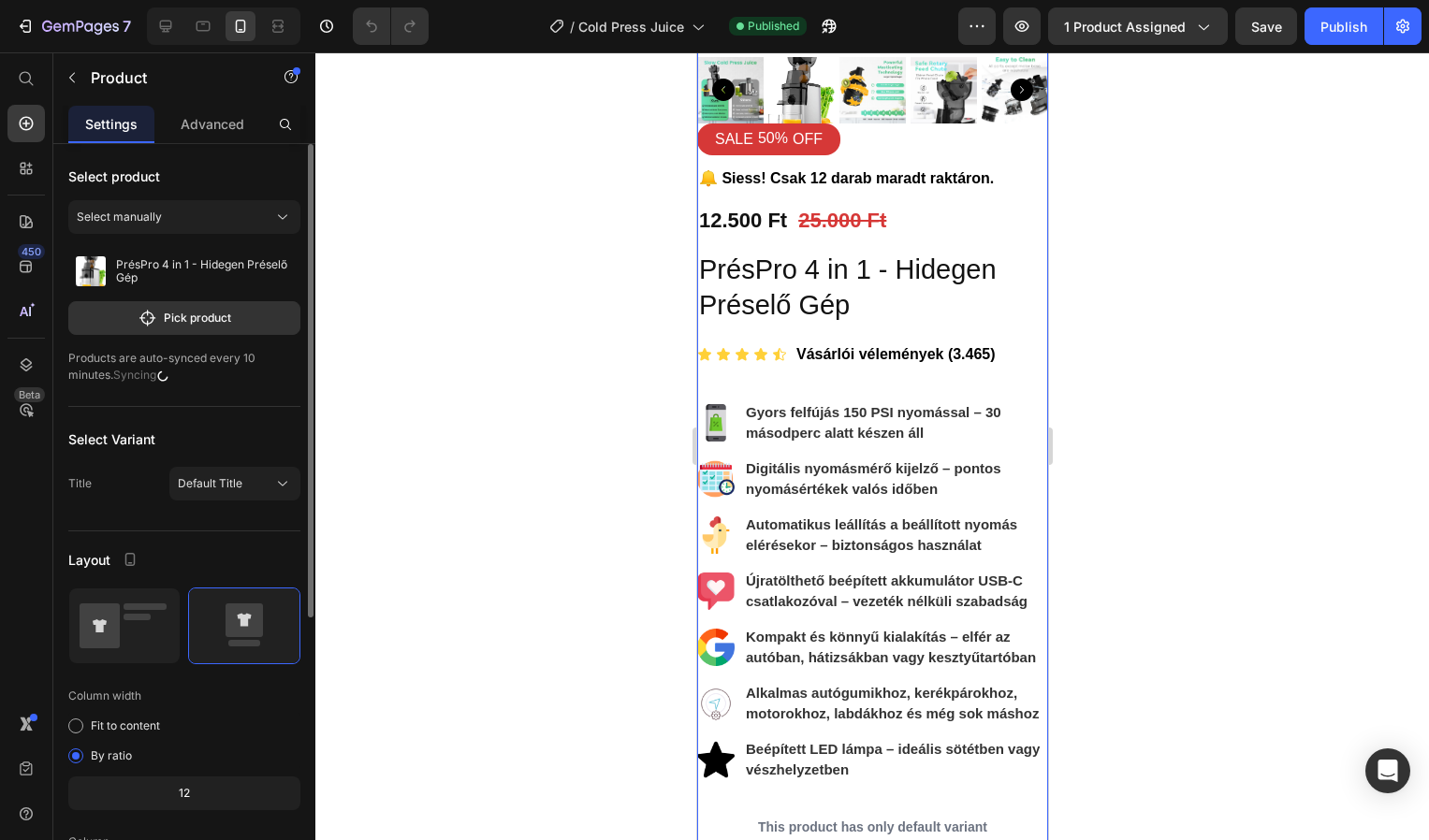 scroll, scrollTop: 628, scrollLeft: 0, axis: vertical 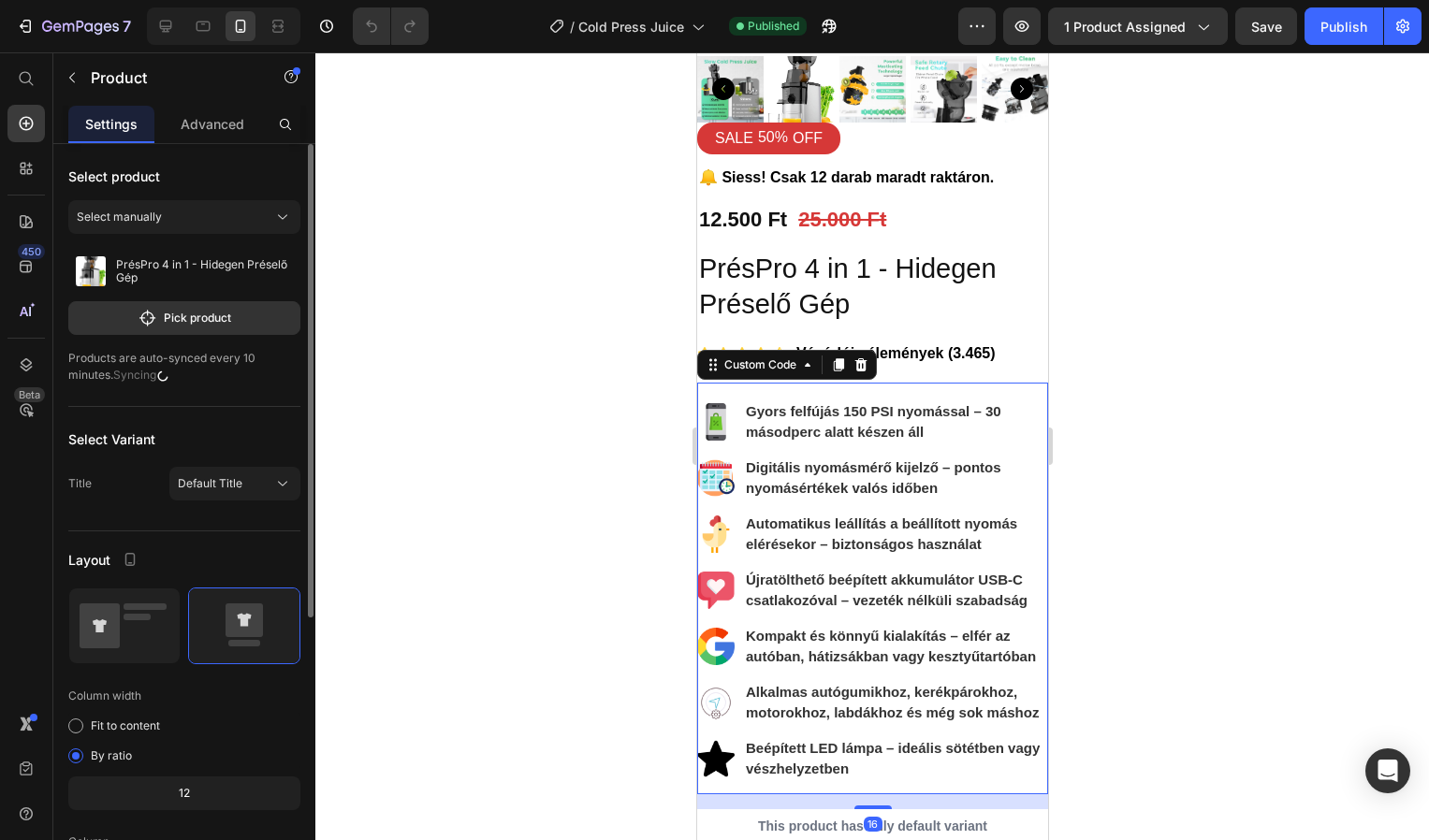 click on "Automatikus leállítás a beállított nyomás elérésekor – biztonságos használat" at bounding box center [896, 534] 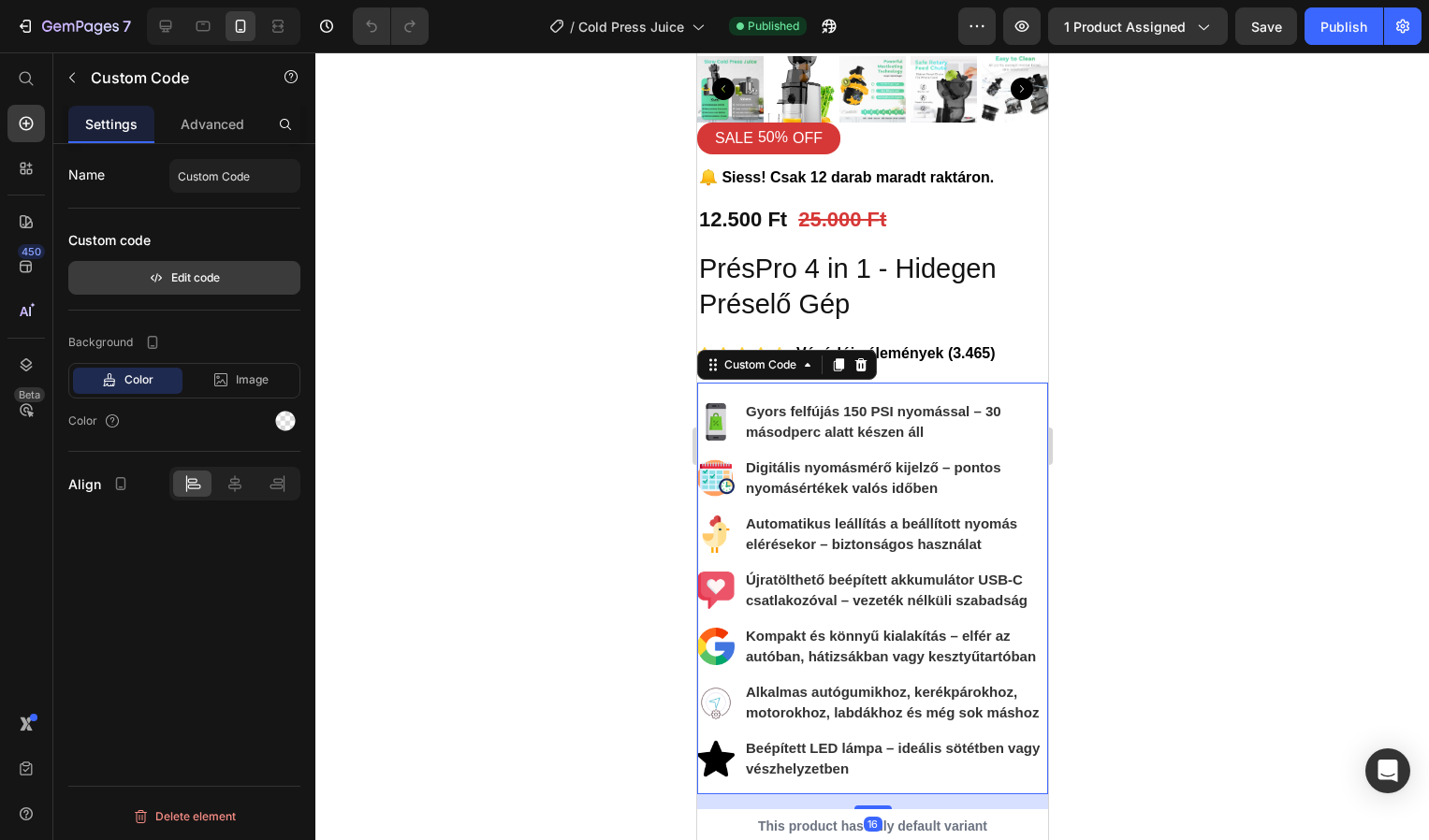 click on "Edit code" at bounding box center (184, 278) 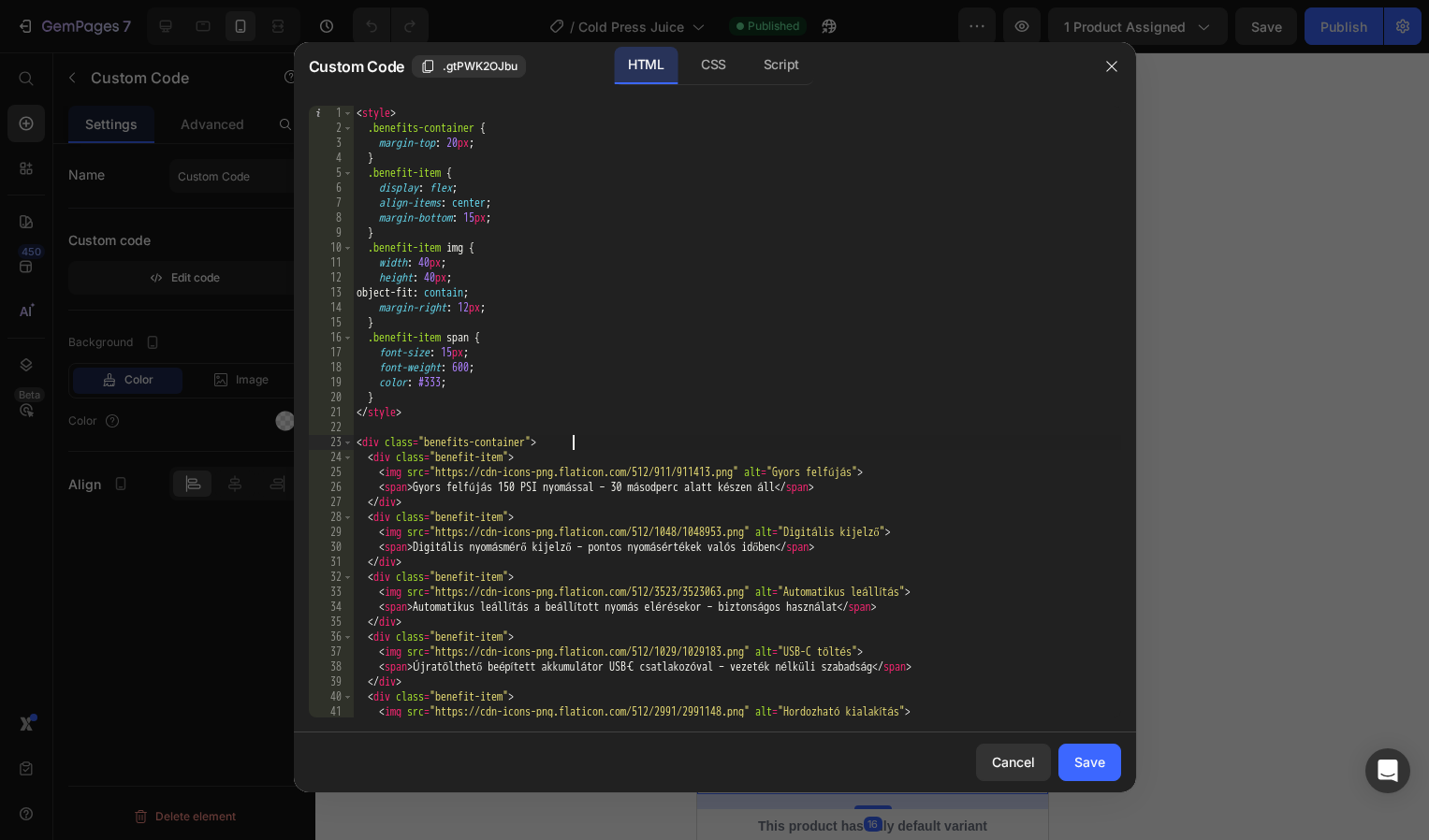 click on "< style >    .benefits-container   {      margin-top :   20 px ;    }    .benefit-item   {      display :   flex ;      align-items :   center ;      margin-bottom :   15 px ;    }    .benefit-item   img   {      width :   40 px ;      height :   40 px ;     object-fit :   contain ;      margin-right :   12 px ;    }    .benefit-item   span   {      font-size :   15 px ;      font-weight :   600 ;      color :   #333 ;    } </ style > < div   class = "benefits-container" >    < div   class = "benefit-item" >      < img   src = "https://cdn-icons-png.flaticon.com/512/911/911413.png"   alt = "Gyors felfújás" >      < span > Gyors felfújás 150 PSI nyomással – 30 másodperc alatt készen áll </ span >    </ div >    < div   class = "benefit-item" >      < img   src = "https://cdn-icons-png.flaticon.com/512/1048/1048953.png"   alt = "Digitális kijelző" >      < span > Digitális nyomásmérő kijelző – pontos nyomásértékek valós időben </ span >    </ div >    < div   class = "benefit-item" > <" at bounding box center [736, 427] 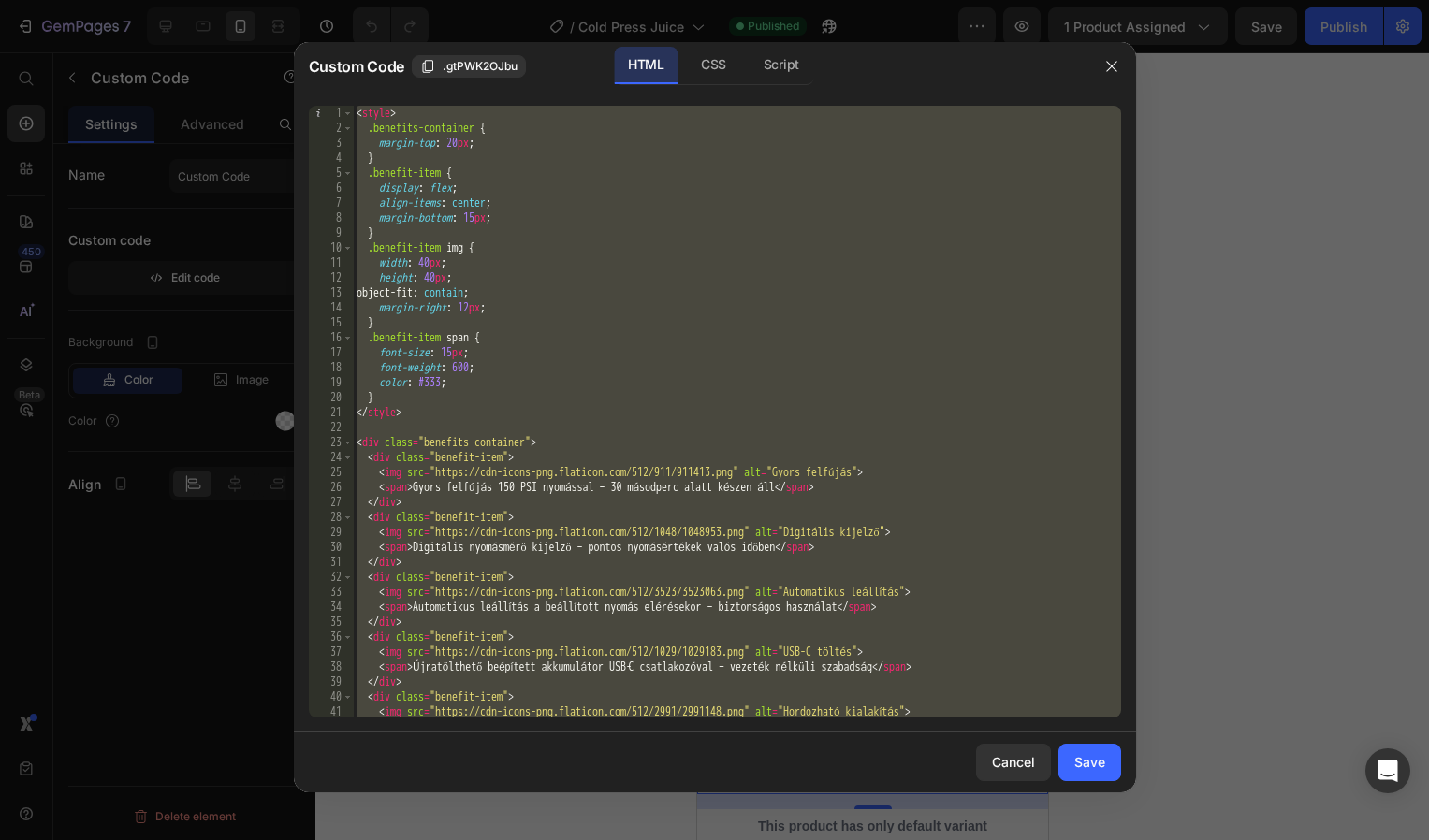 click on "< style >    .benefits-container   {      margin-top :   20 px ;    }    .benefit-item   {      display :   flex ;      align-items :   center ;      margin-bottom :   15 px ;    }    .benefit-item   img   {      width :   40 px ;      height :   40 px ;     object-fit :   contain ;      margin-right :   12 px ;    }    .benefit-item   span   {      font-size :   15 px ;      font-weight :   600 ;      color :   #333 ;    } </ style > < div   class = "benefits-container" >    < div   class = "benefit-item" >      < img   src = "https://cdn-icons-png.flaticon.com/512/911/911413.png"   alt = "Gyors felfújás" >      < span > Gyors felfújás 150 PSI nyomással – 30 másodperc alatt készen áll </ span >    </ div >    < div   class = "benefit-item" >      < img   src = "https://cdn-icons-png.flaticon.com/512/1048/1048953.png"   alt = "Digitális kijelző" >      < span > Digitális nyomásmérő kijelző – pontos nyomásértékek valós időben </ span >    </ div >    < div   class = "benefit-item" > <" at bounding box center (736, 427) 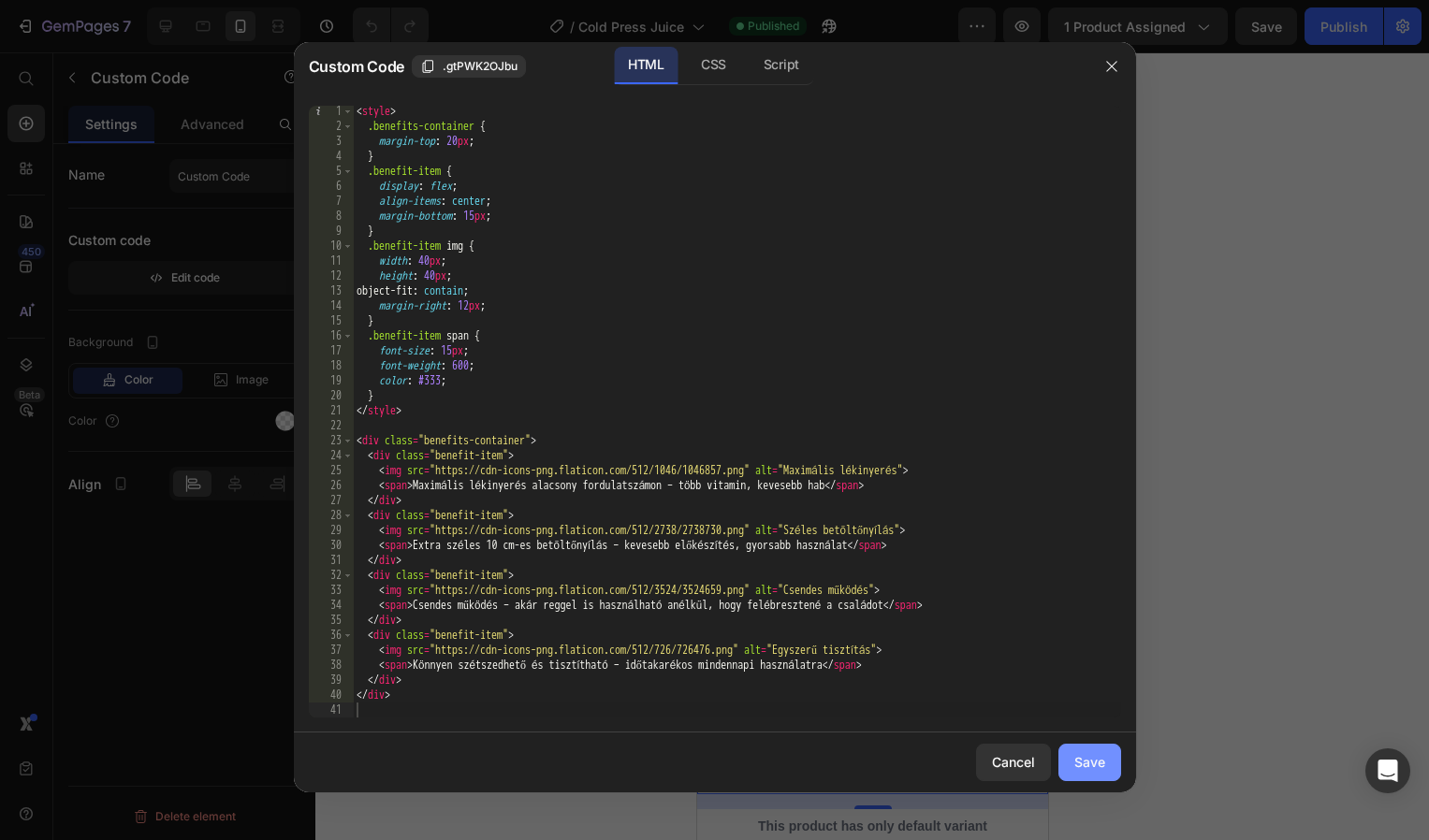 click on "Save" at bounding box center (1089, 761) 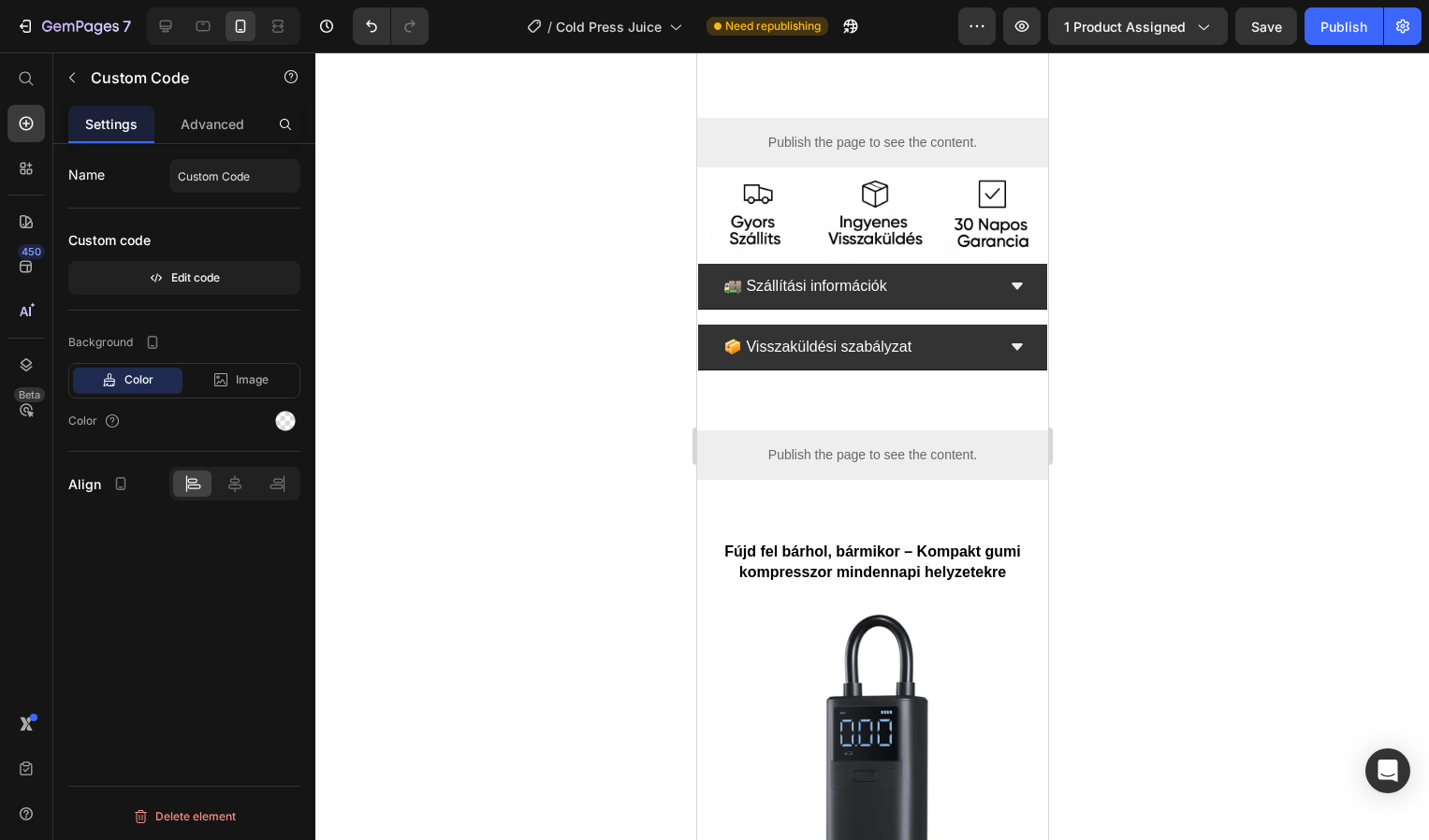 scroll, scrollTop: 1387, scrollLeft: 0, axis: vertical 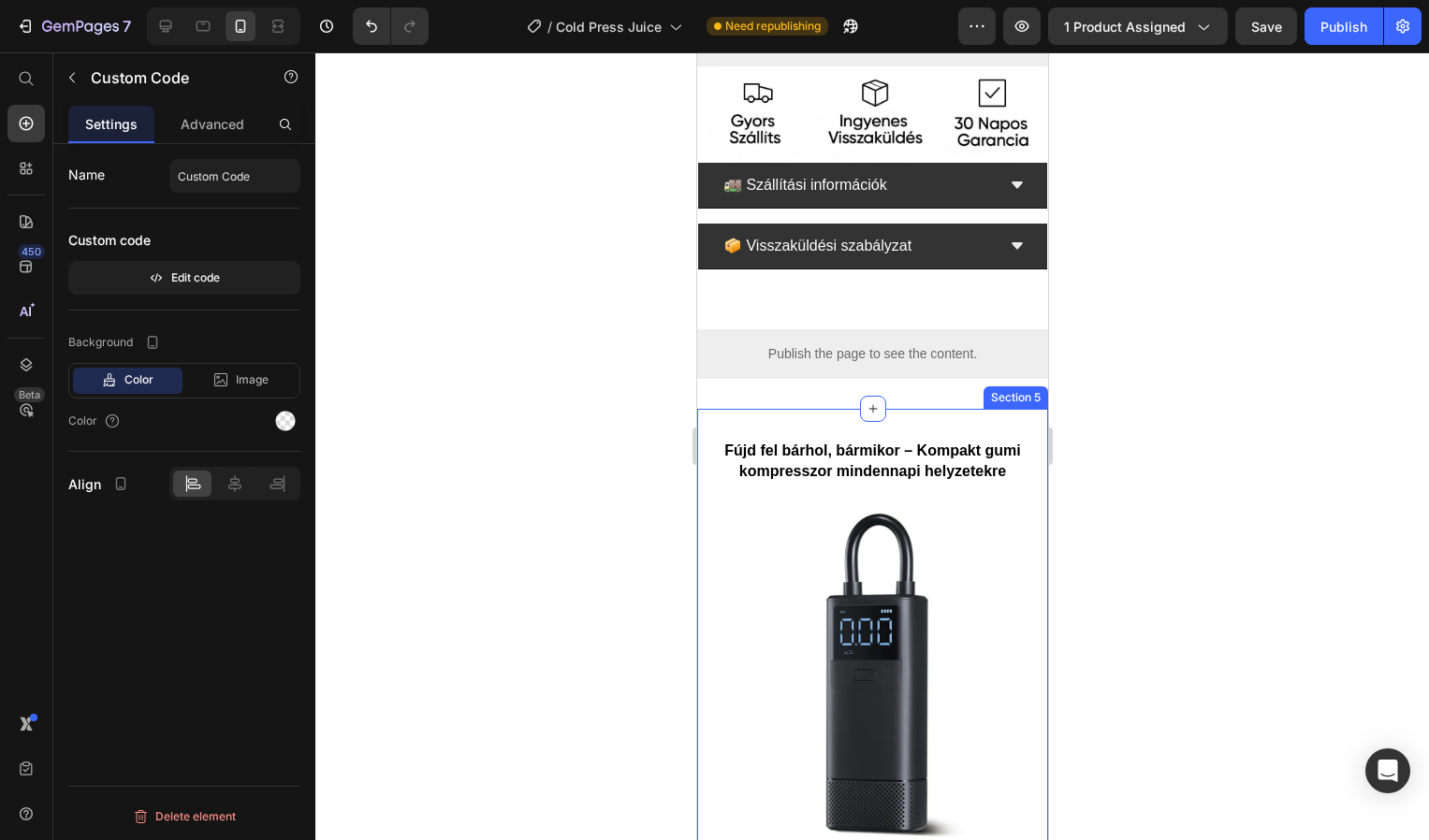 click on "Fújd fel bárhol, bármikor – Kompakt gumi kompresszor mindennapi helyzetekre" at bounding box center (871, 460) 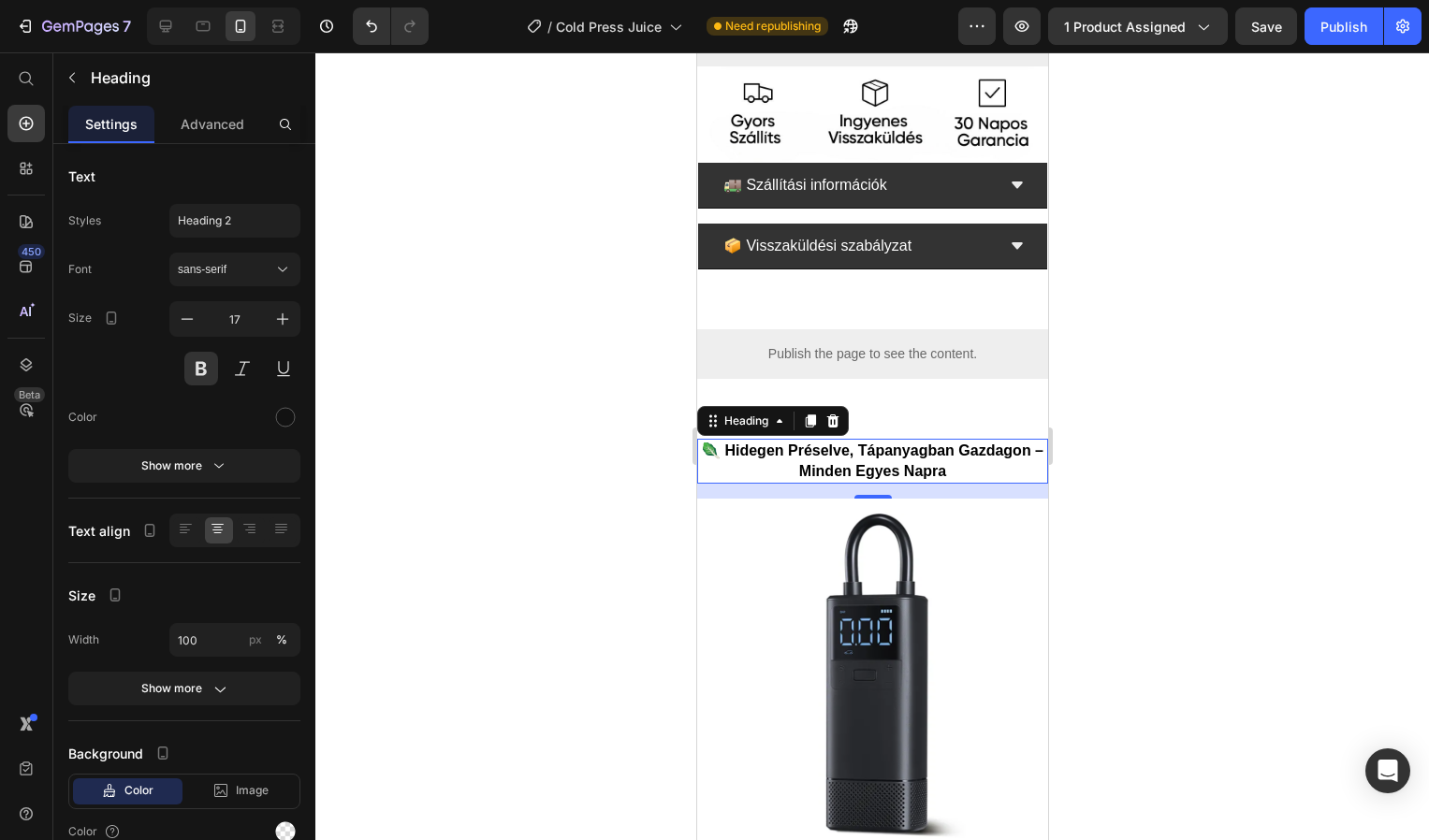 click 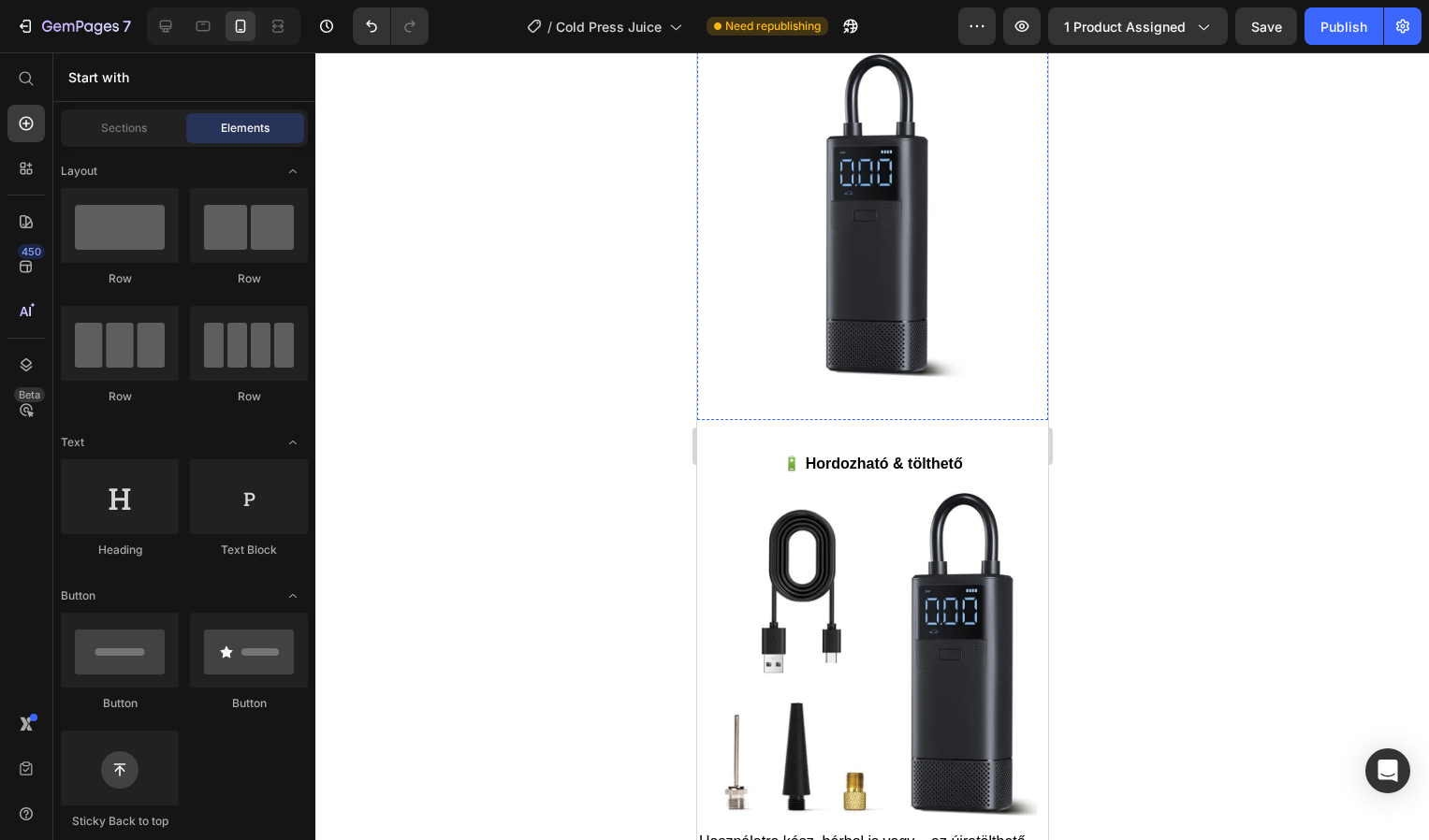 scroll, scrollTop: 1890, scrollLeft: 0, axis: vertical 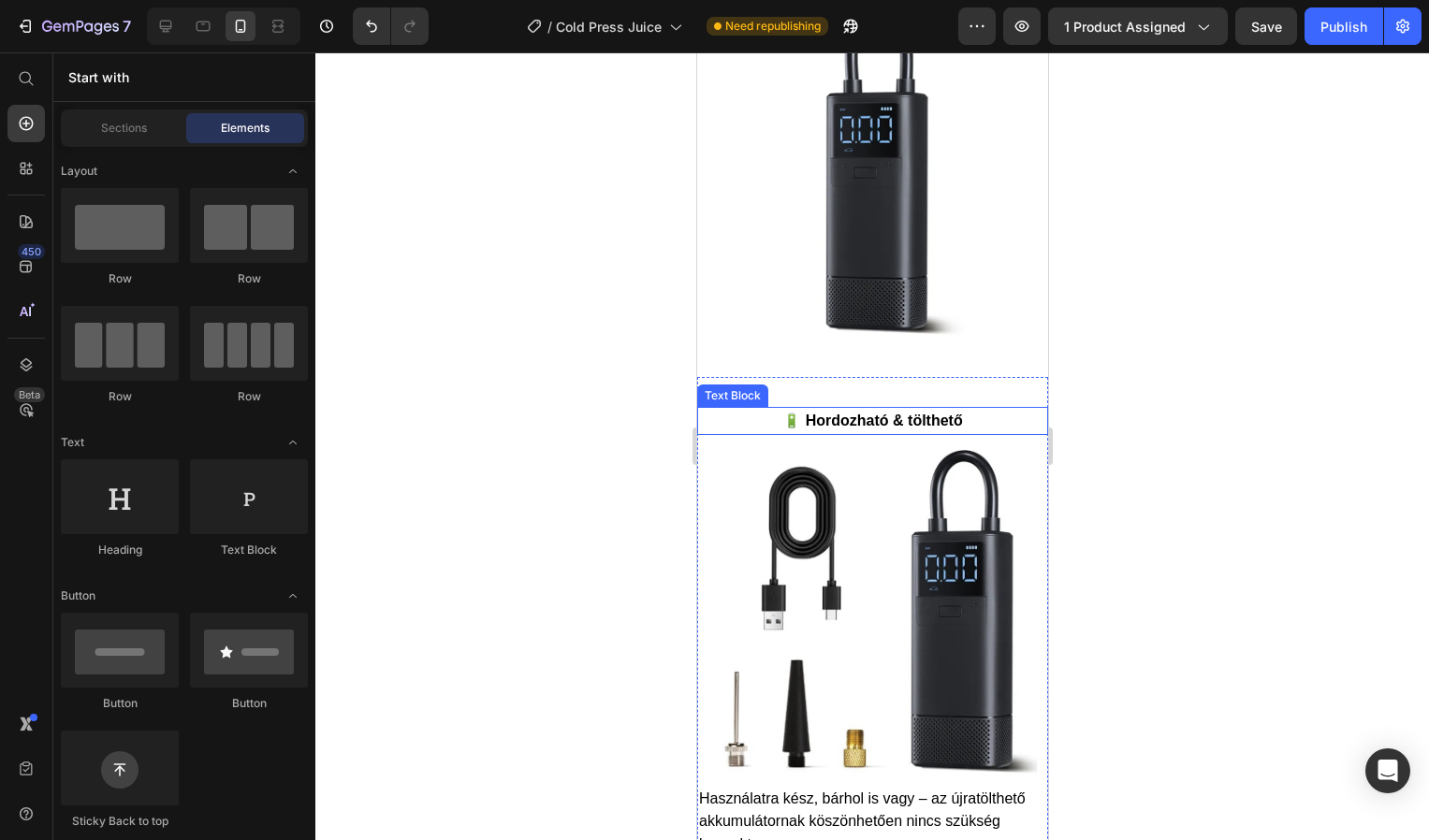 click on "🔋 Hordozható & tölthető" at bounding box center (871, 420) 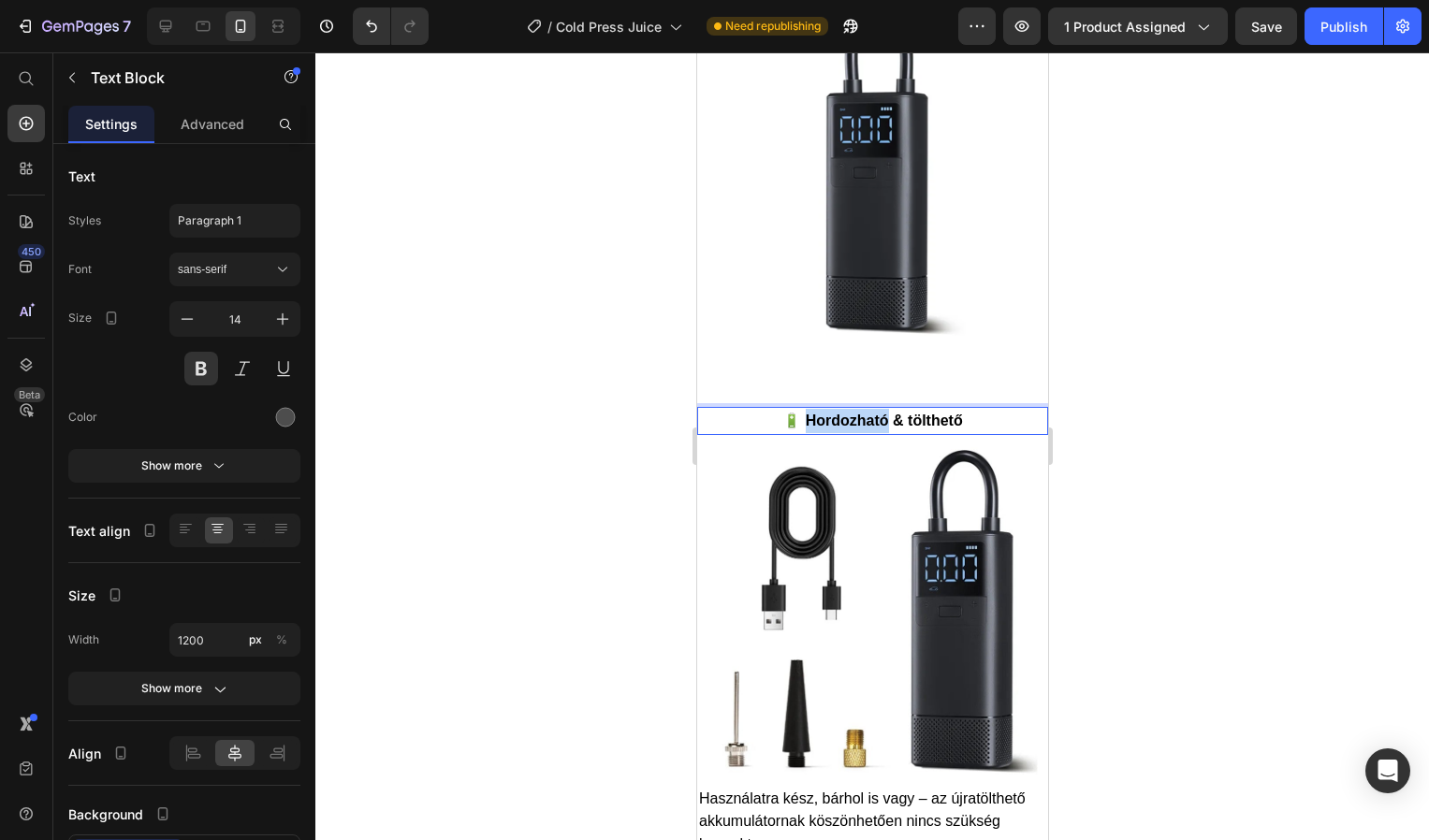 click on "🔋 Hordozható & tölthető" at bounding box center [871, 420] 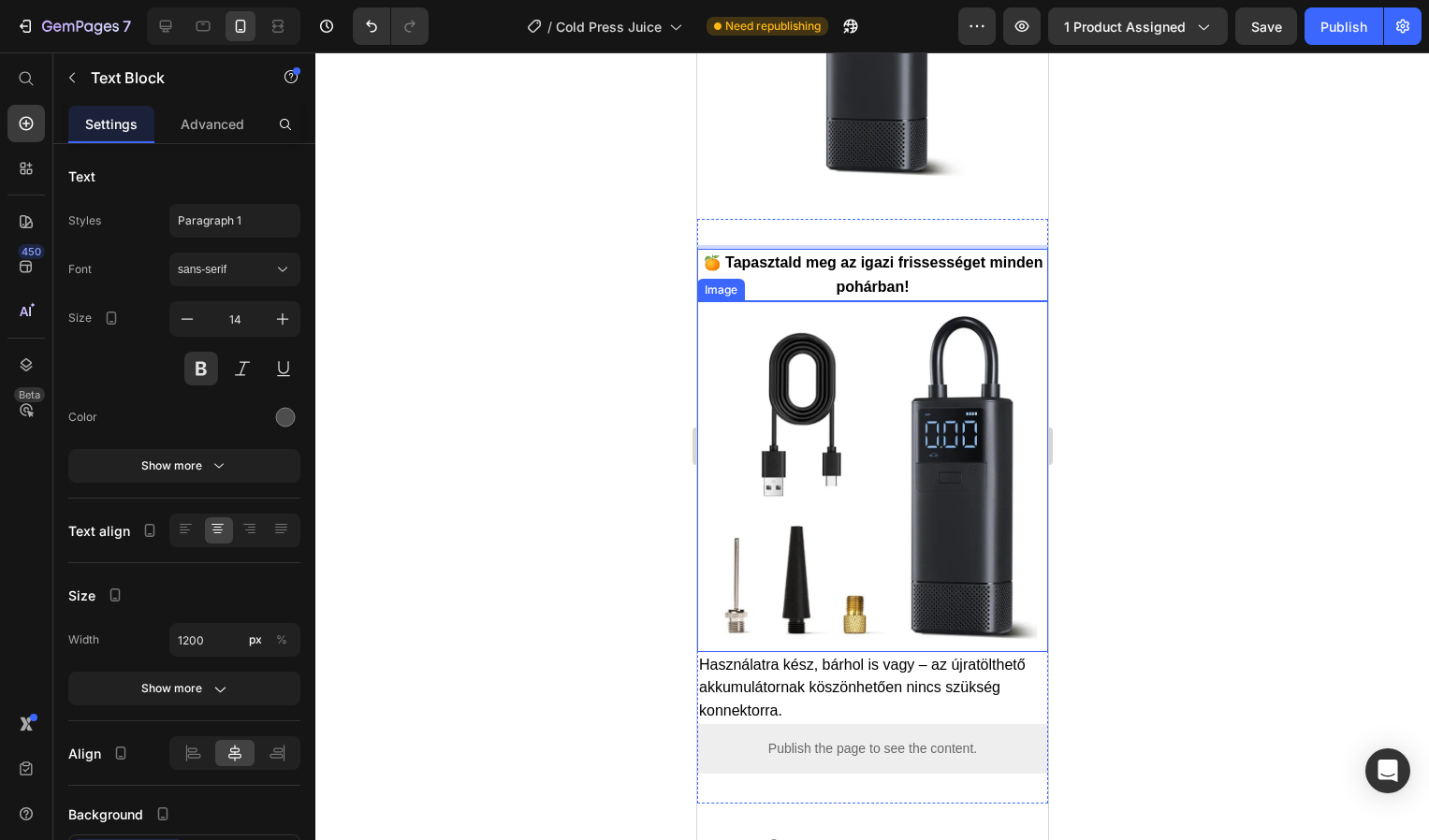 scroll, scrollTop: 2121, scrollLeft: 0, axis: vertical 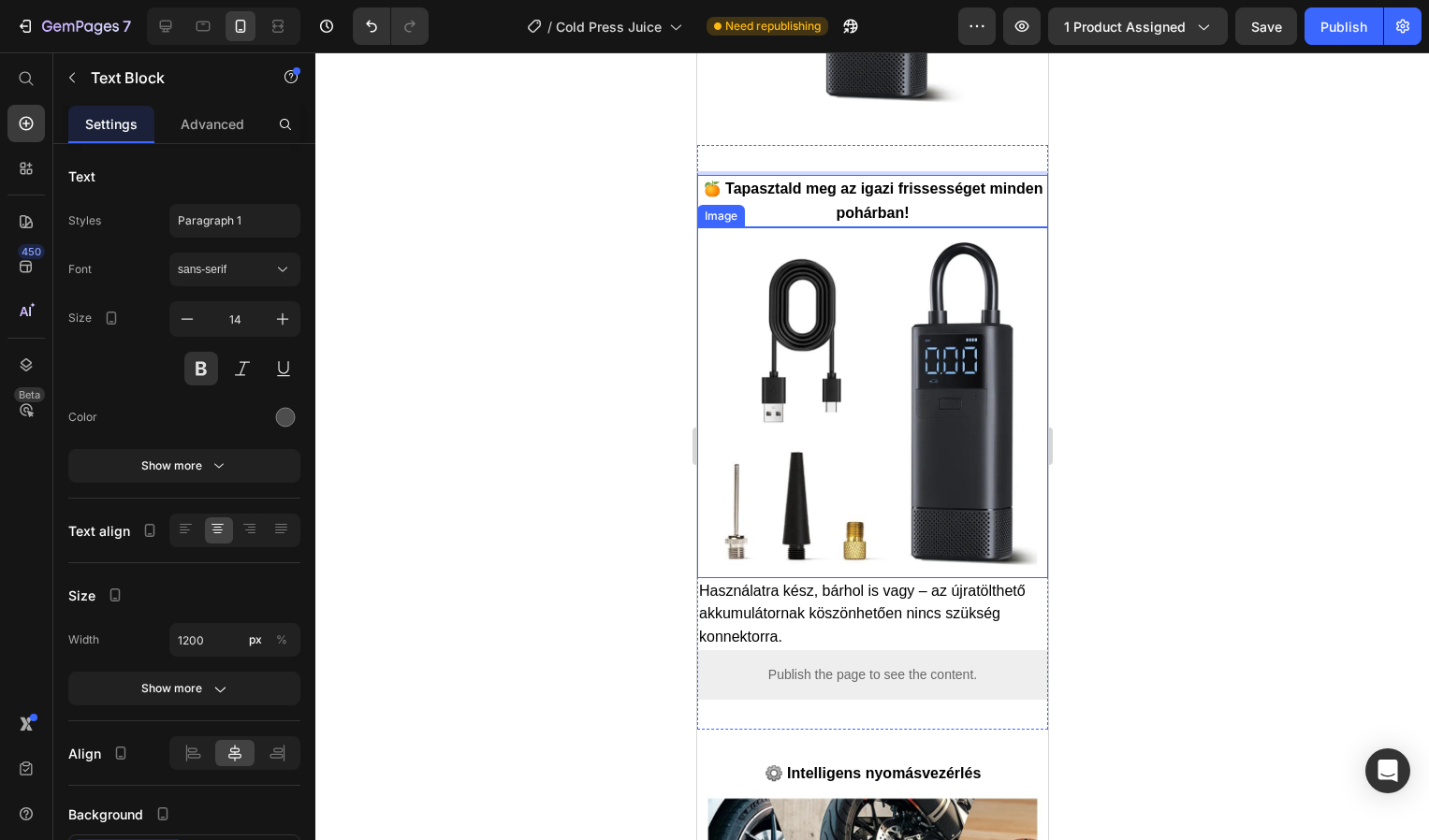 click on "Használatra kész, bárhol is vagy – az újratölthető akkumulátornak köszönhetően nincs szükség konnektorra." at bounding box center (861, 614) 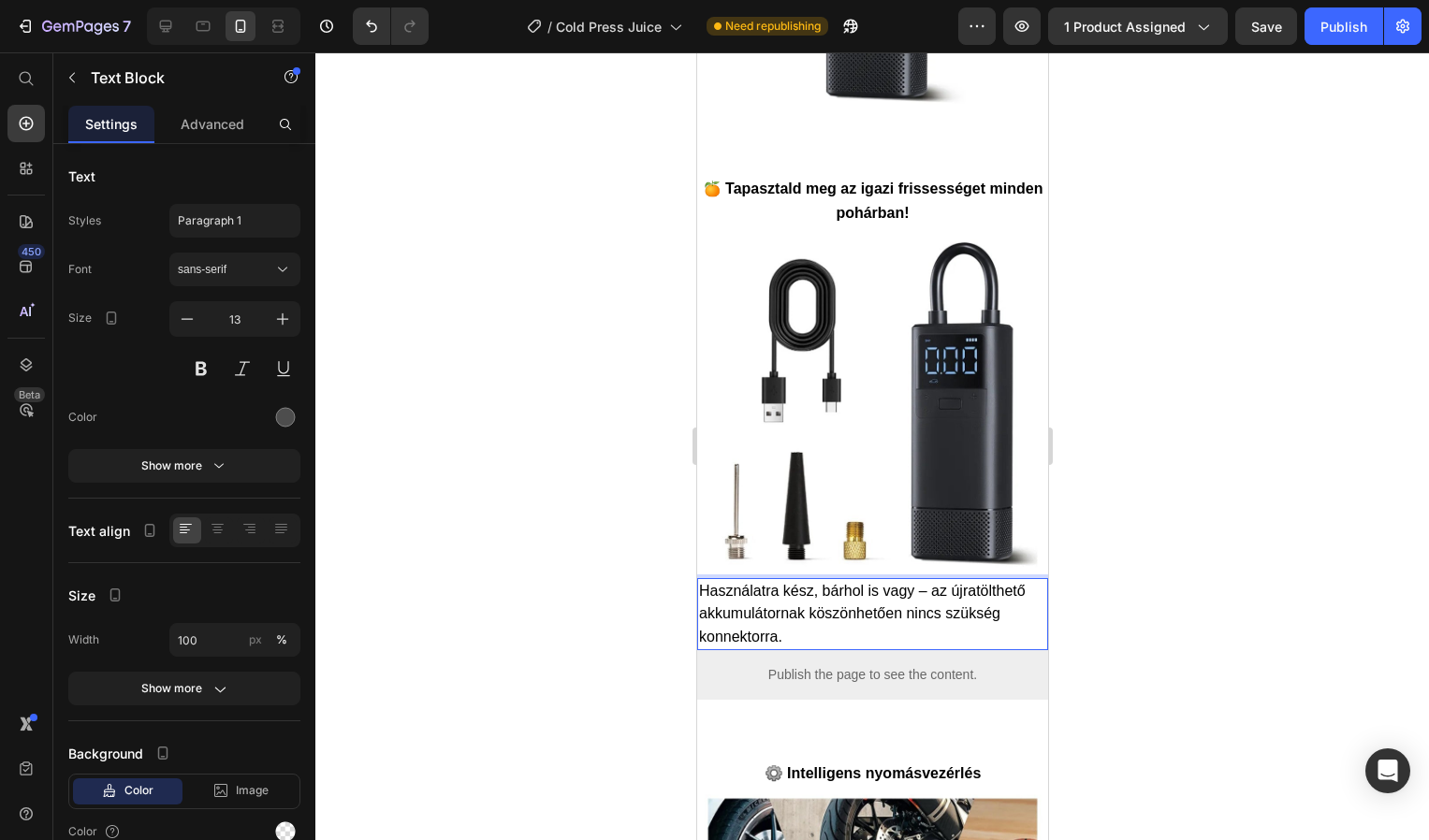 click on "Használatra kész, bárhol is vagy – az újratölthető akkumulátornak köszönhetően nincs szükség konnektorra." at bounding box center (861, 614) 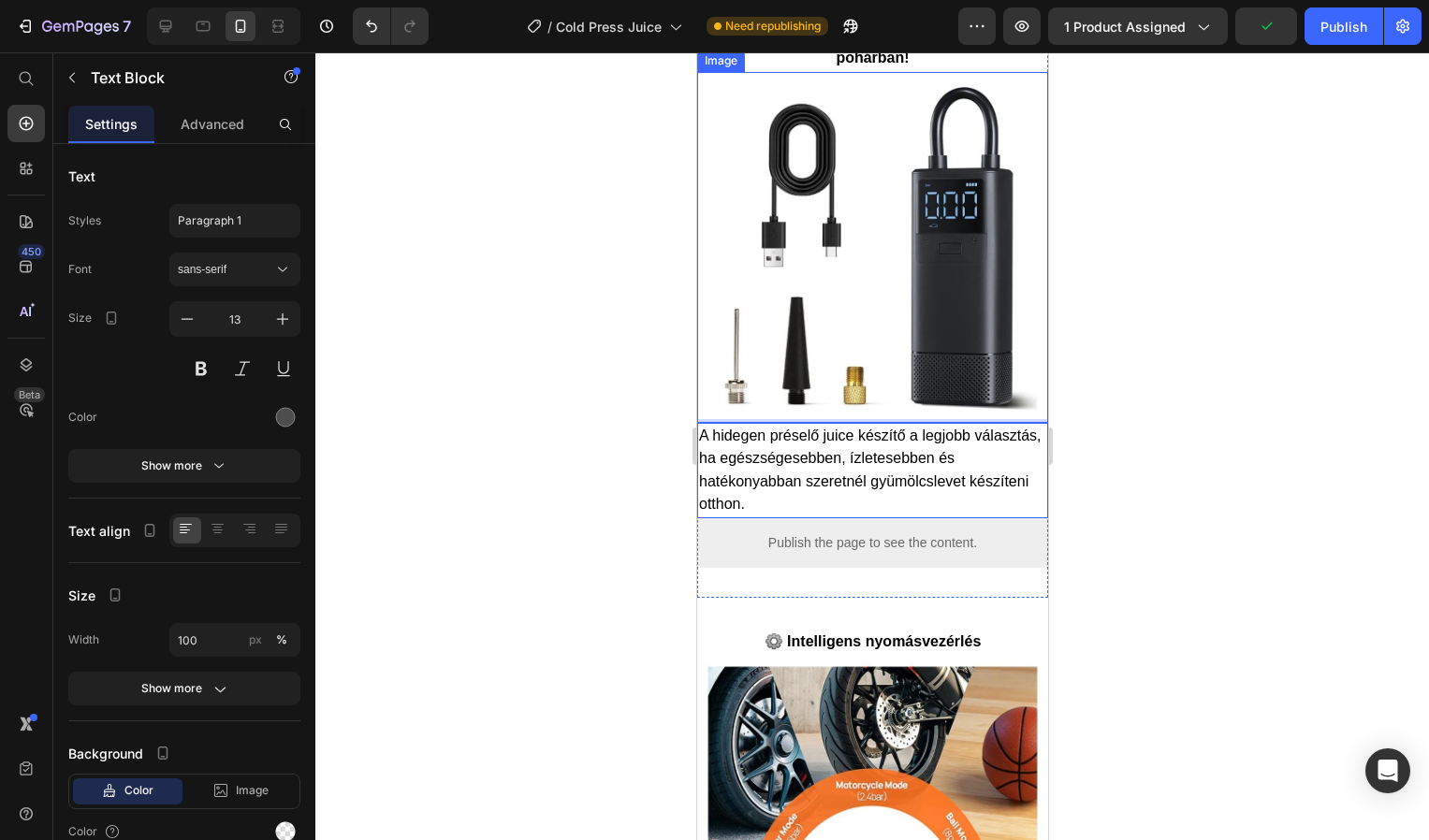 scroll, scrollTop: 2332, scrollLeft: 0, axis: vertical 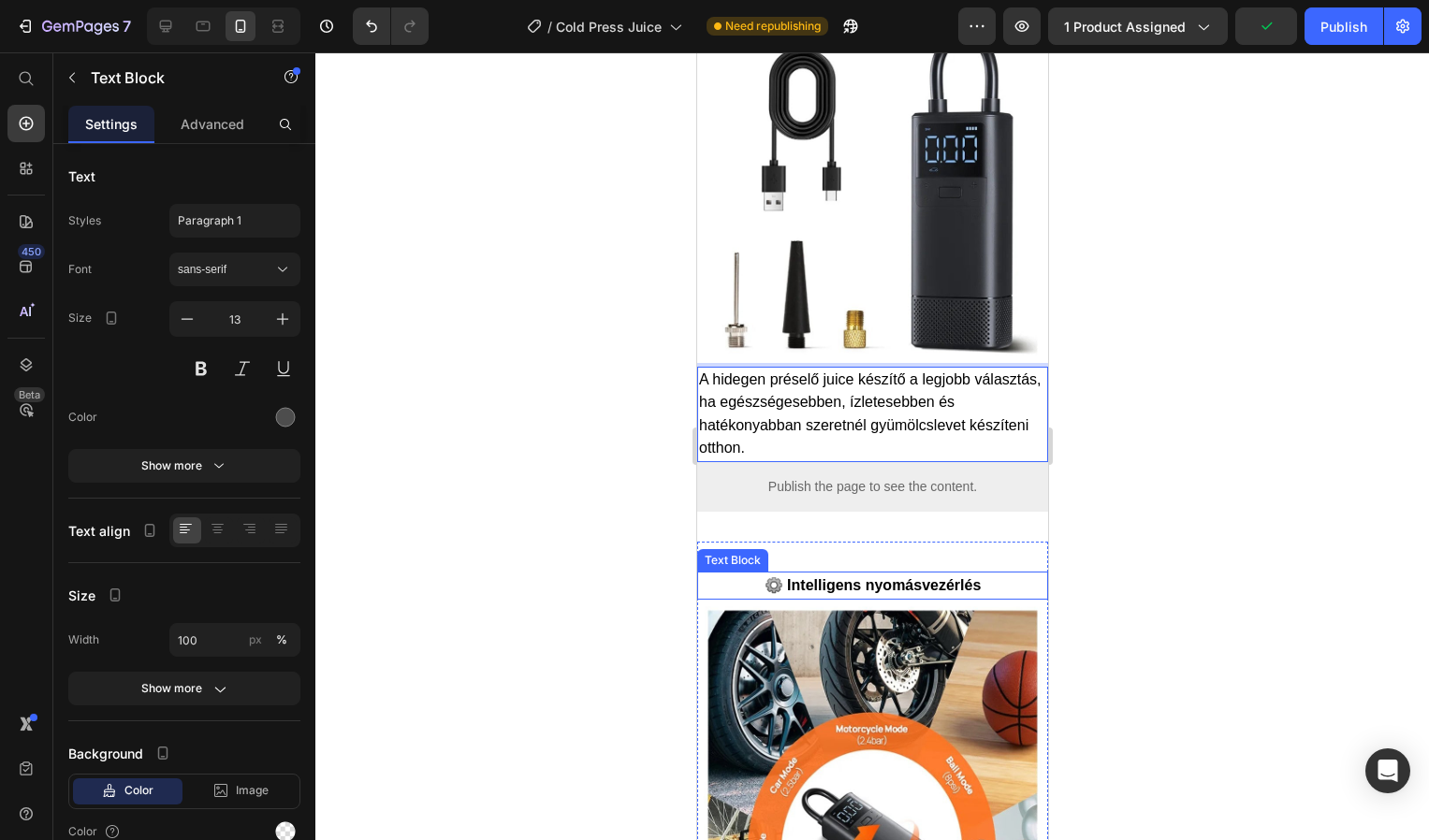 click on "⚙️ Intelligens nyomásvezérlés" at bounding box center (872, 585) 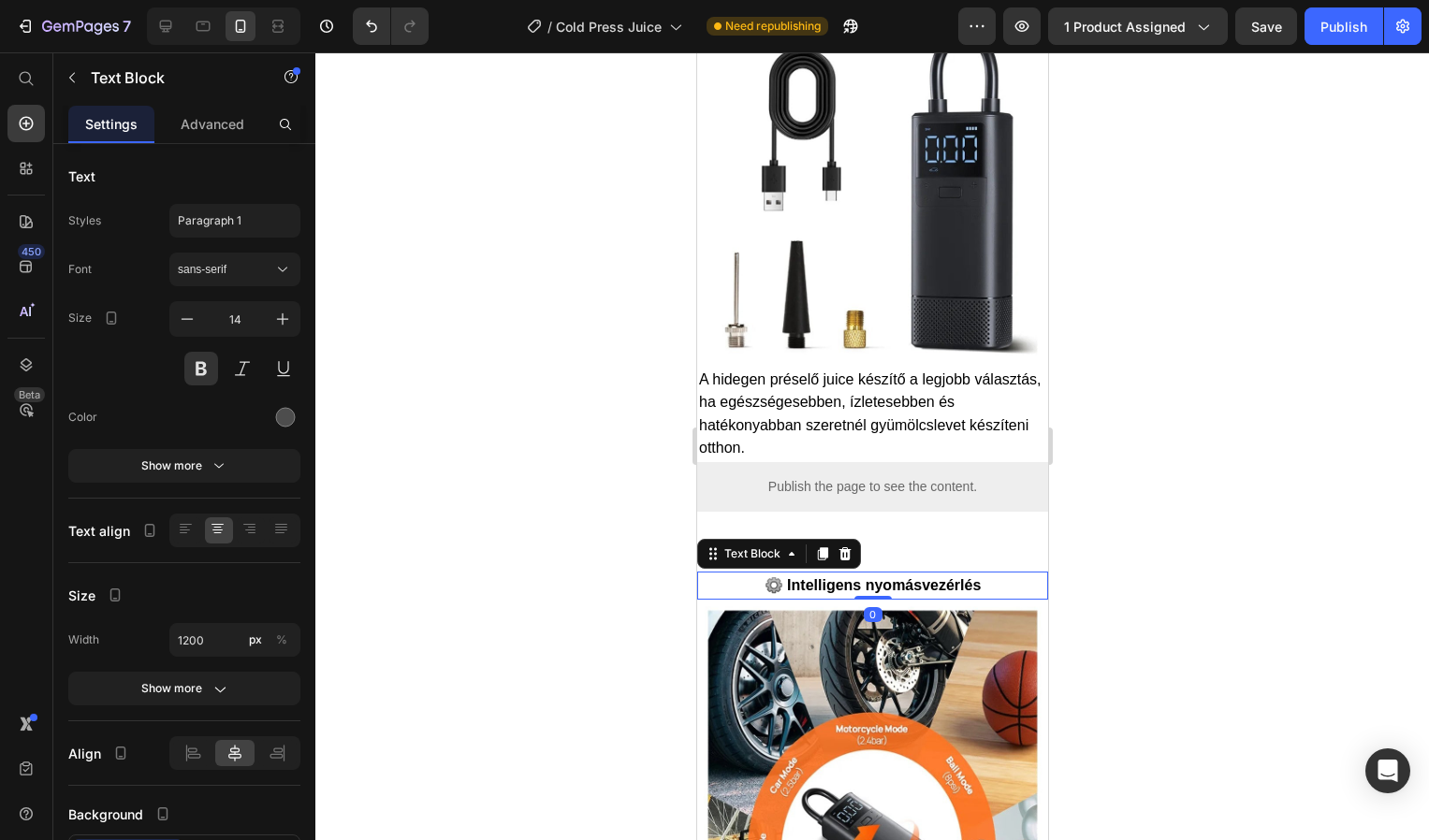 click on "⚙️ Intelligens nyomásvezérlés" at bounding box center [872, 585] 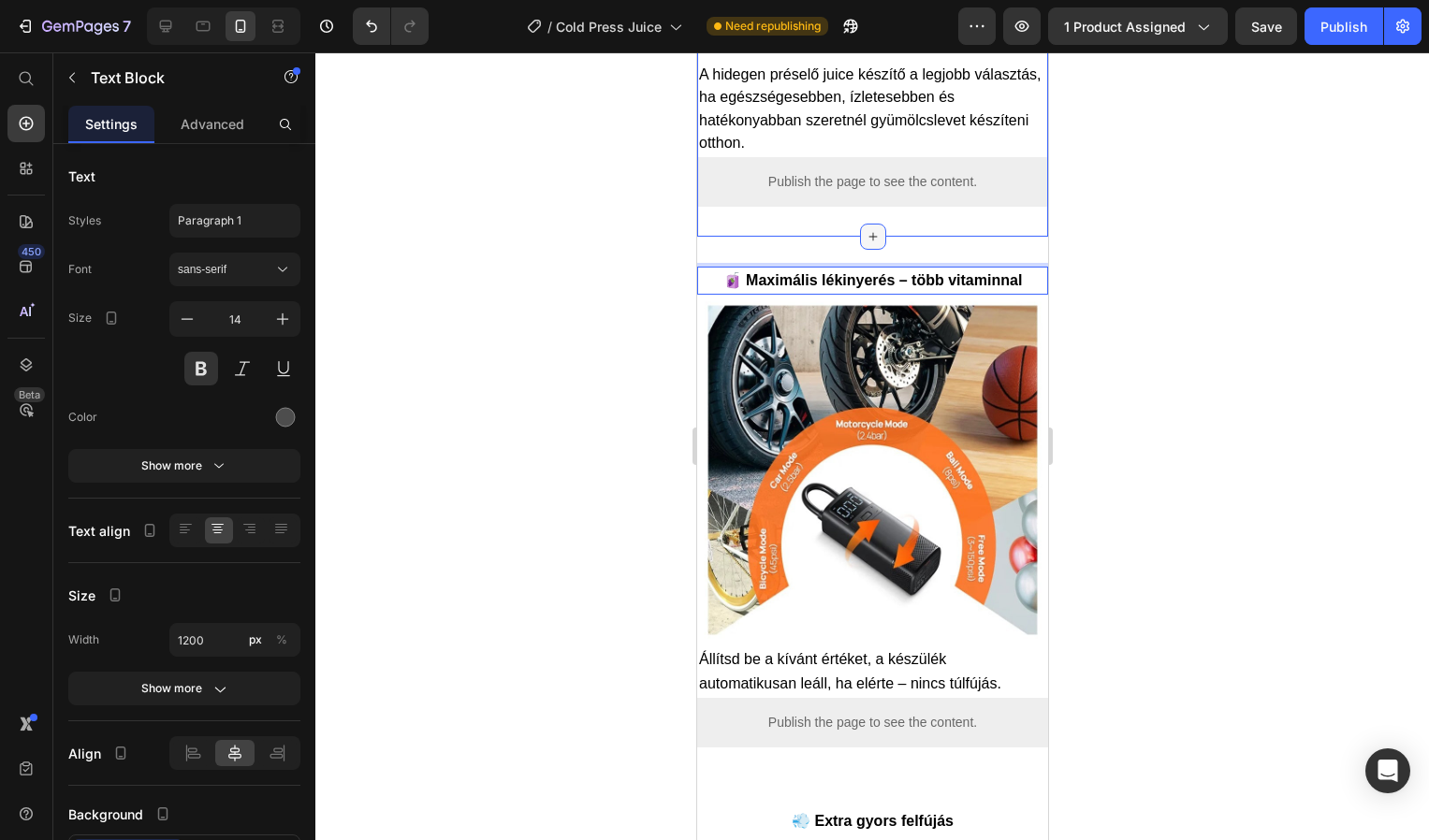 scroll, scrollTop: 2888, scrollLeft: 0, axis: vertical 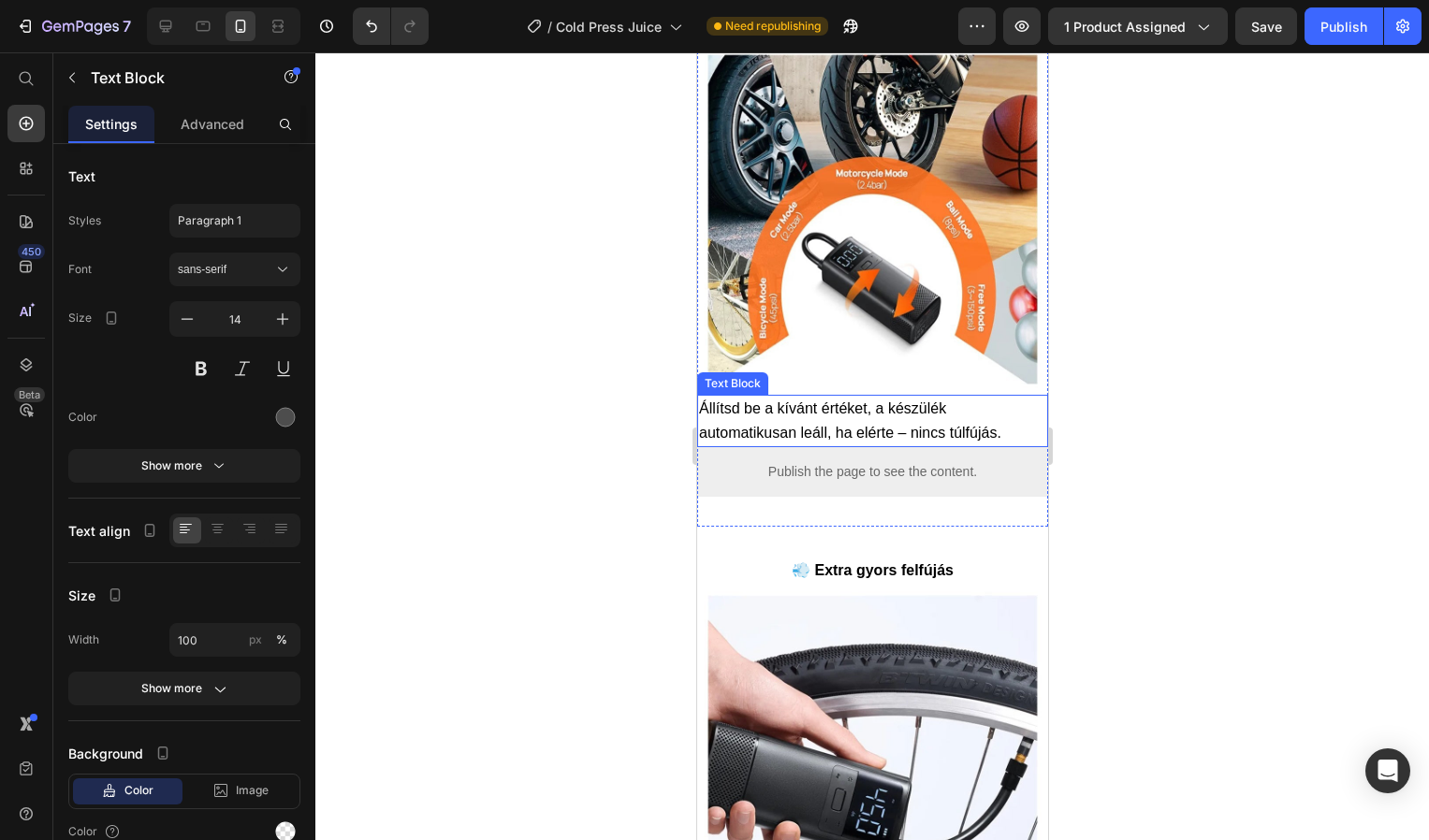click on "Állítsd be a kívánt értéket, a készülék automatikusan leáll, ha elérte – nincs túlfújás." at bounding box center [871, 421] 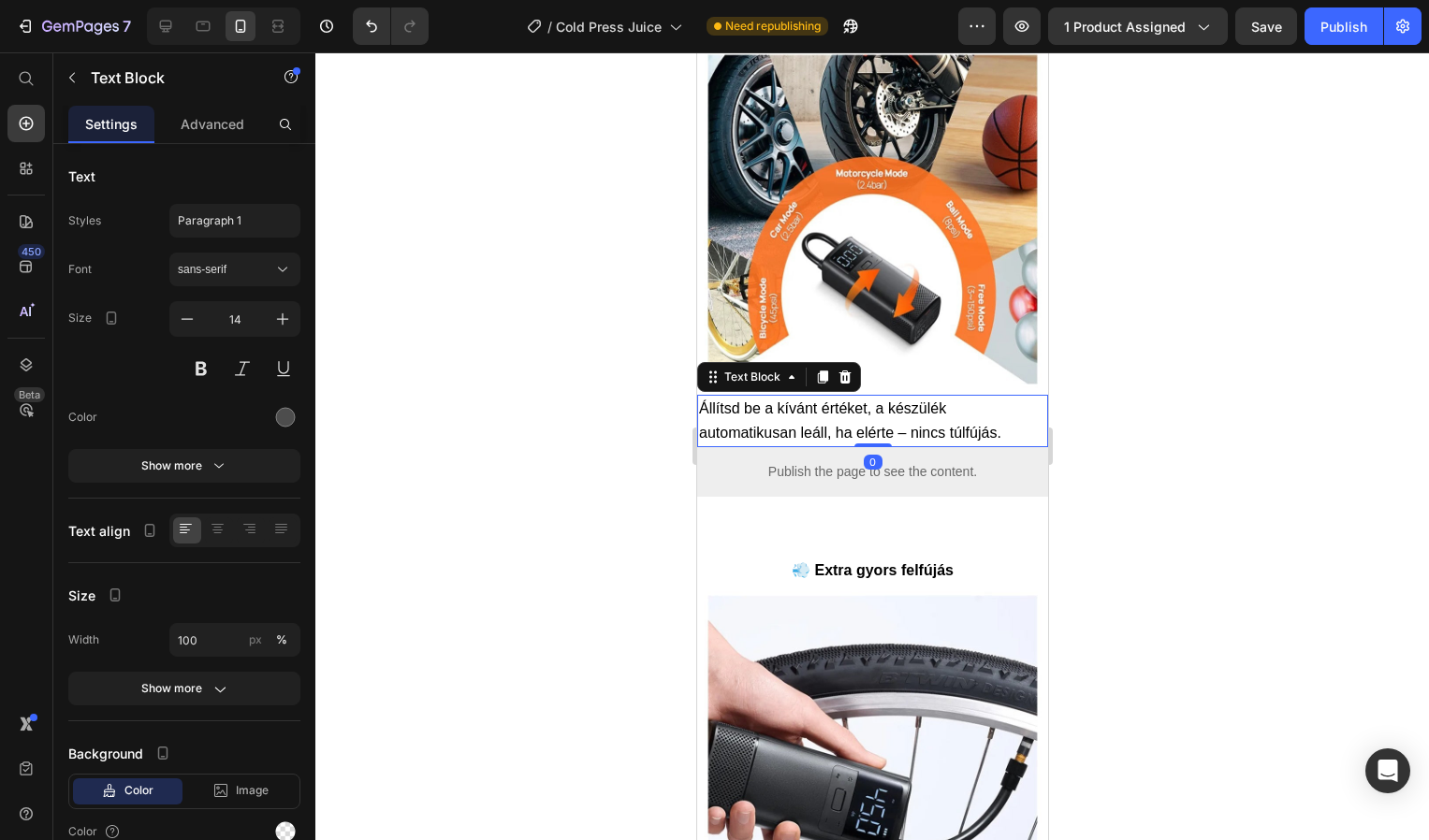 click on "Állítsd be a kívánt értéket, a készülék automatikusan leáll, ha elérte – nincs túlfújás." at bounding box center [871, 421] 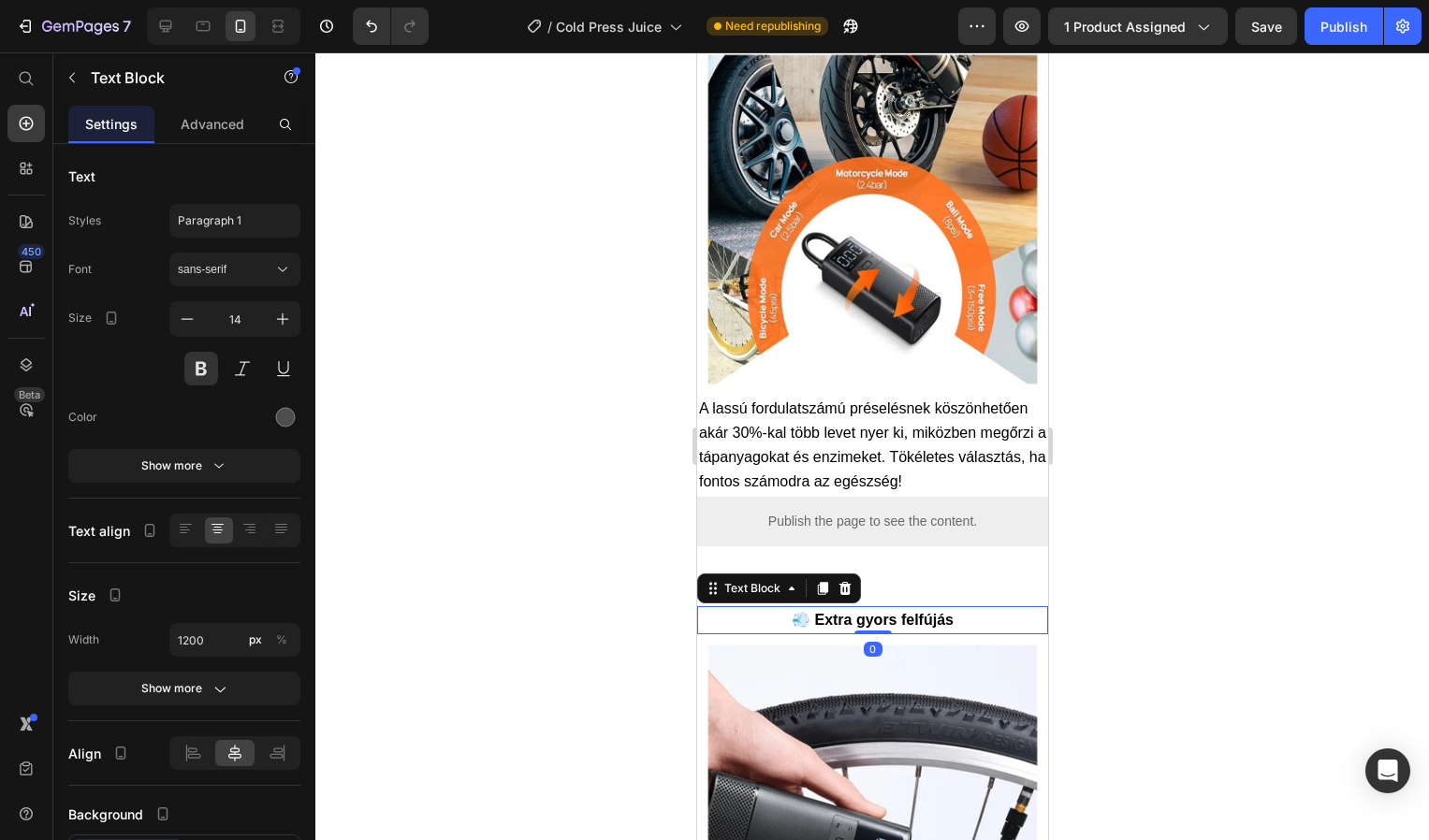click on "💨 Extra gyors felfújás" at bounding box center [871, 619] 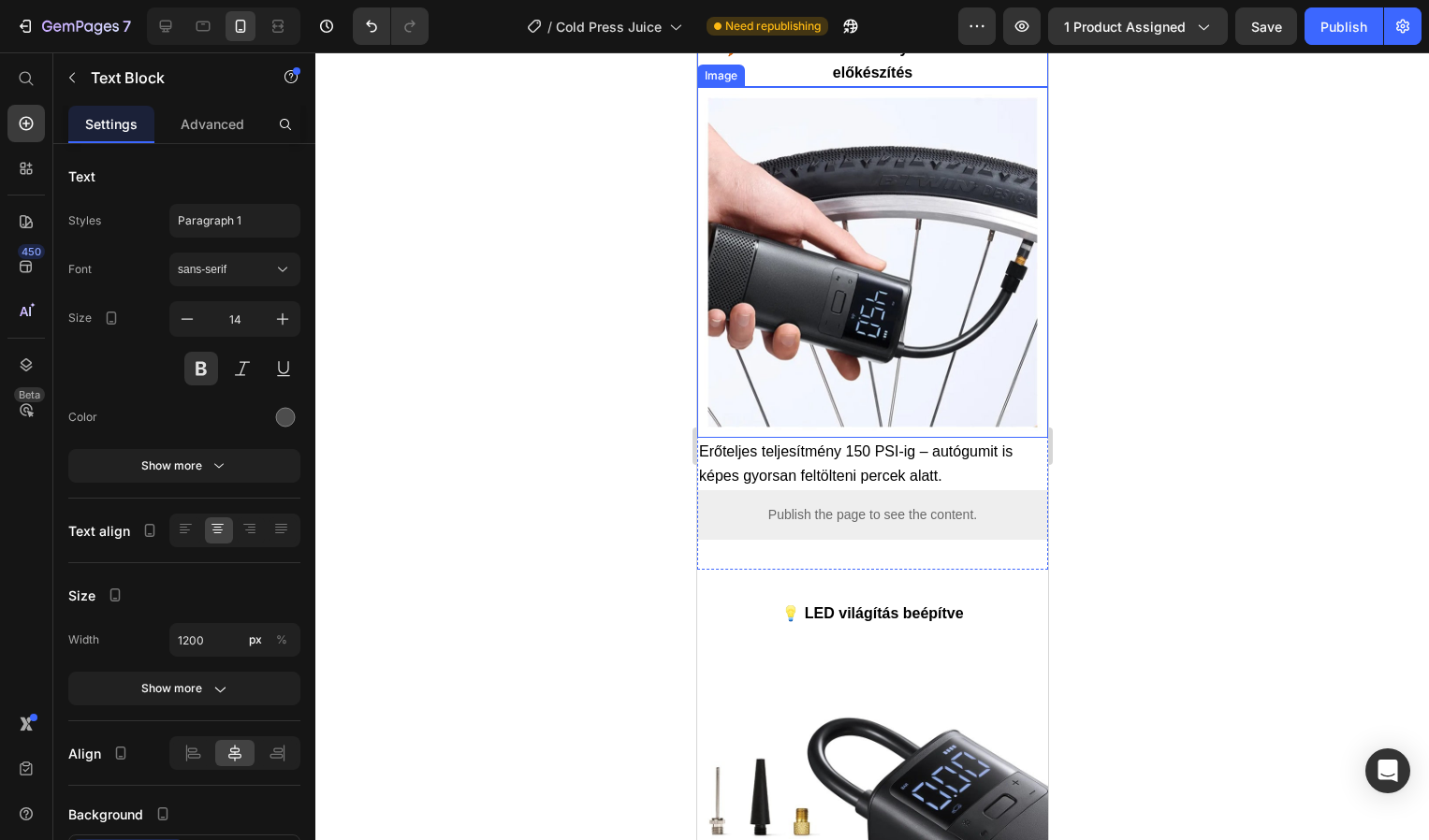 scroll, scrollTop: 3526, scrollLeft: 0, axis: vertical 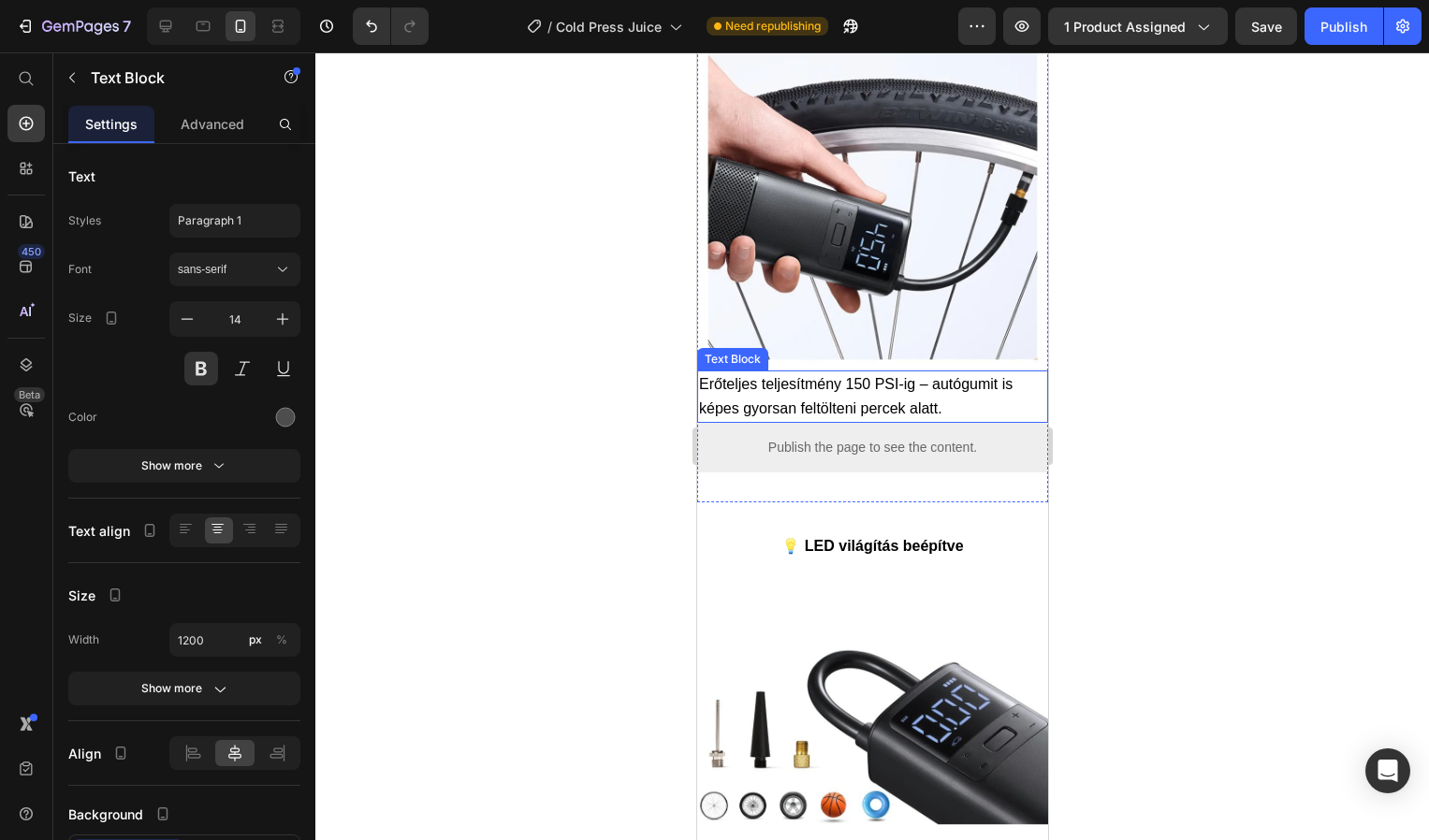 click on "Erőteljes teljesítmény 150 PSI-ig – autógumit is képes gyorsan feltölteni percek alatt." at bounding box center (871, 397) 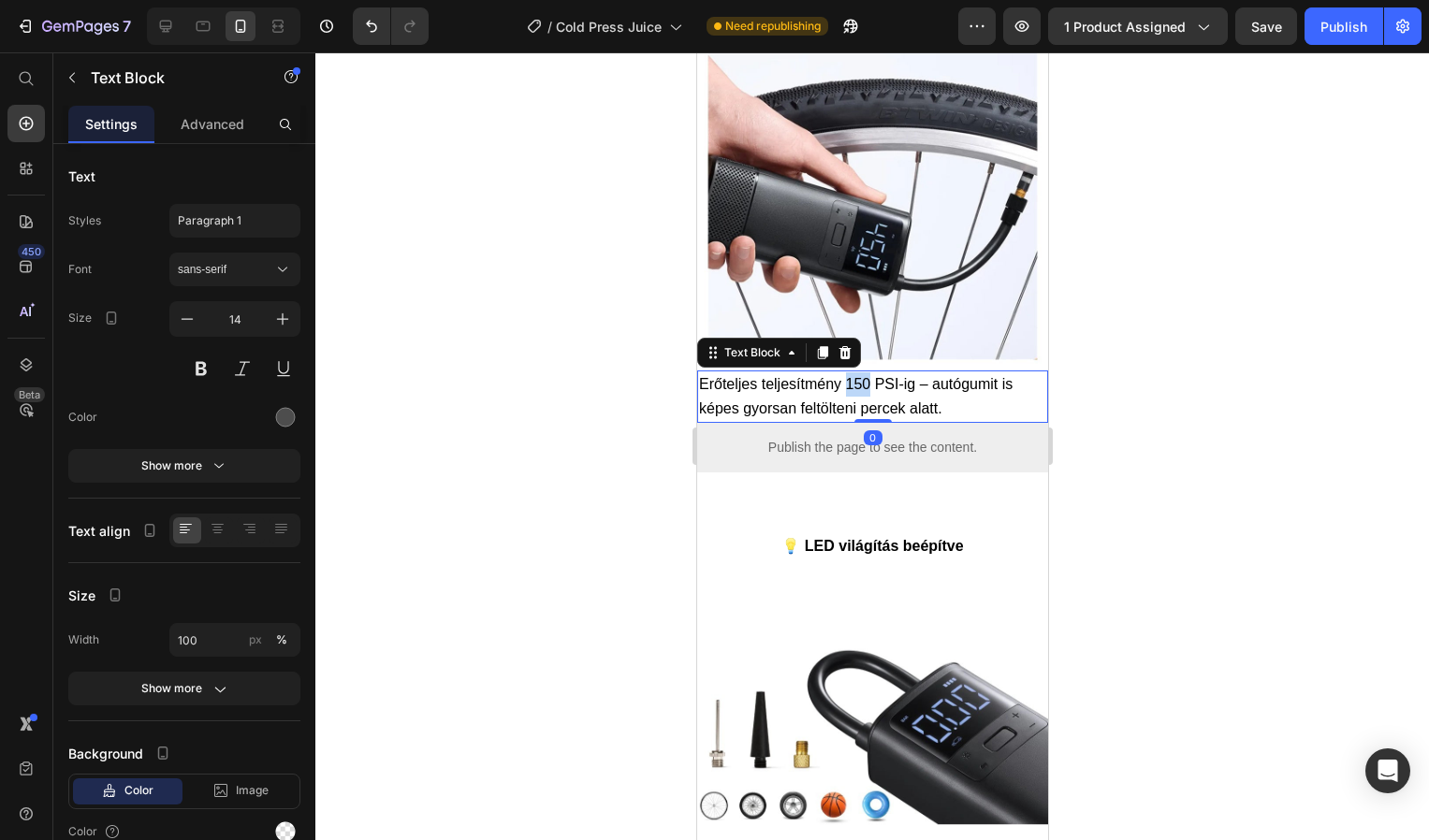 click on "Erőteljes teljesítmény 150 PSI-ig – autógumit is képes gyorsan feltölteni percek alatt." at bounding box center [871, 397] 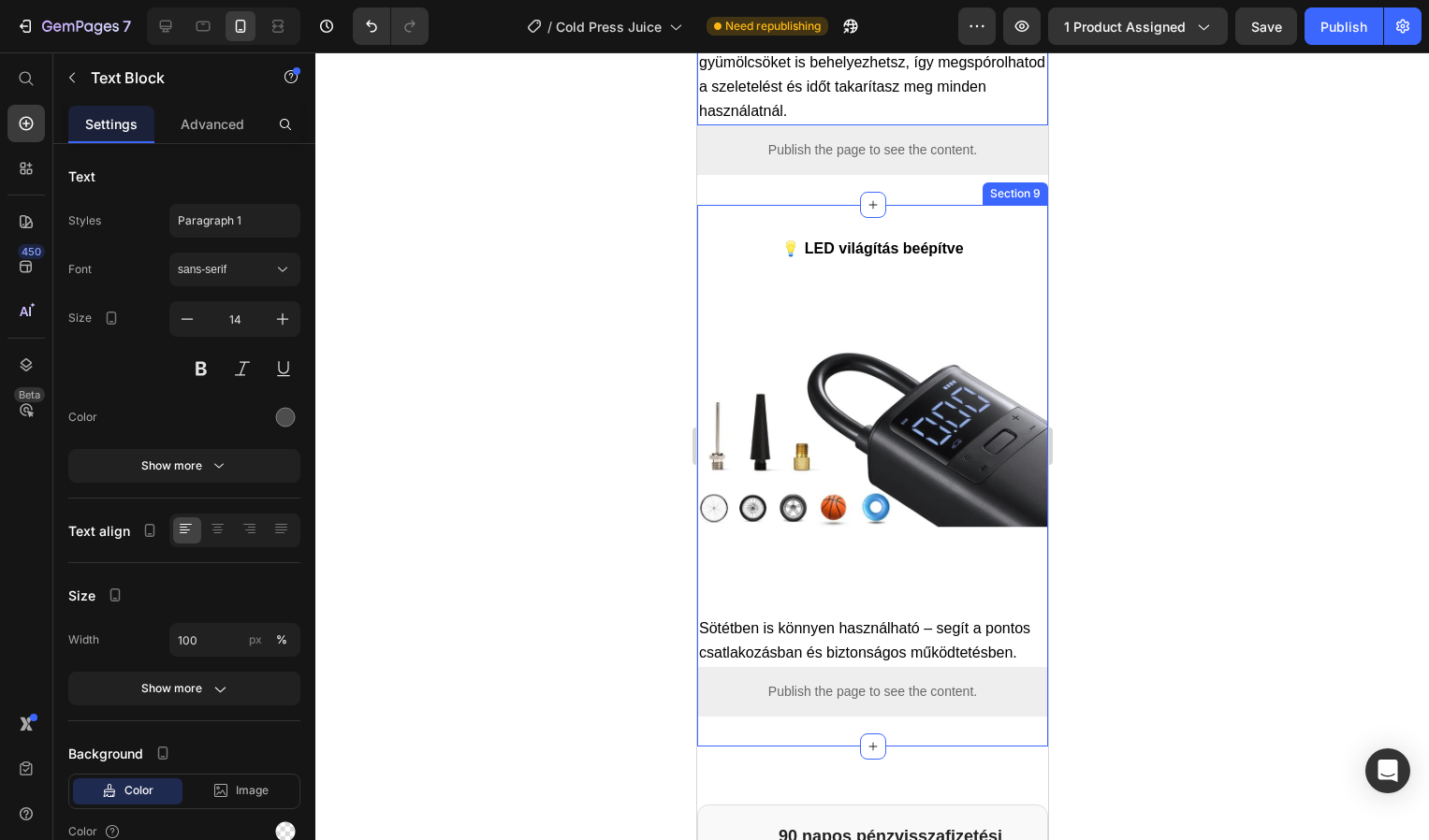 scroll, scrollTop: 3901, scrollLeft: 0, axis: vertical 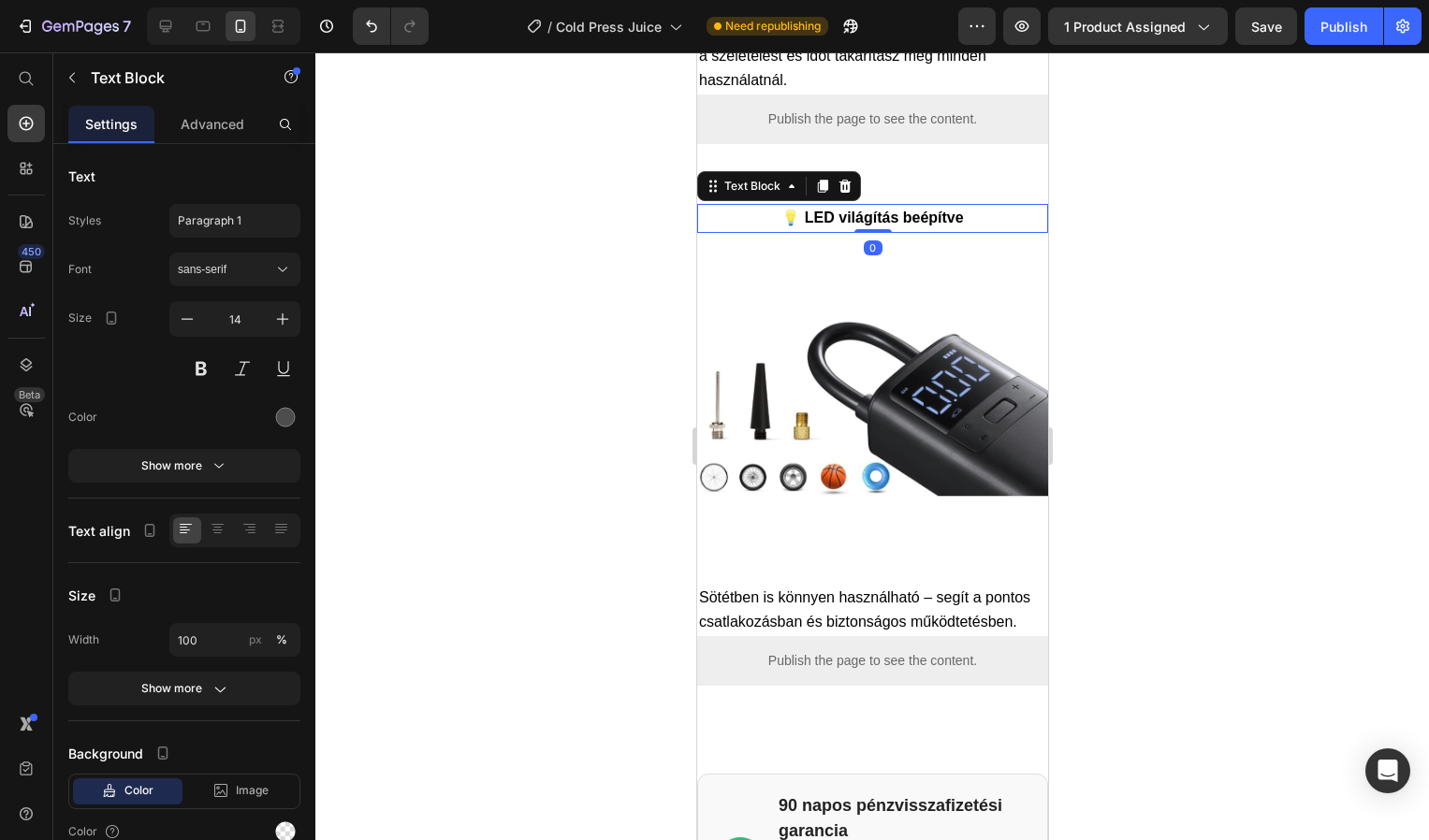 click on "💡 LED világítás beépítve" at bounding box center [871, 217] 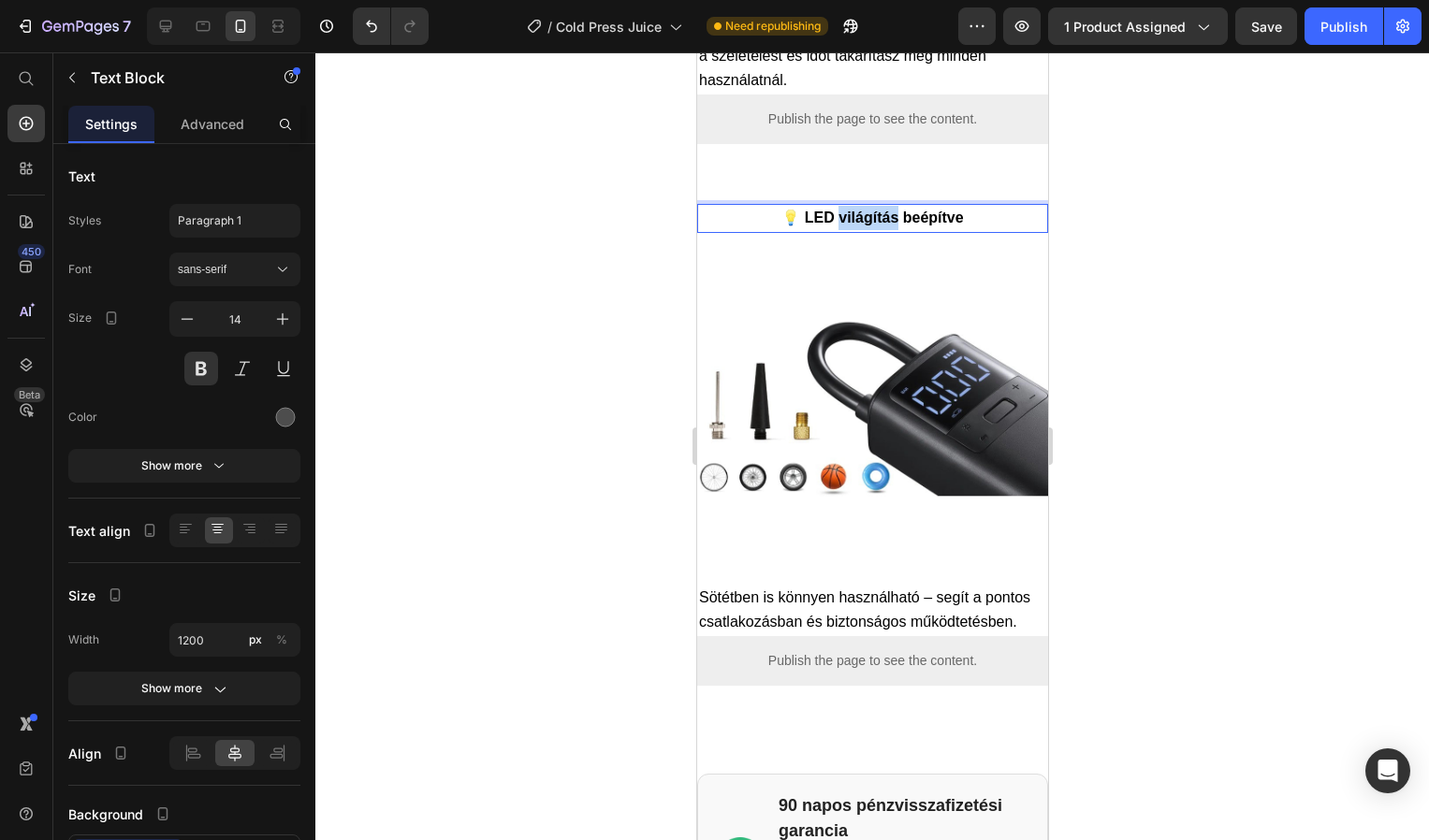 click on "💡 LED világítás beépítve" at bounding box center [871, 217] 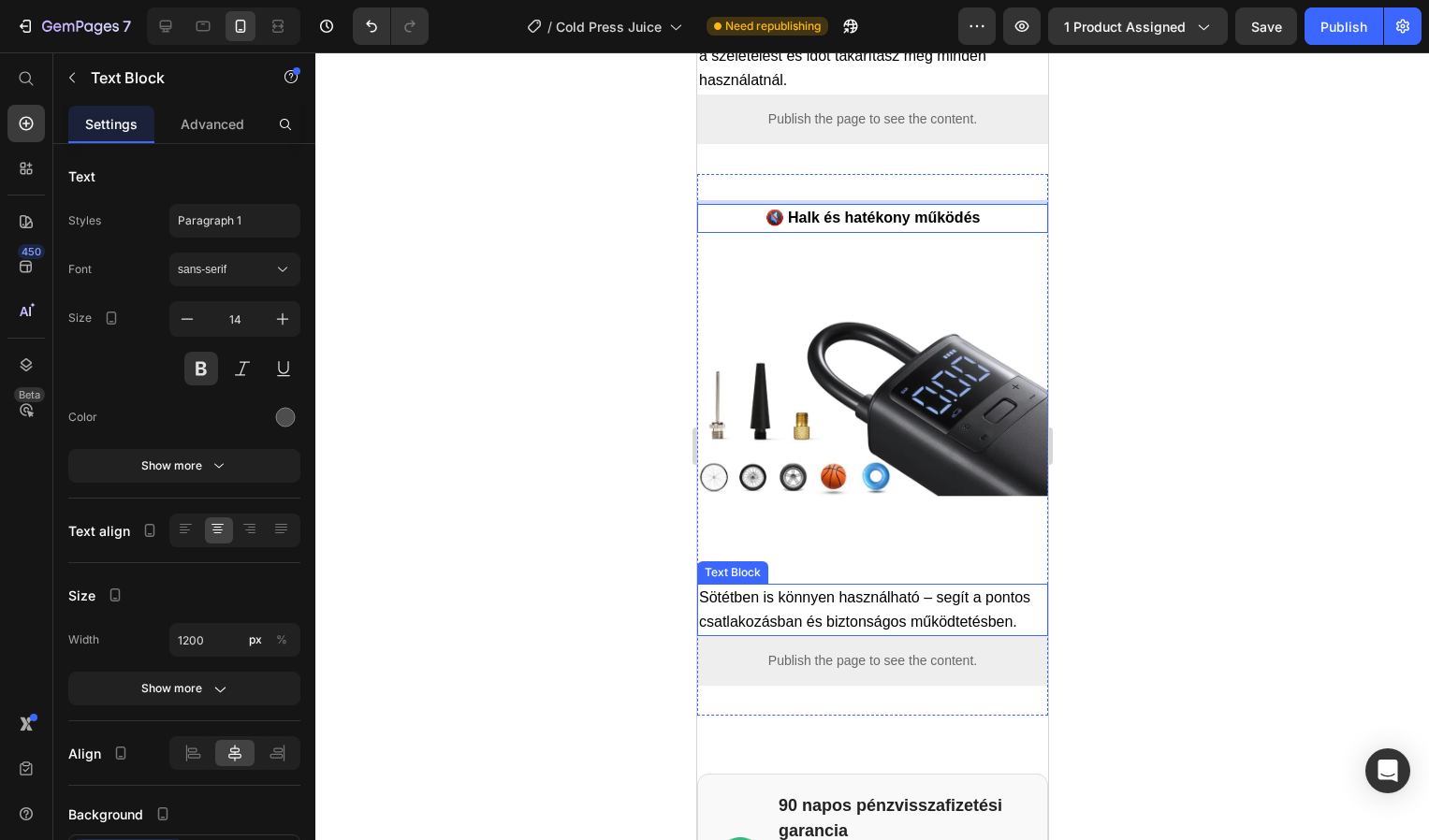 click on "Sötétben is könnyen használható – segít a pontos csatlakozásban és biztonságos működtetésben." at bounding box center [864, 609] 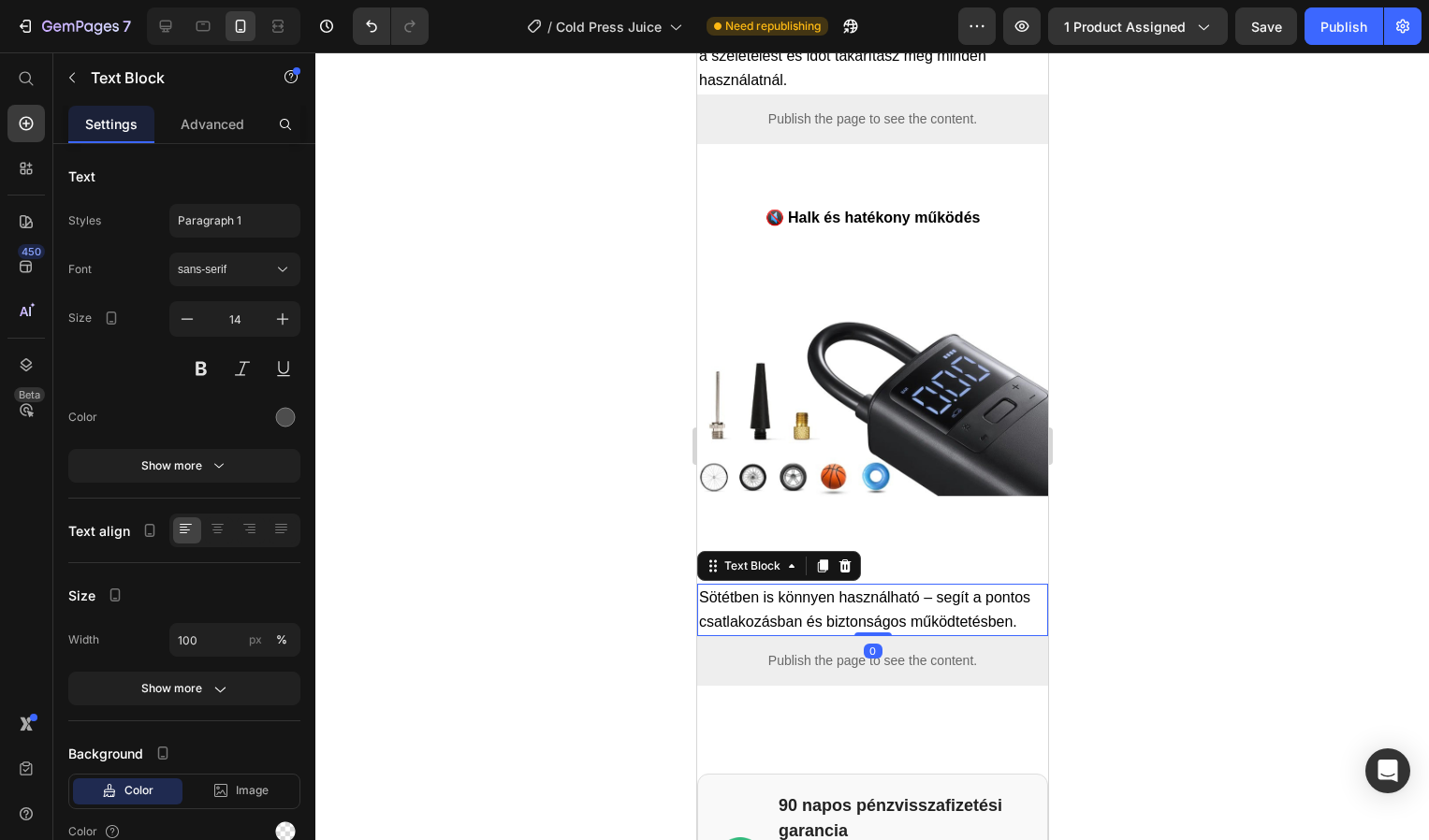 click on "Sötétben is könnyen használható – segít a pontos csatlakozásban és biztonságos működtetésben." at bounding box center [864, 609] 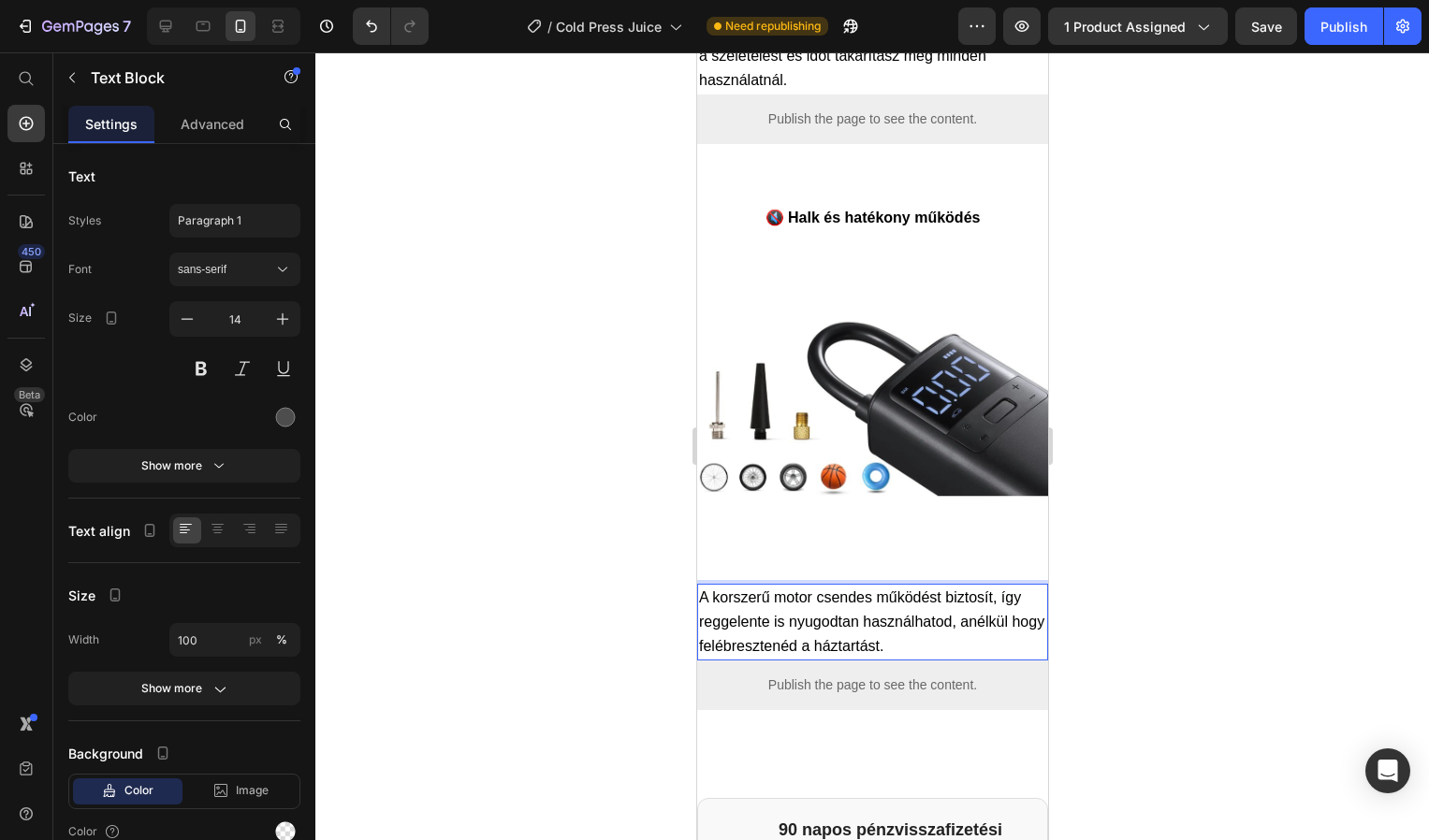 click 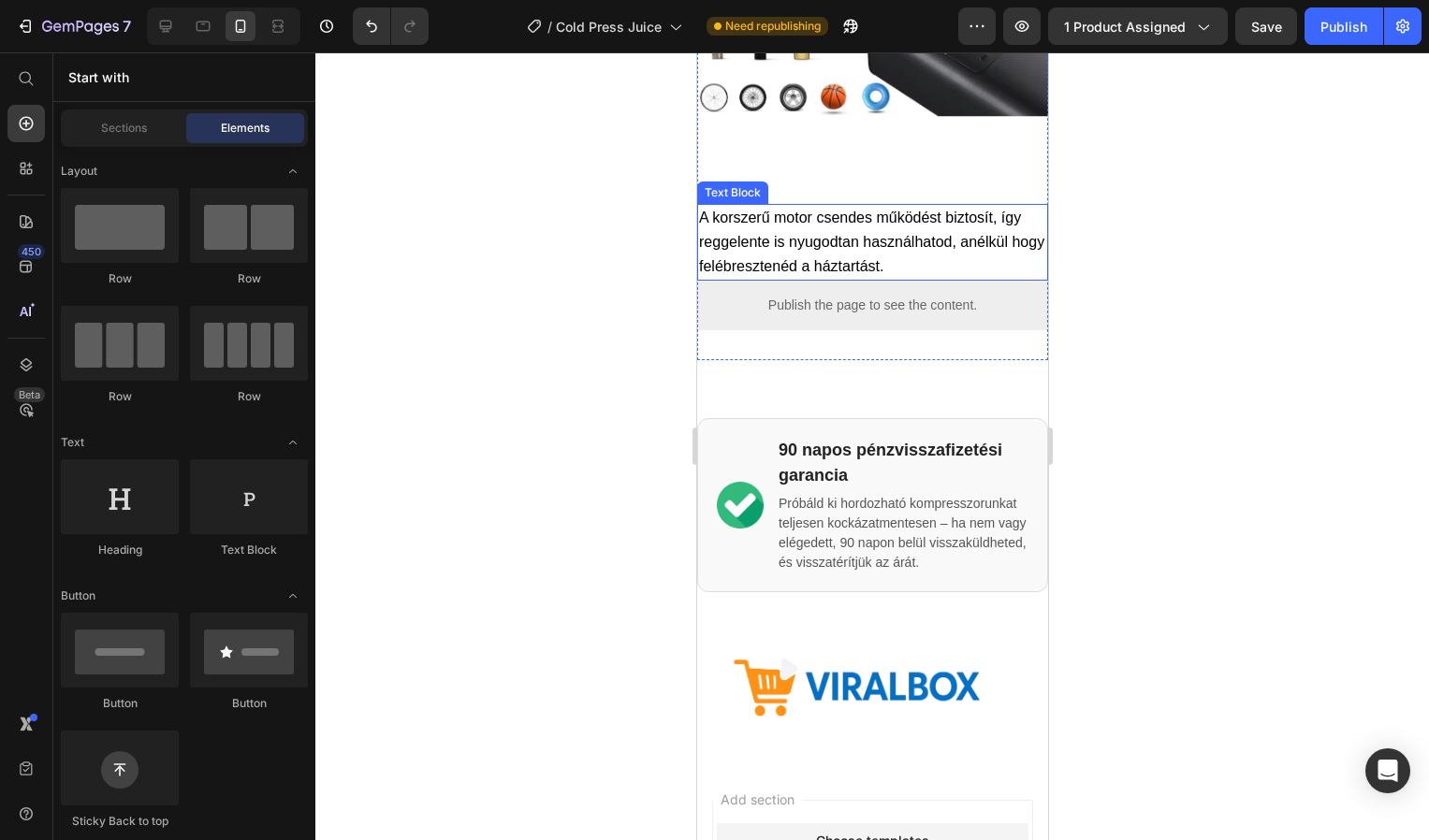 scroll, scrollTop: 4452, scrollLeft: 0, axis: vertical 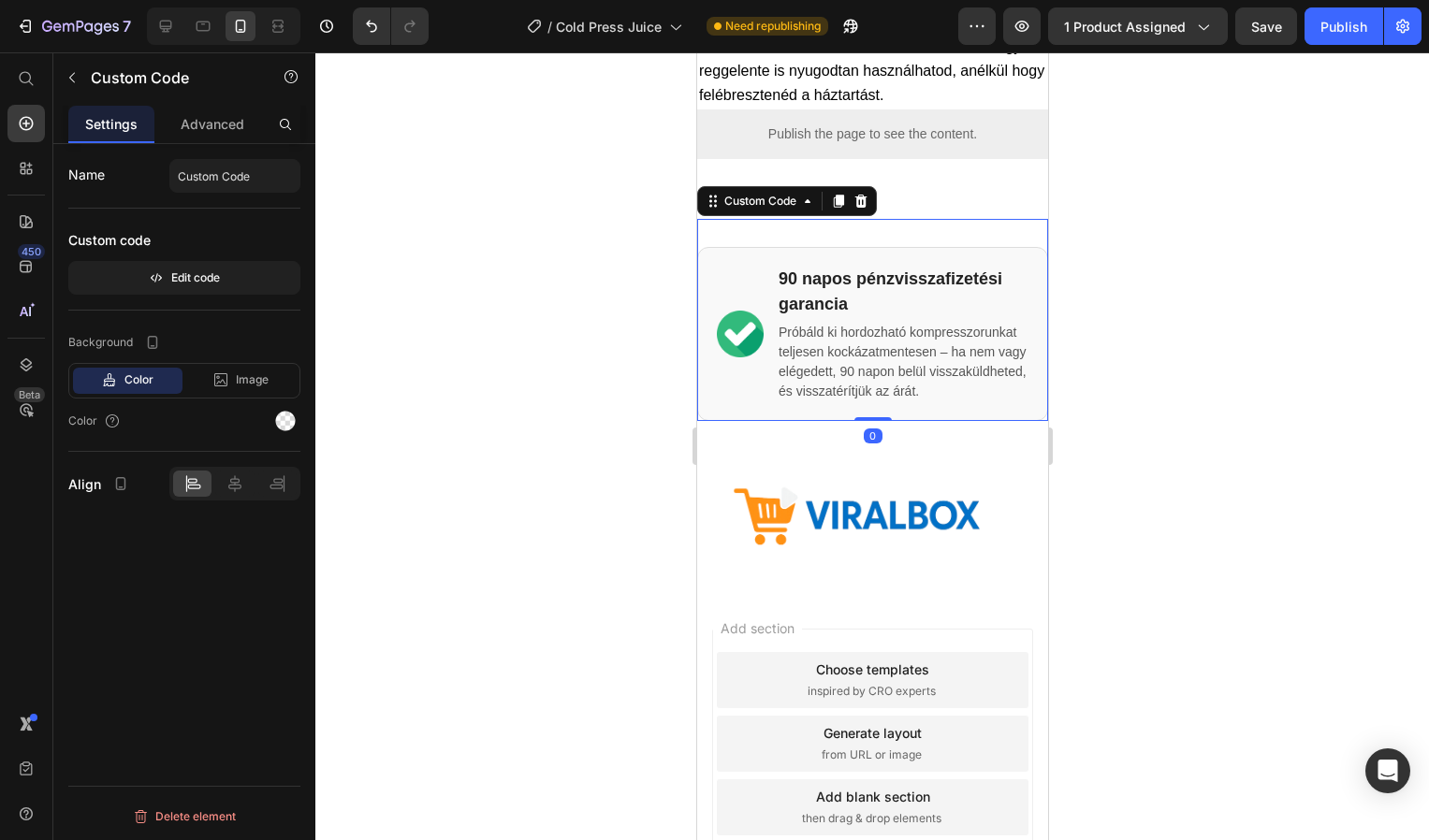 click on "Próbáld ki hordozható kompresszorunkat teljesen kockázatmentesen – ha nem vagy elégedett, 90 napon belül visszaküldheted, és visszatérítjük az árát." at bounding box center [902, 362] 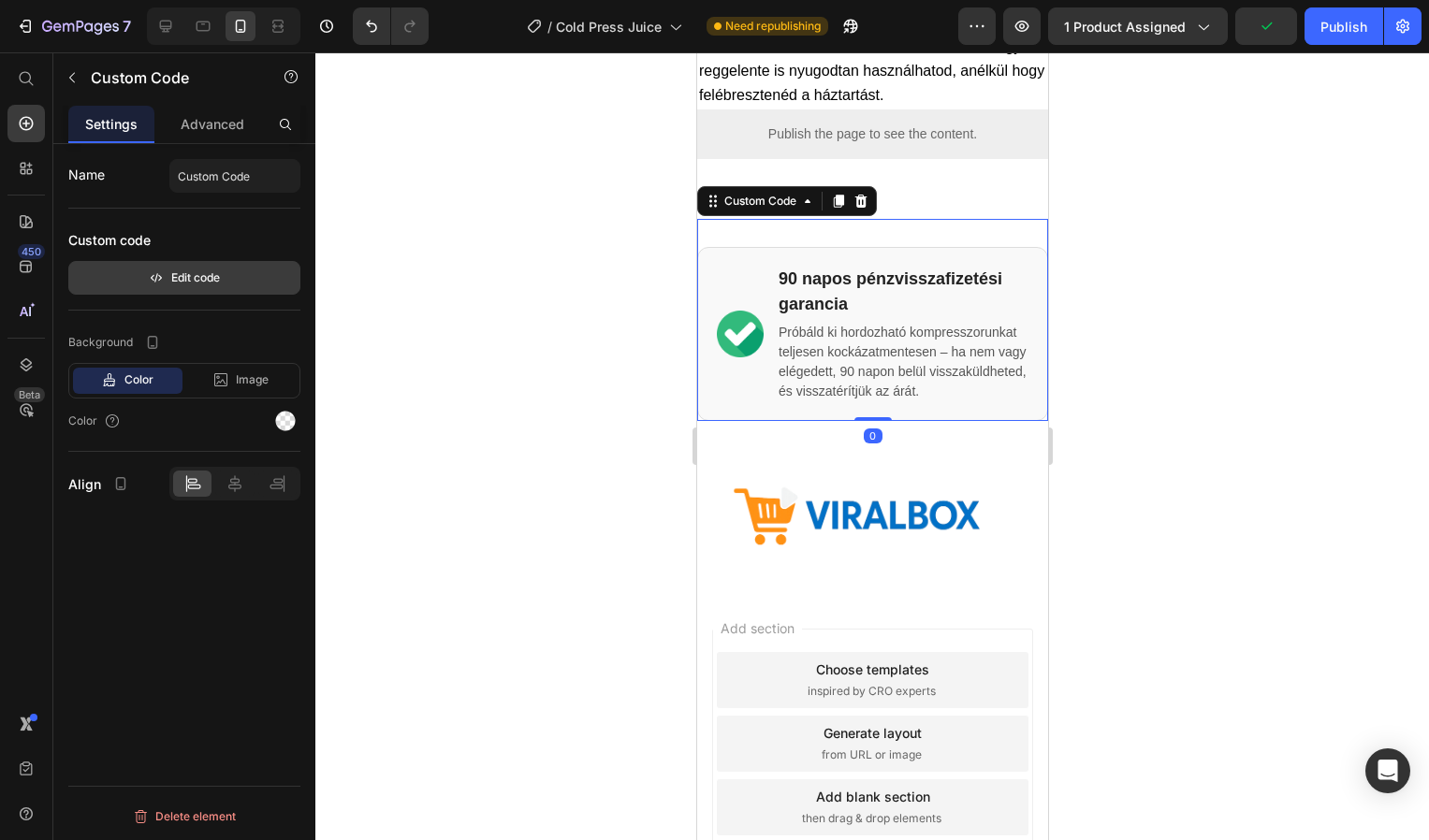 click on "Edit code" at bounding box center [184, 278] 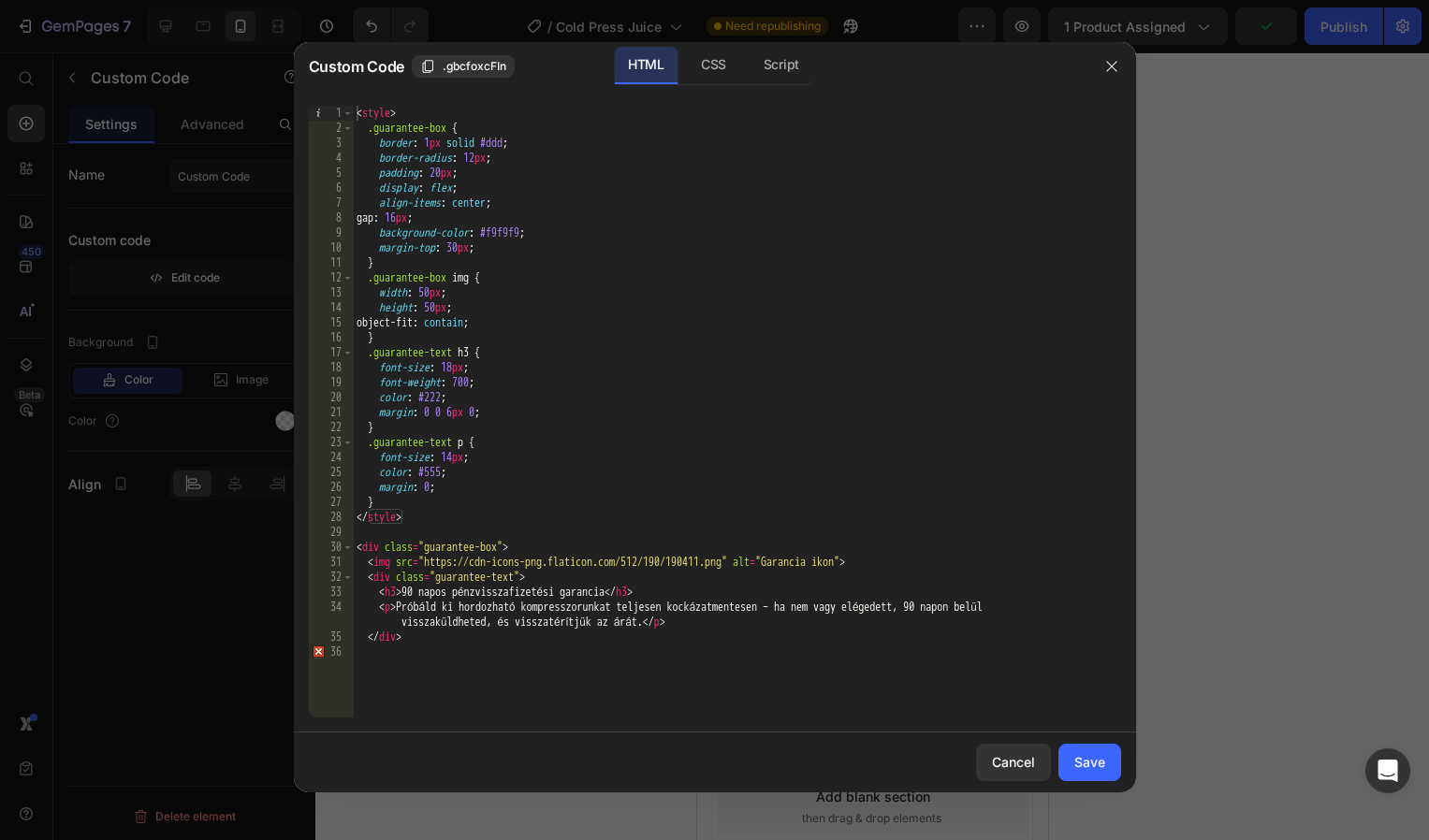click on "< style >    .guarantee-box   {      border :   1 px   solid   #ddd ;      border-radius :   12 px ;      padding :   20 px ;      display :   flex ;      align-items :   center ;     gap :   16 px ;      background-color :   #f9f9f9 ;      margin-top :   30 px ;    }    .guarantee-box   img   {      width :   50 px ;      height :   50 px ;     object-fit :   contain ;    }    .guarantee-text   h3   {      font-size :   18 px ;      font-weight :   700 ;      color :   #222 ;      margin :   0   0   6 px   0 ;    }    .guarantee-text   p   {      font-size :   14 px ;      color :   #555 ;      margin :   0 ;    } </ style > < div   class = "guarantee-box" >    < img   src = "https://cdn-icons-png.flaticon.com/512/190/190411.png"   alt = "Garancia ikon" >    < div   class = "guarantee-text" >      < h3 > 90 napos pénzvisszafizetési garancia </ h3 >      < p > Próbáld ki hordozható kompresszorunkat teljesen kockázatmentesen – ha nem vagy elégedett, 90 napon belül           </ p >    </ div >" at bounding box center (736, 427) 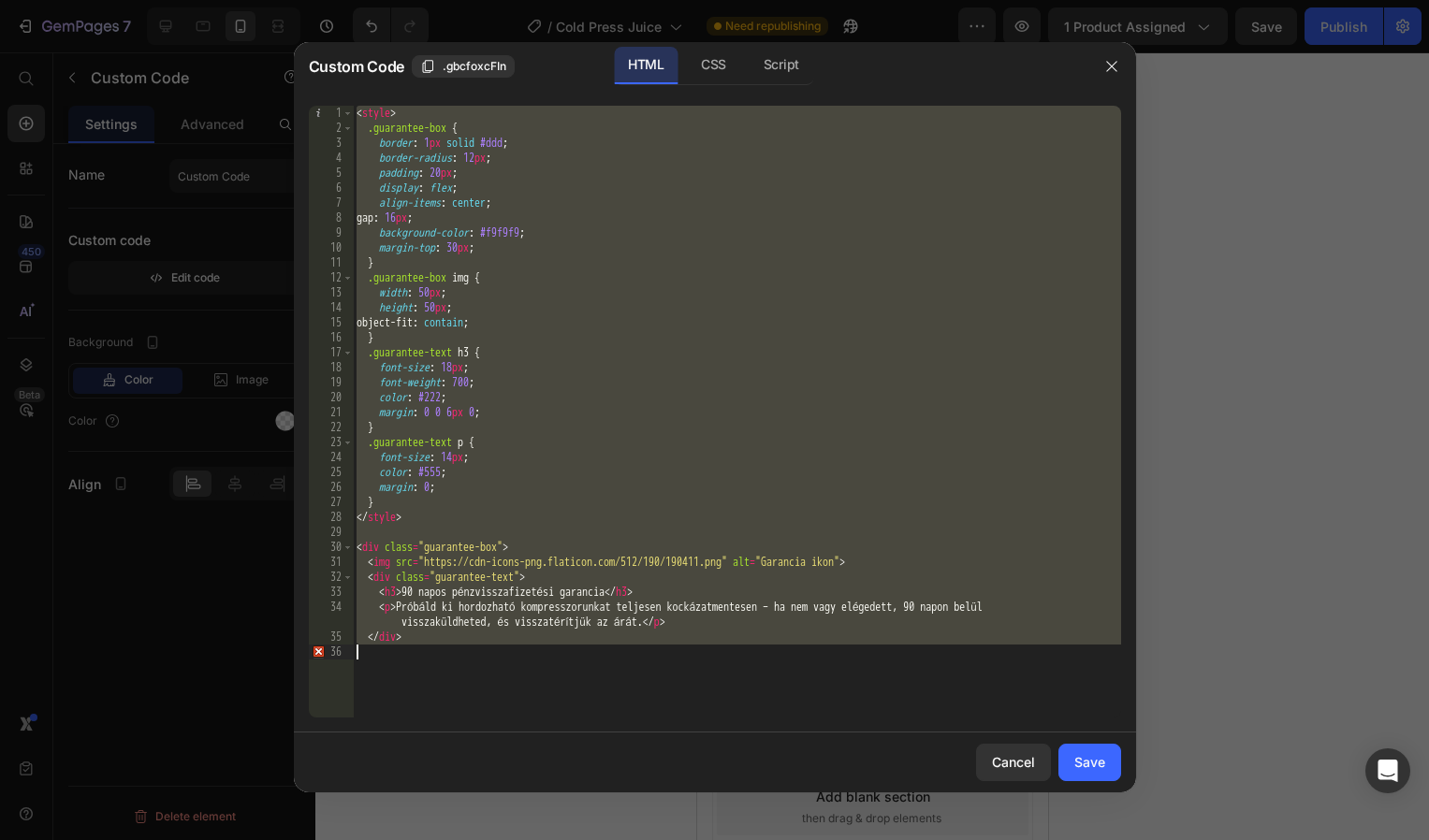 click on "< style >    .guarantee-box   {      border :   1 px   solid   #ddd ;      border-radius :   12 px ;      padding :   20 px ;      display :   flex ;      align-items :   center ;     gap :   16 px ;      background-color :   #f9f9f9 ;      margin-top :   30 px ;    }    .guarantee-box   img   {      width :   50 px ;      height :   50 px ;     object-fit :   contain ;    }    .guarantee-text   h3   {      font-size :   18 px ;      font-weight :   700 ;      color :   #222 ;      margin :   0   0   6 px   0 ;    }    .guarantee-text   p   {      font-size :   14 px ;      color :   #555 ;      margin :   0 ;    } </ style > < div   class = "guarantee-box" >    < img   src = "https://cdn-icons-png.flaticon.com/512/190/190411.png"   alt = "Garancia ikon" >    < div   class = "guarantee-text" >      < h3 > 90 napos pénzvisszafizetési garancia </ h3 >      < p > Próbáld ki hordozható kompresszorunkat teljesen kockázatmentesen – ha nem vagy elégedett, 90 napon belül           </ p >    </ div >" at bounding box center (736, 427) 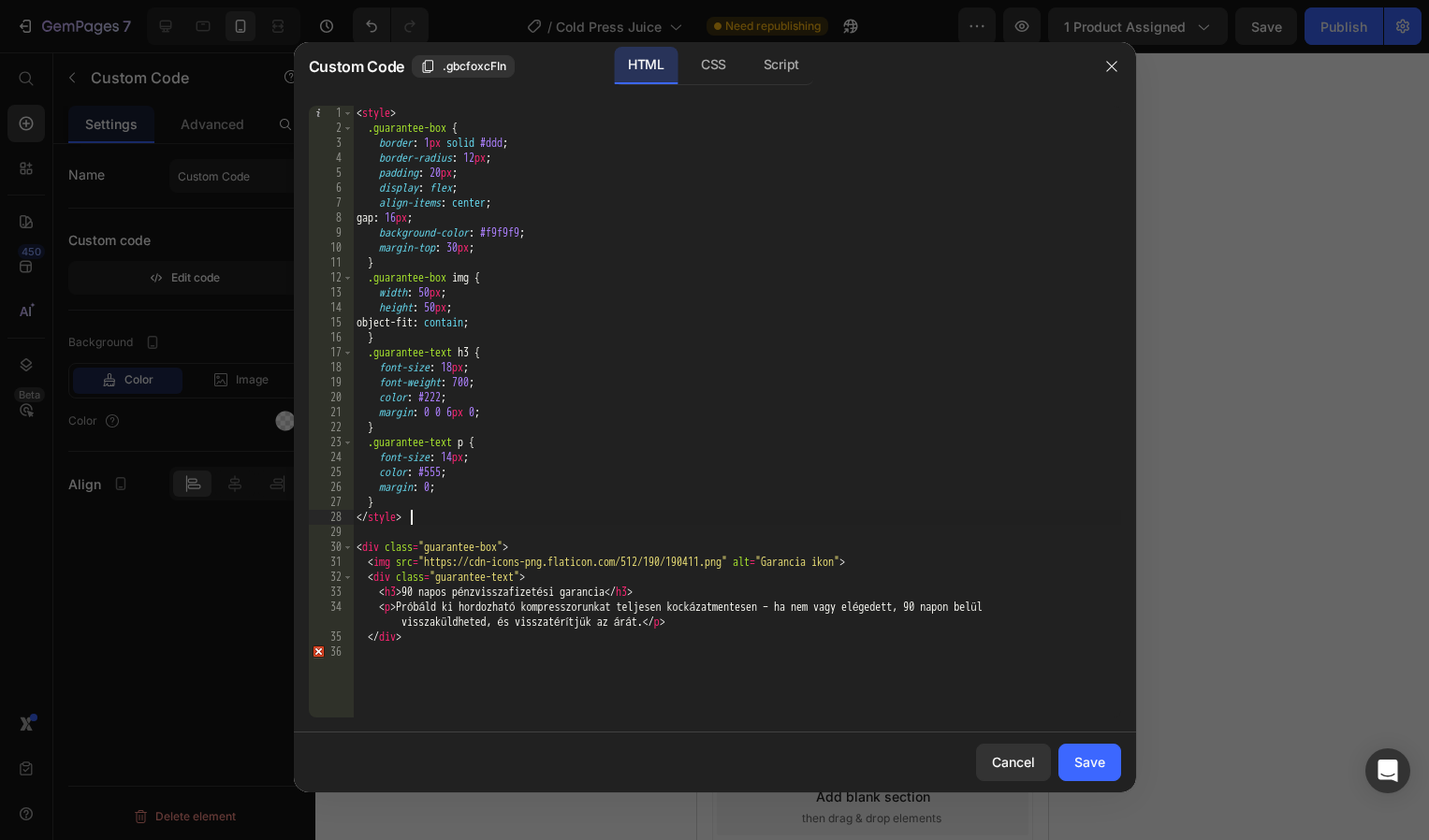 type on "</div>" 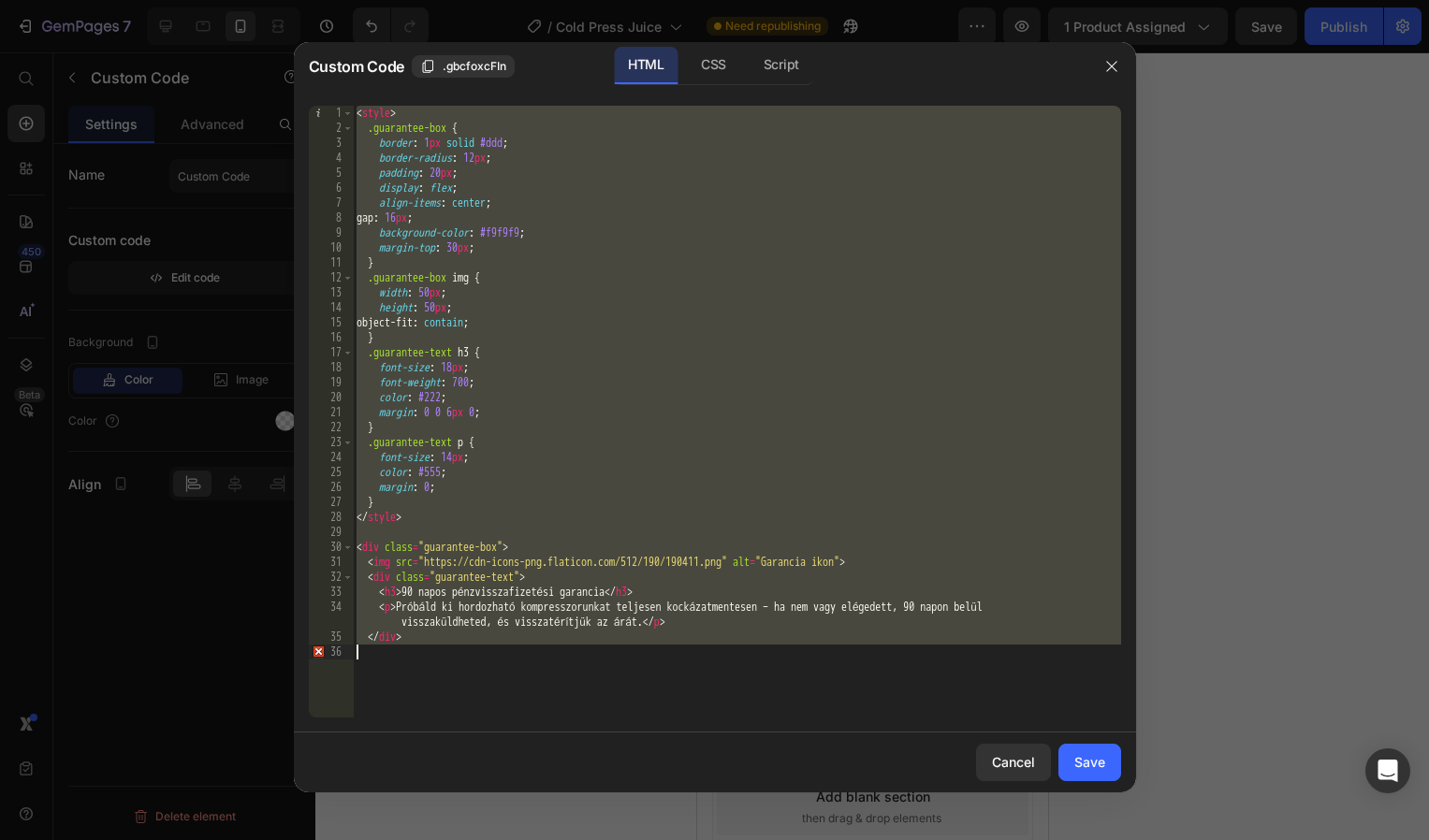 paste 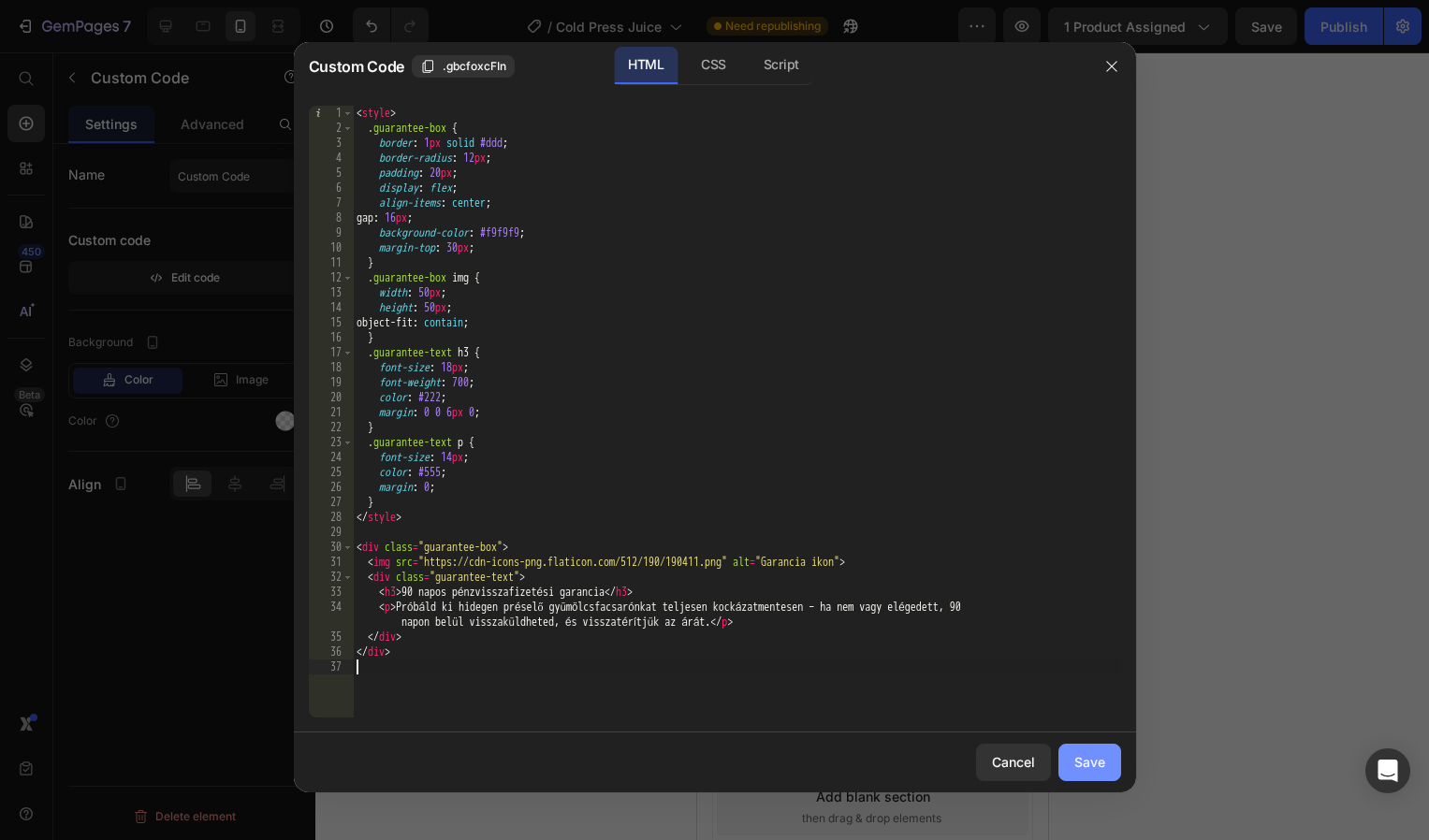 click on "Save" at bounding box center [1089, 761] 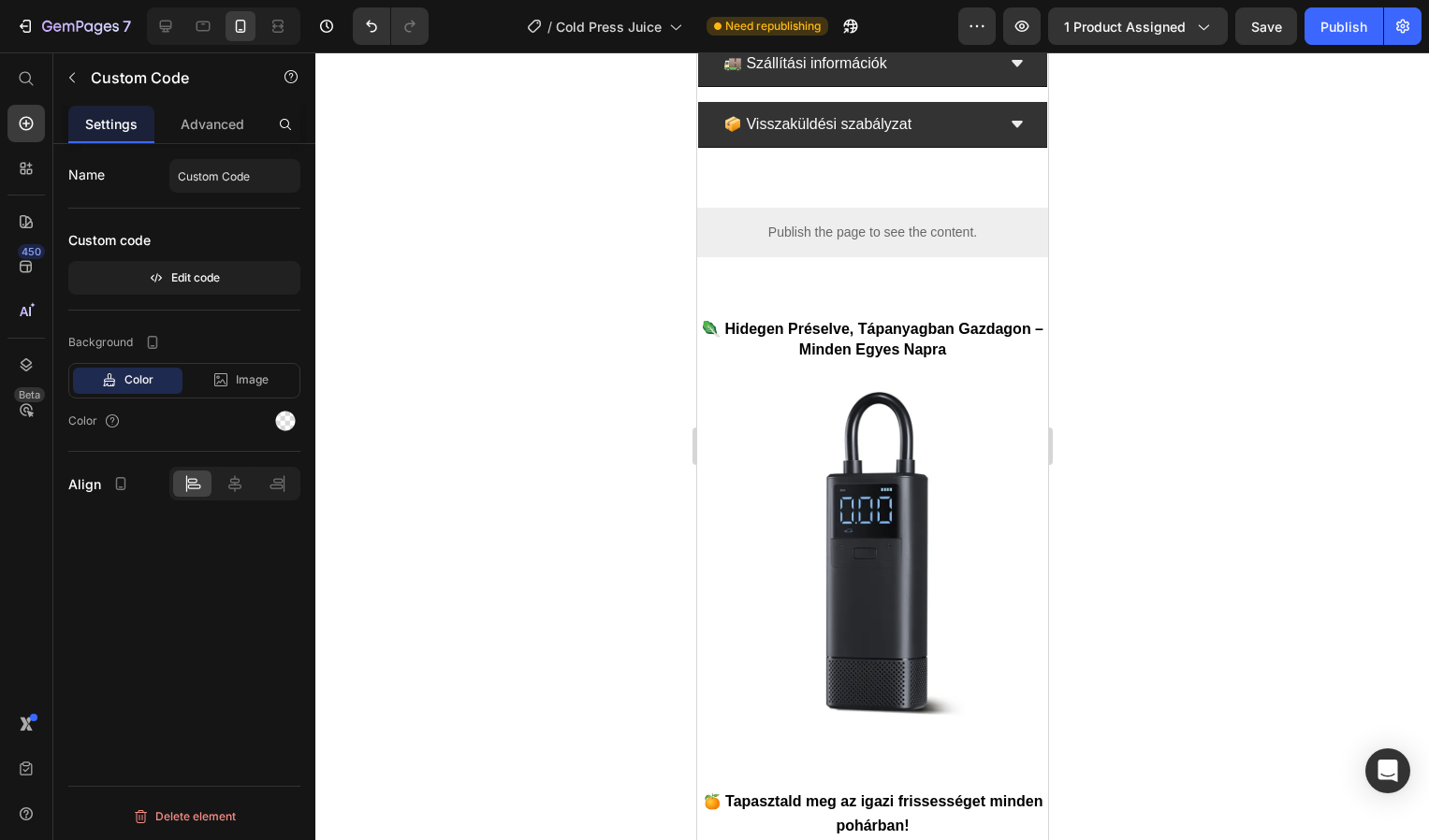 scroll, scrollTop: 1529, scrollLeft: 0, axis: vertical 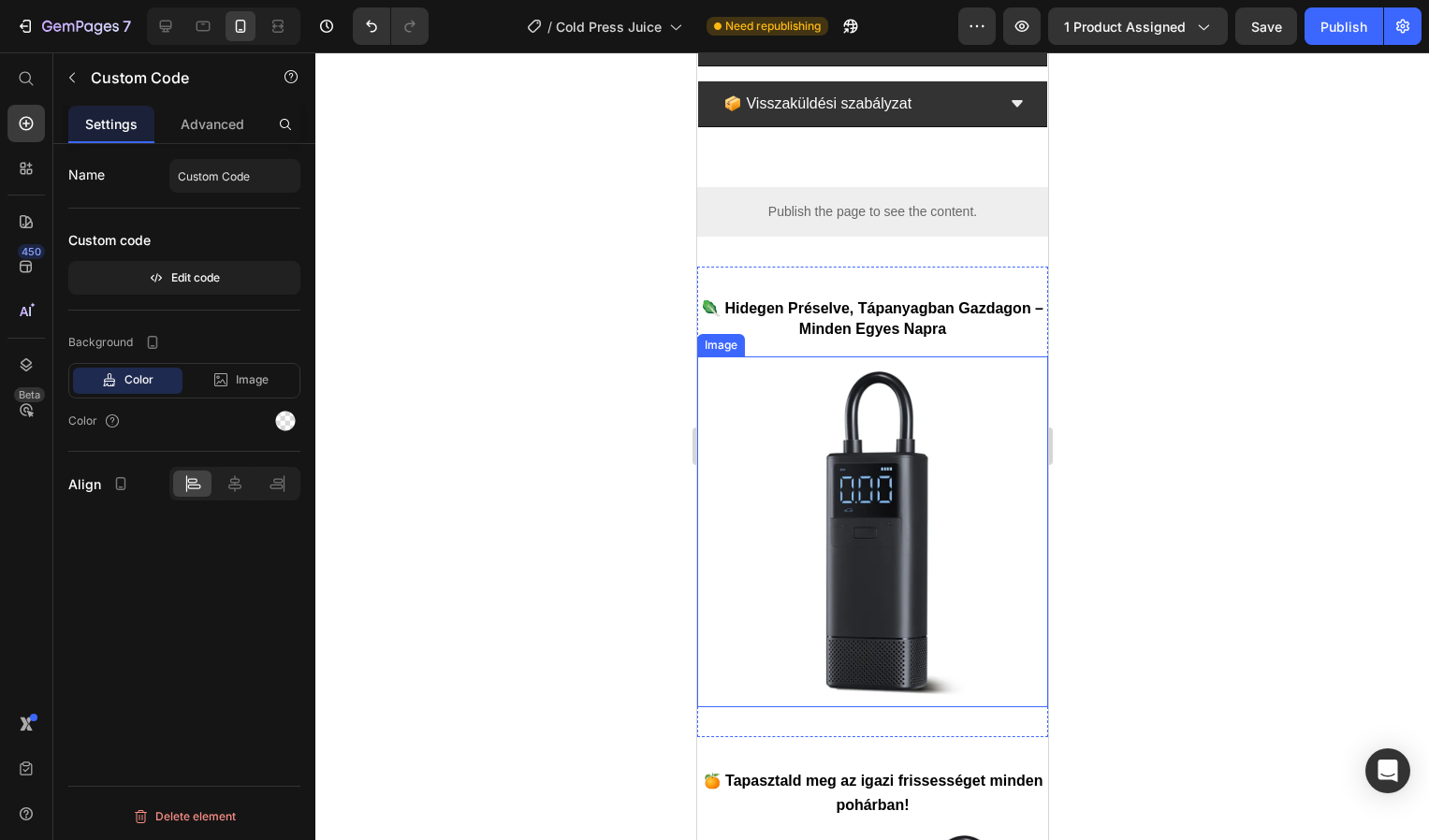click at bounding box center [871, 531] 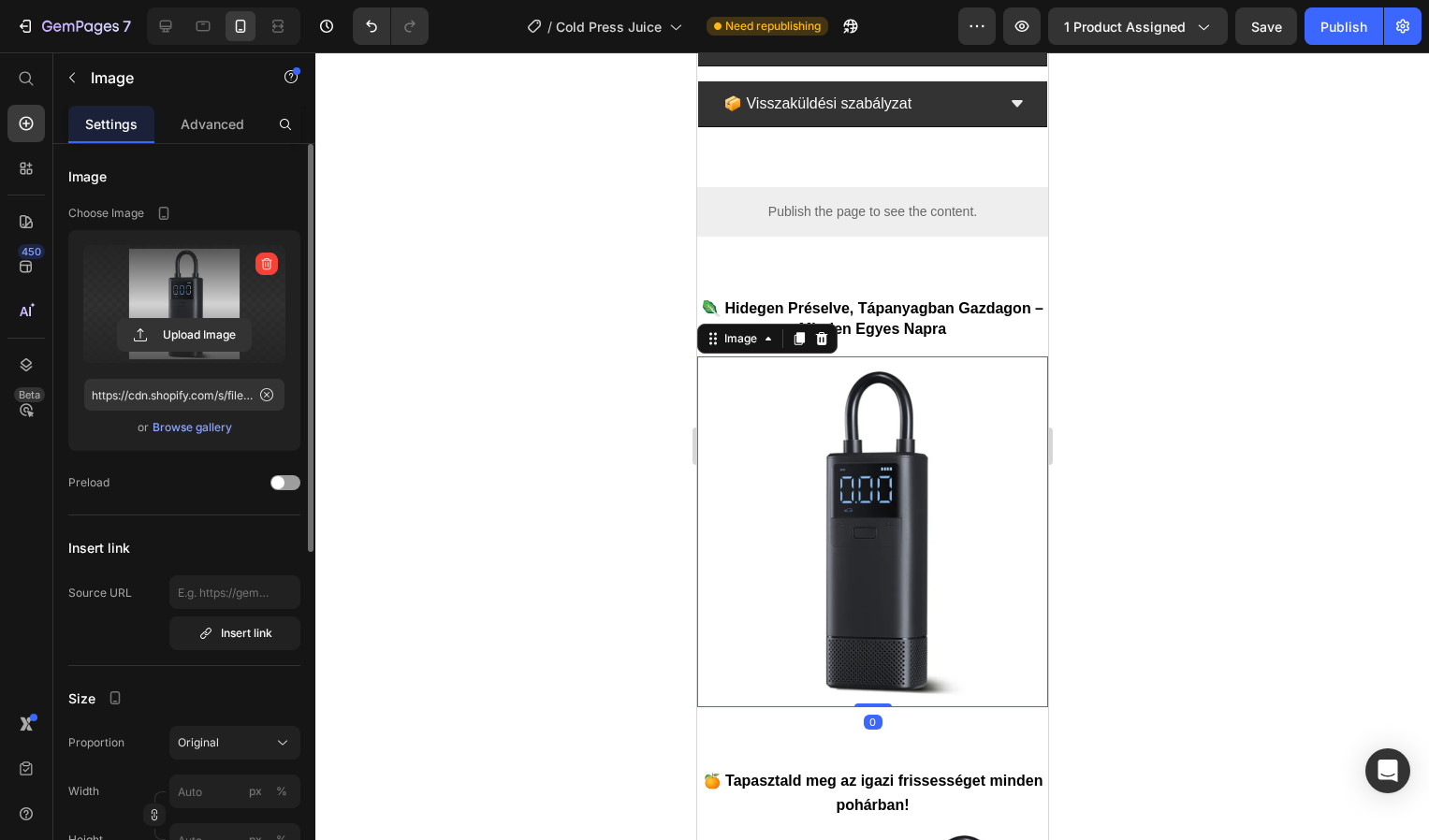 click at bounding box center (184, 304) 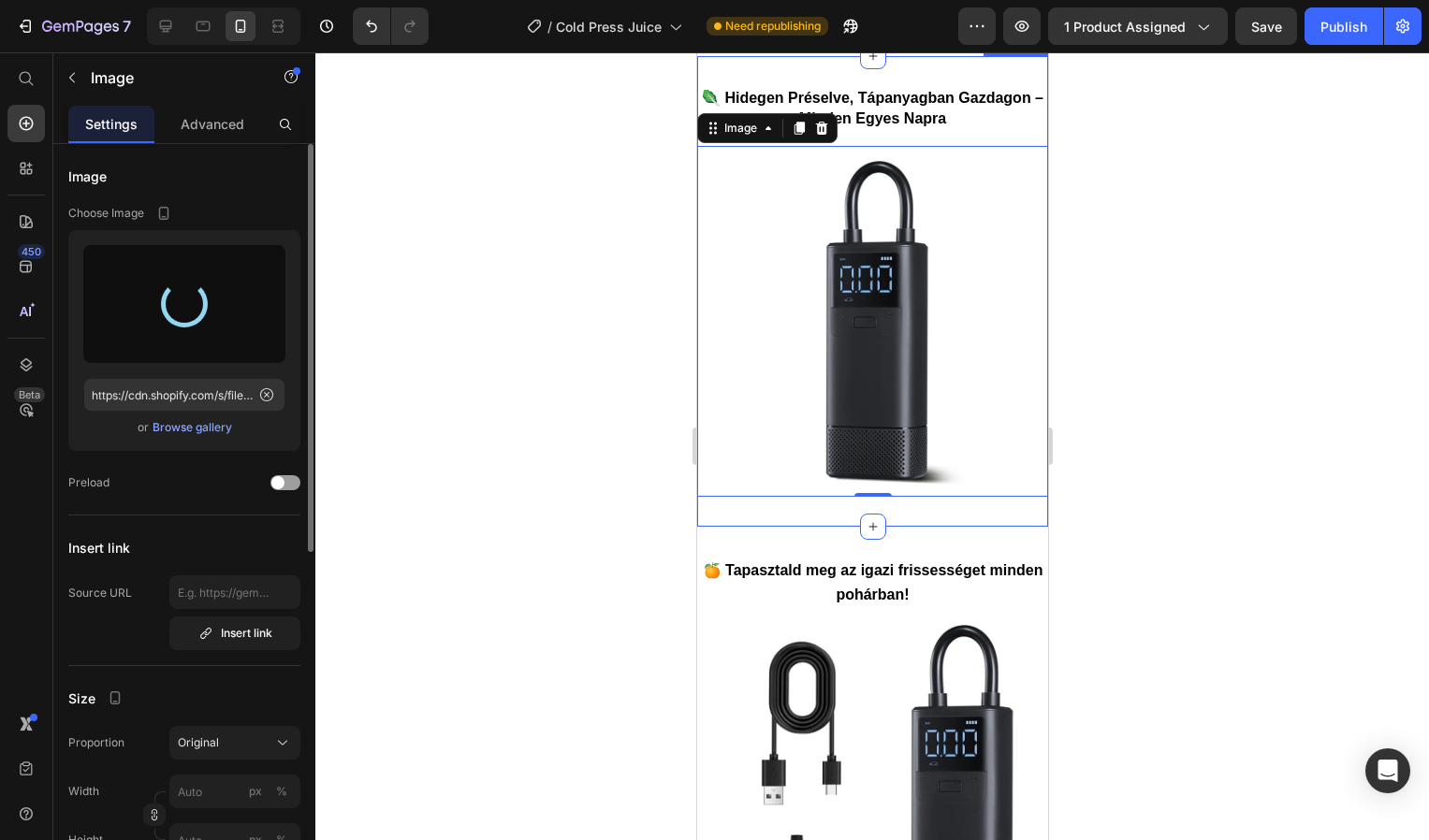 scroll, scrollTop: 1743, scrollLeft: 0, axis: vertical 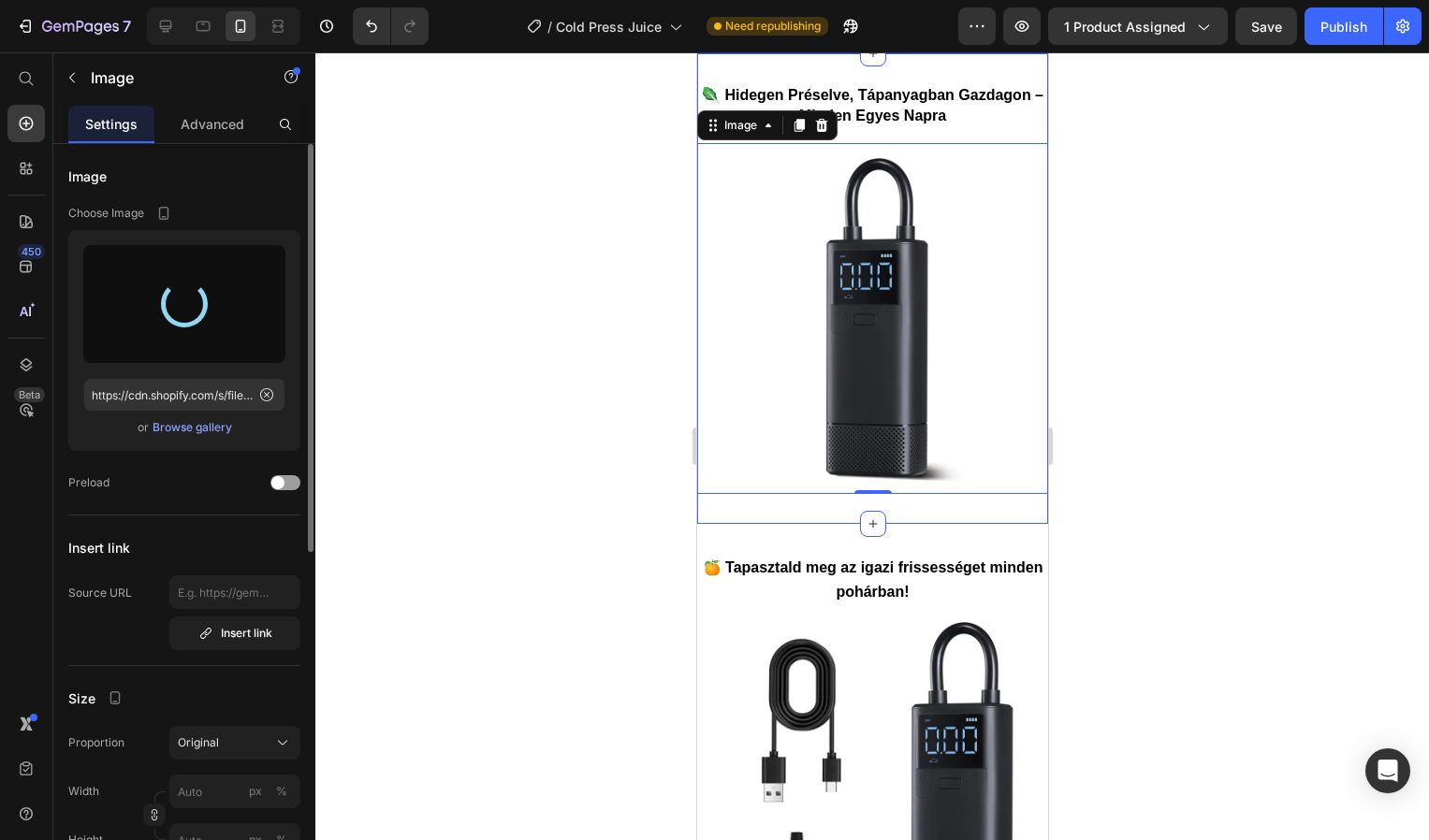 type on "https://cdn.shopify.com/s/files/1/0893/4968/5575/files/gempages_564260342809494290-4f9a0286-066b-4551-a21e-ed3a7d169169.png" 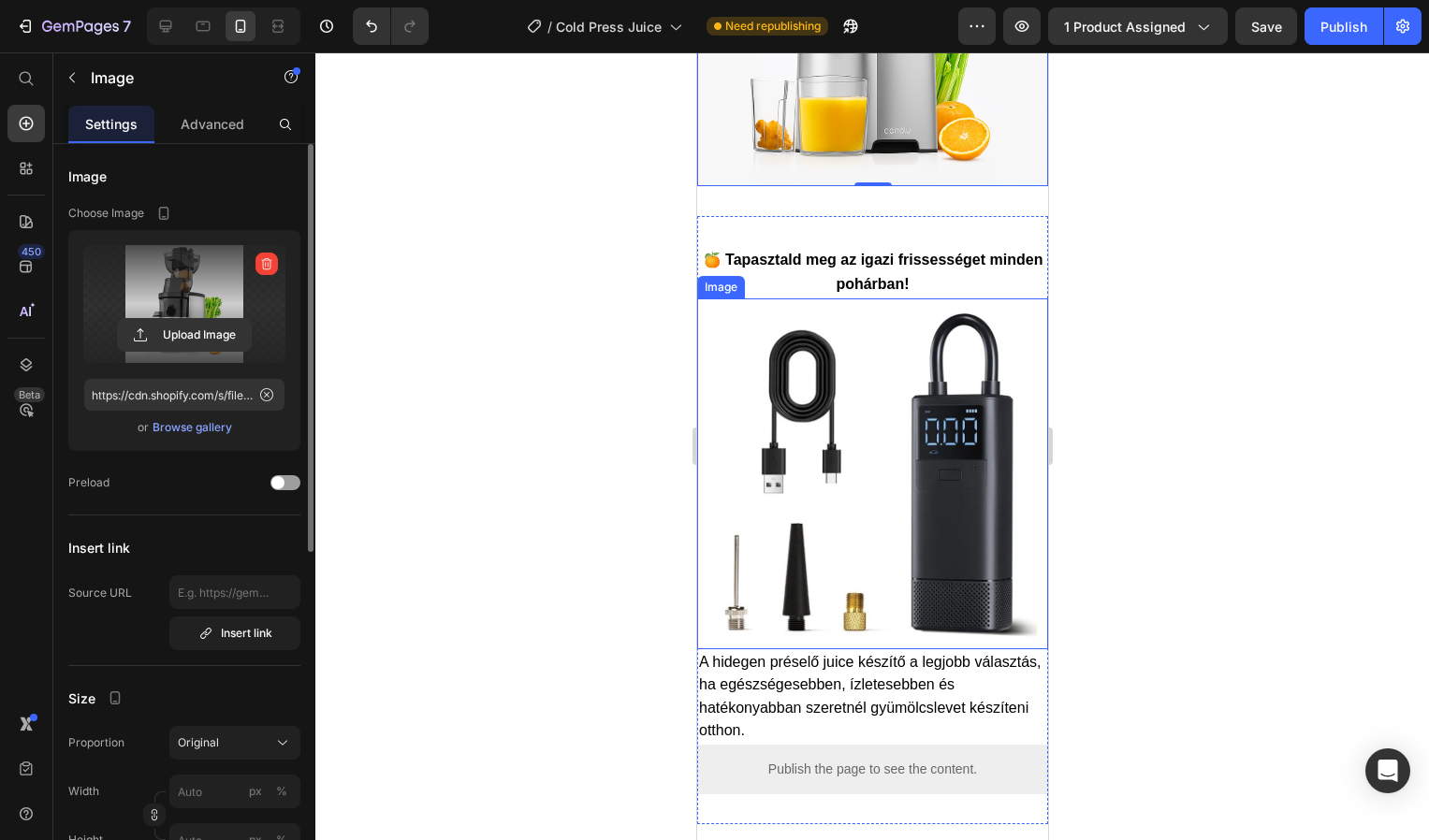 scroll, scrollTop: 2074, scrollLeft: 0, axis: vertical 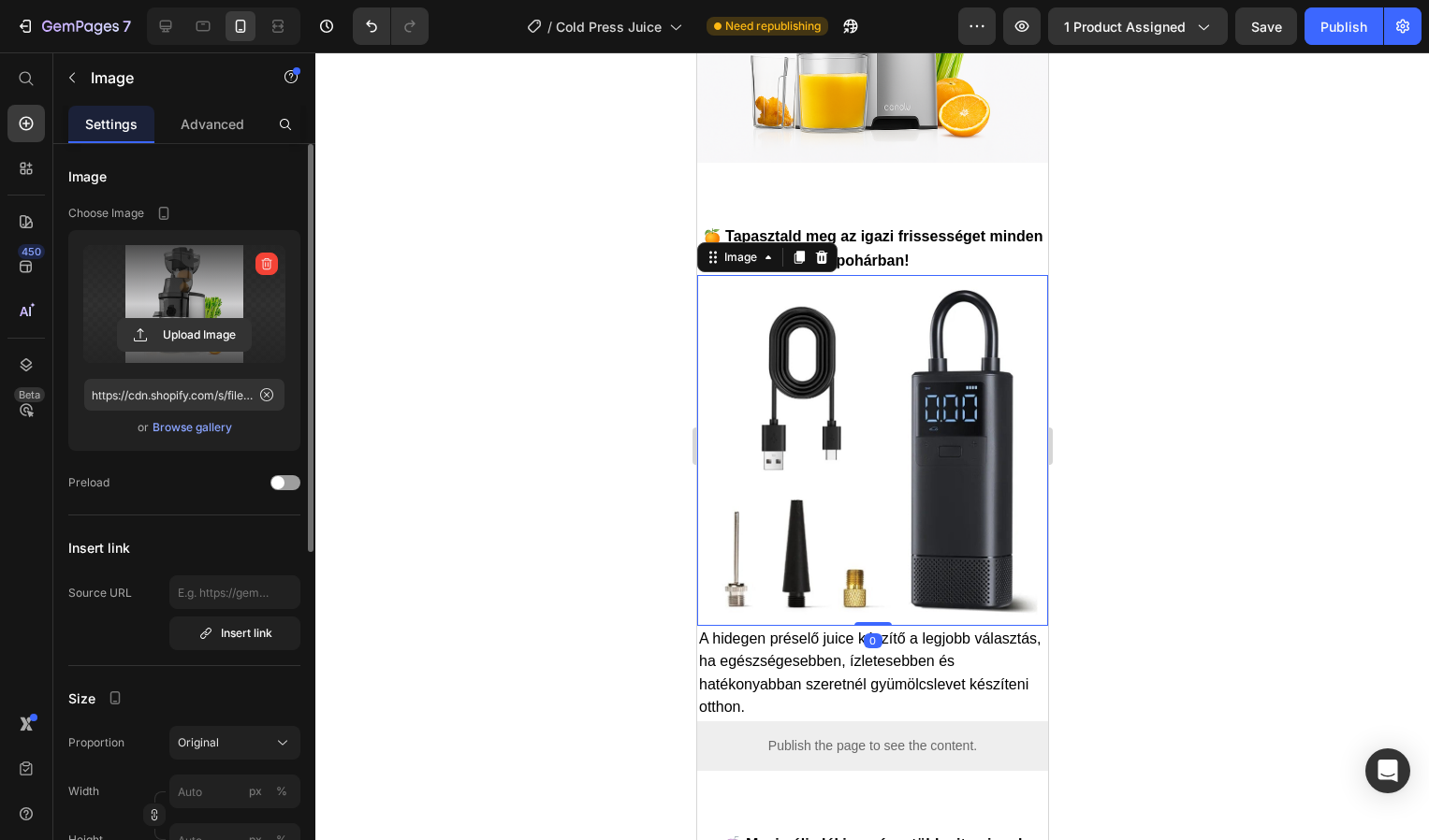 click at bounding box center [871, 450] 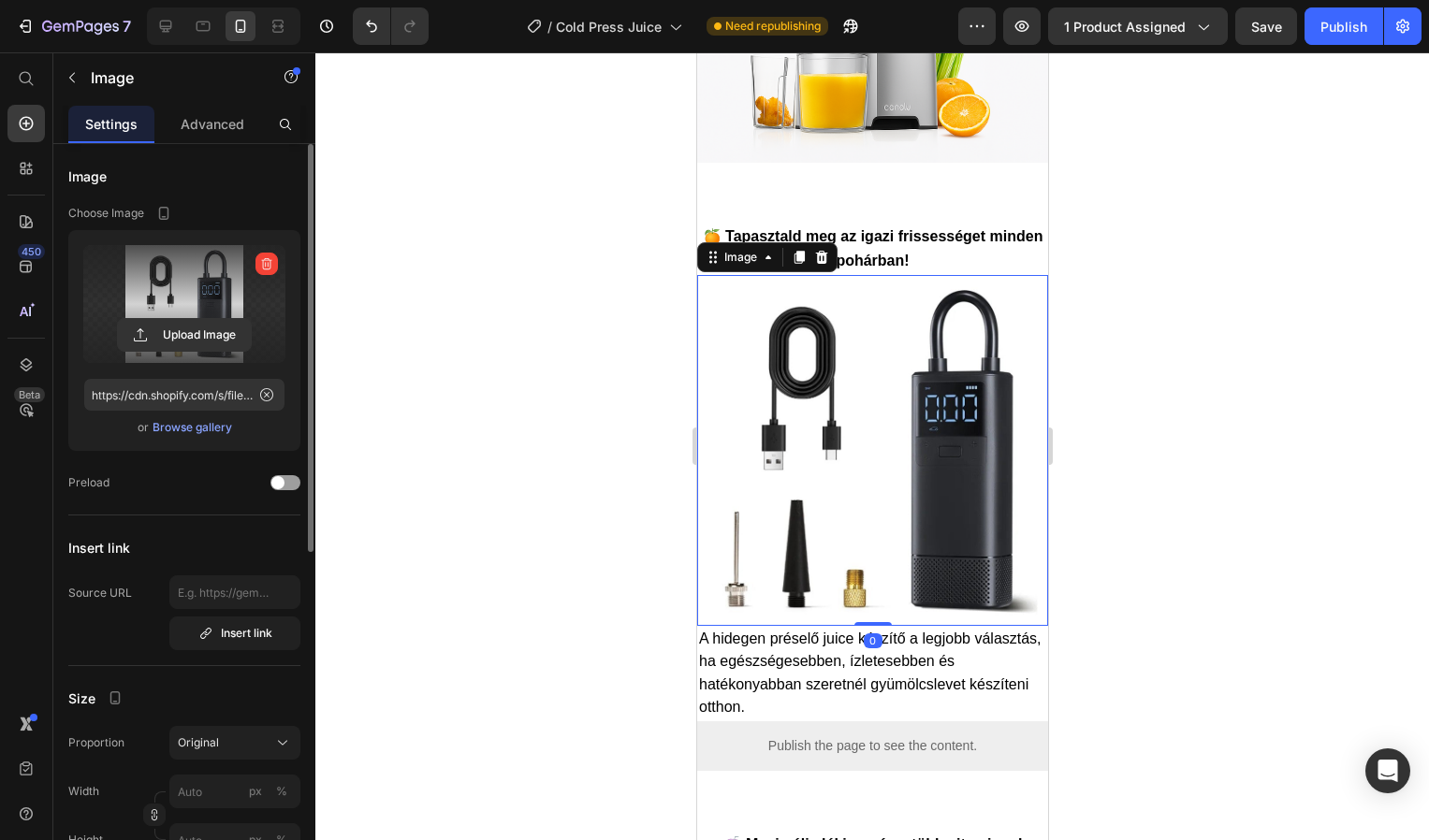 click at bounding box center (184, 304) 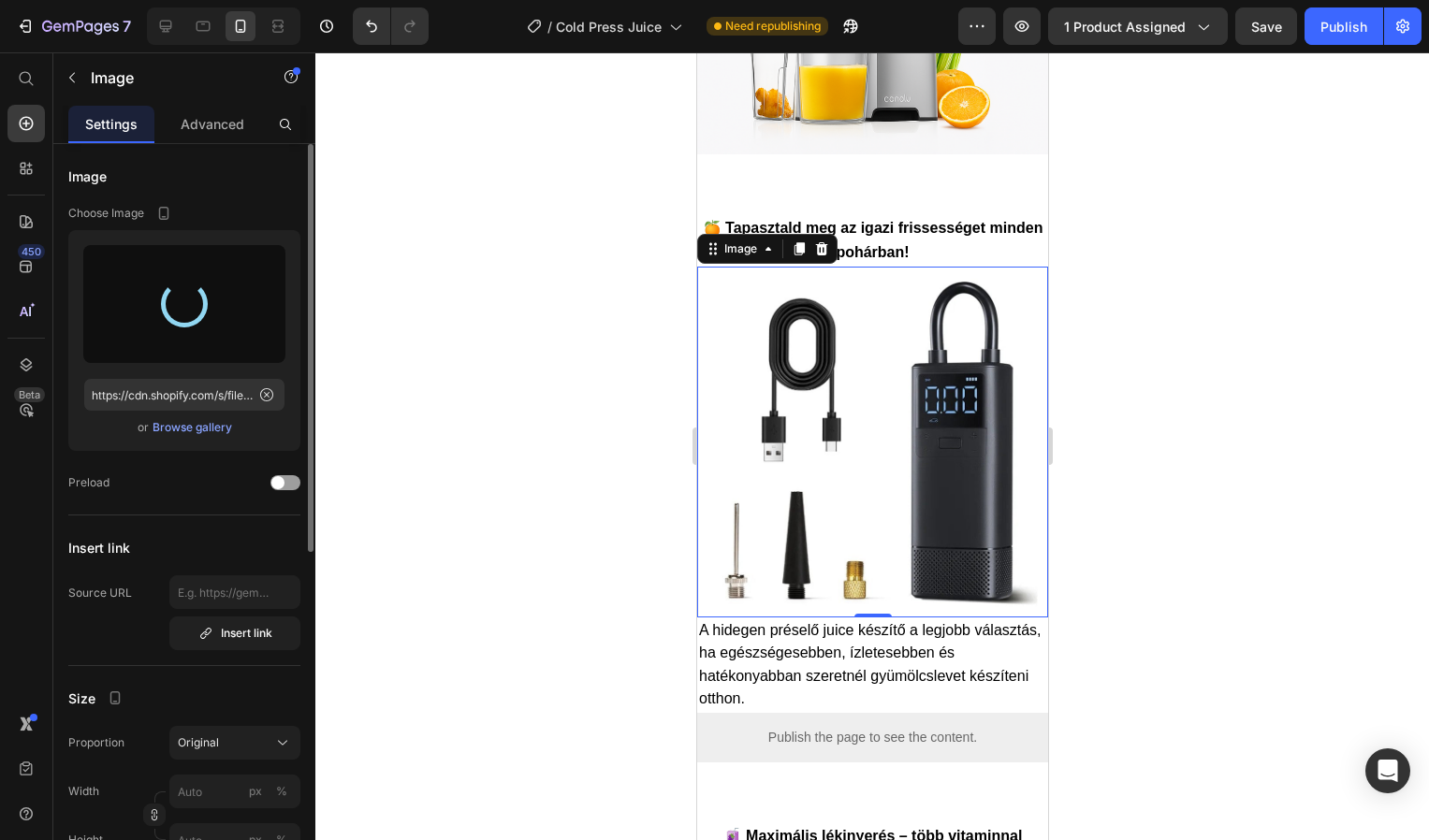 scroll, scrollTop: 2093, scrollLeft: 0, axis: vertical 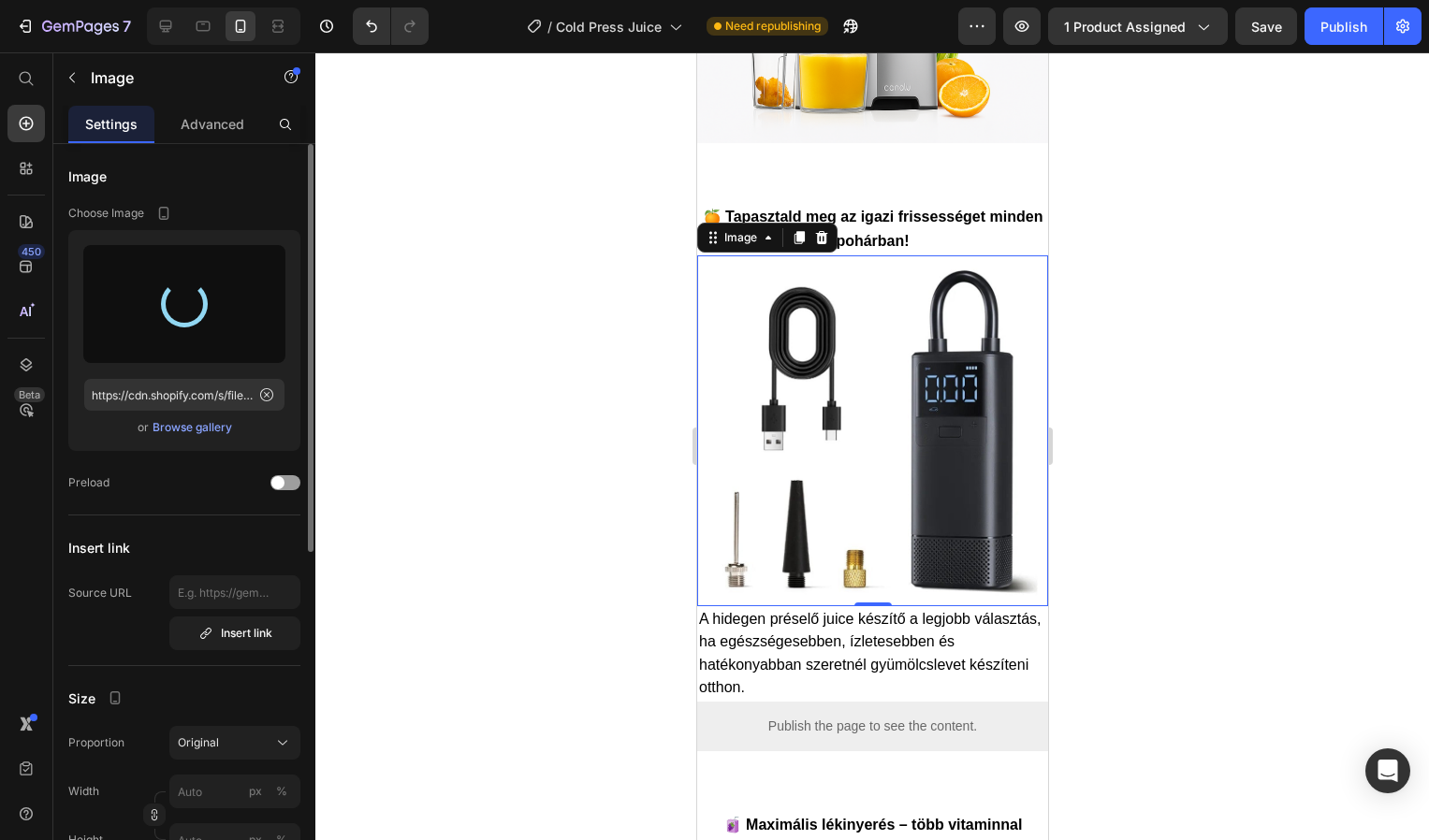type on "https://cdn.shopify.com/s/files/1/0893/4968/5575/files/gempages_564260342809494290-a590855b-8cb4-4930-8fd5-7d415914f020.jpg" 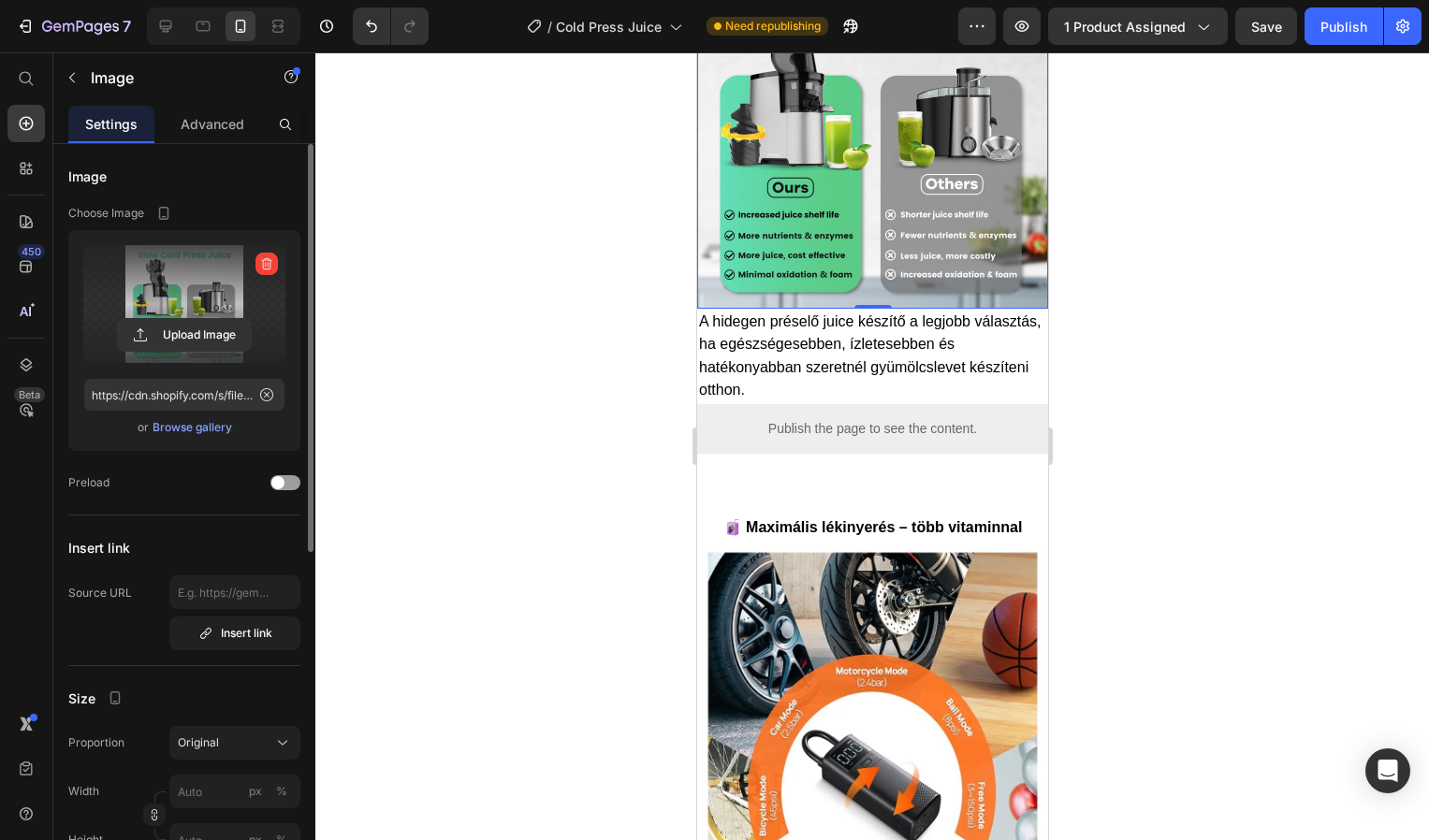 scroll, scrollTop: 2493, scrollLeft: 0, axis: vertical 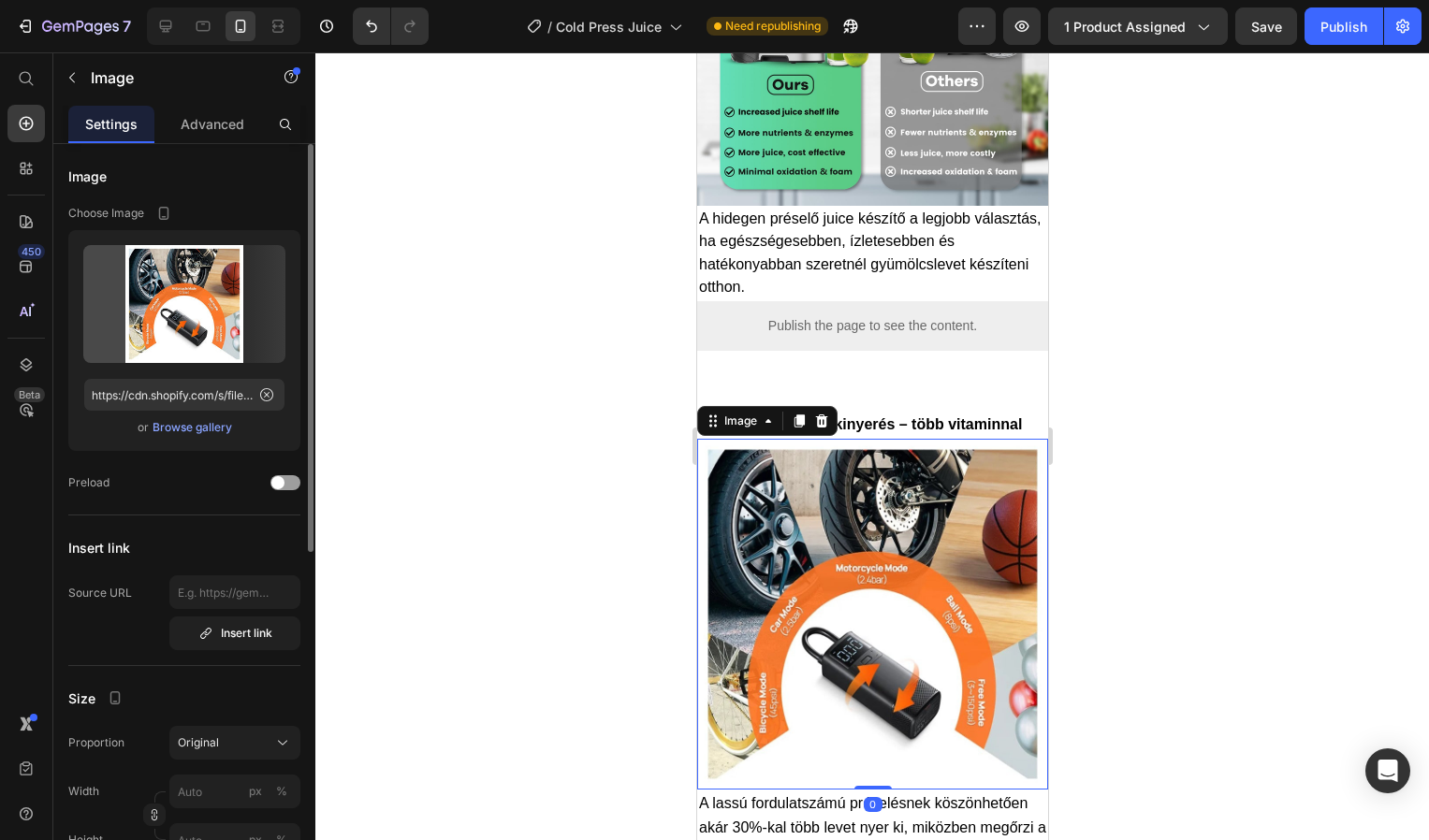 click at bounding box center [871, 614] 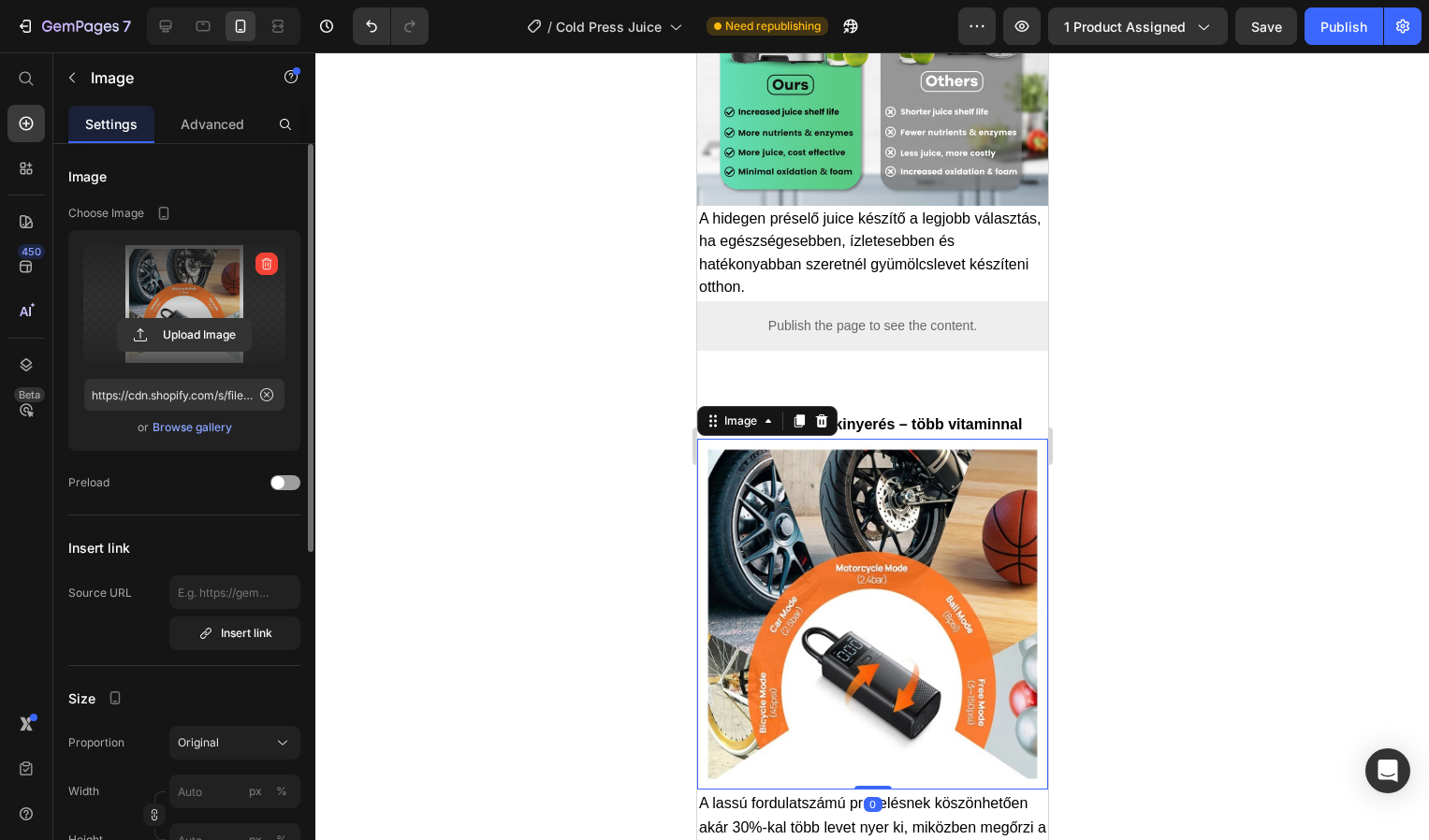 click at bounding box center [184, 304] 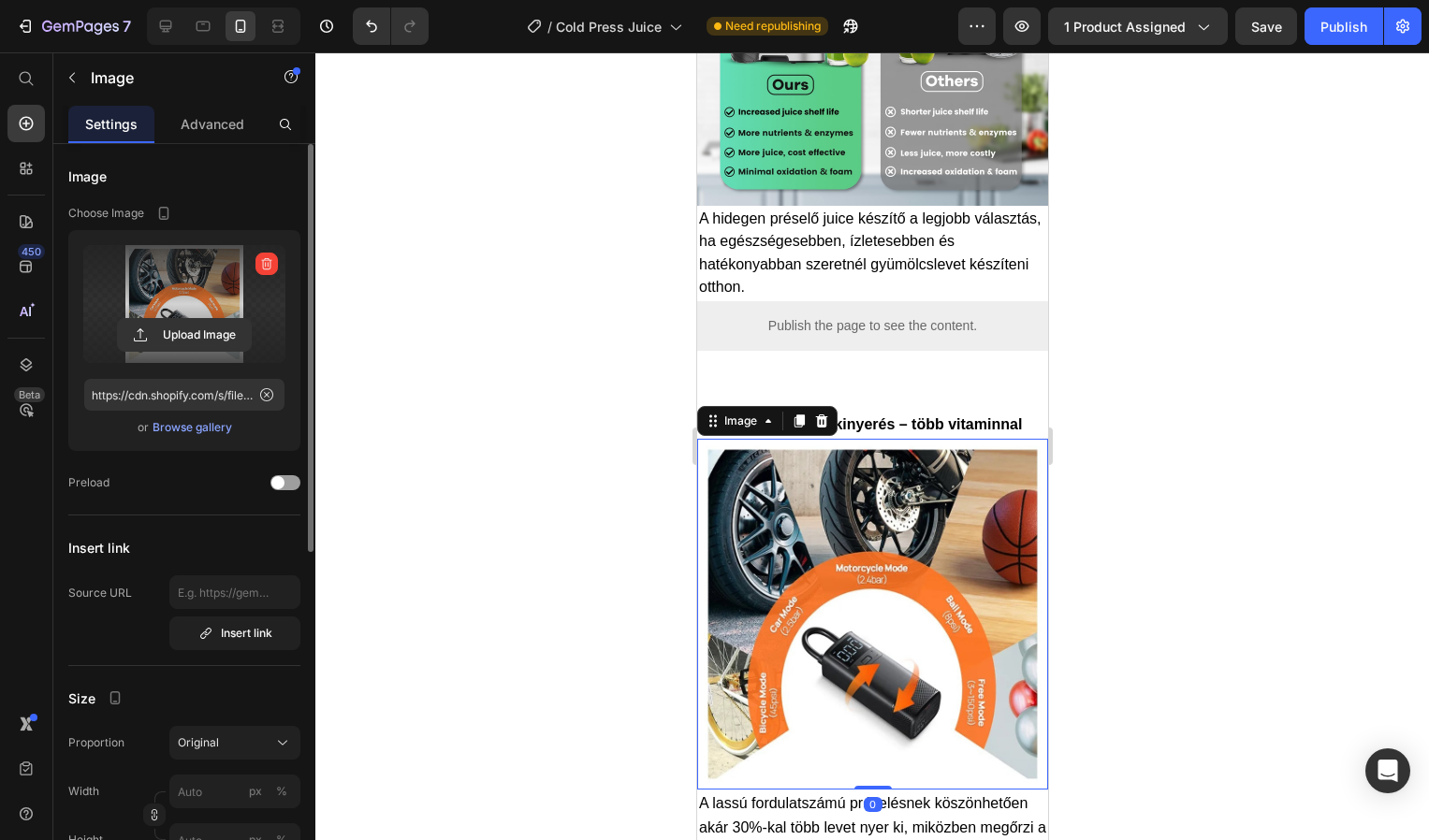 click 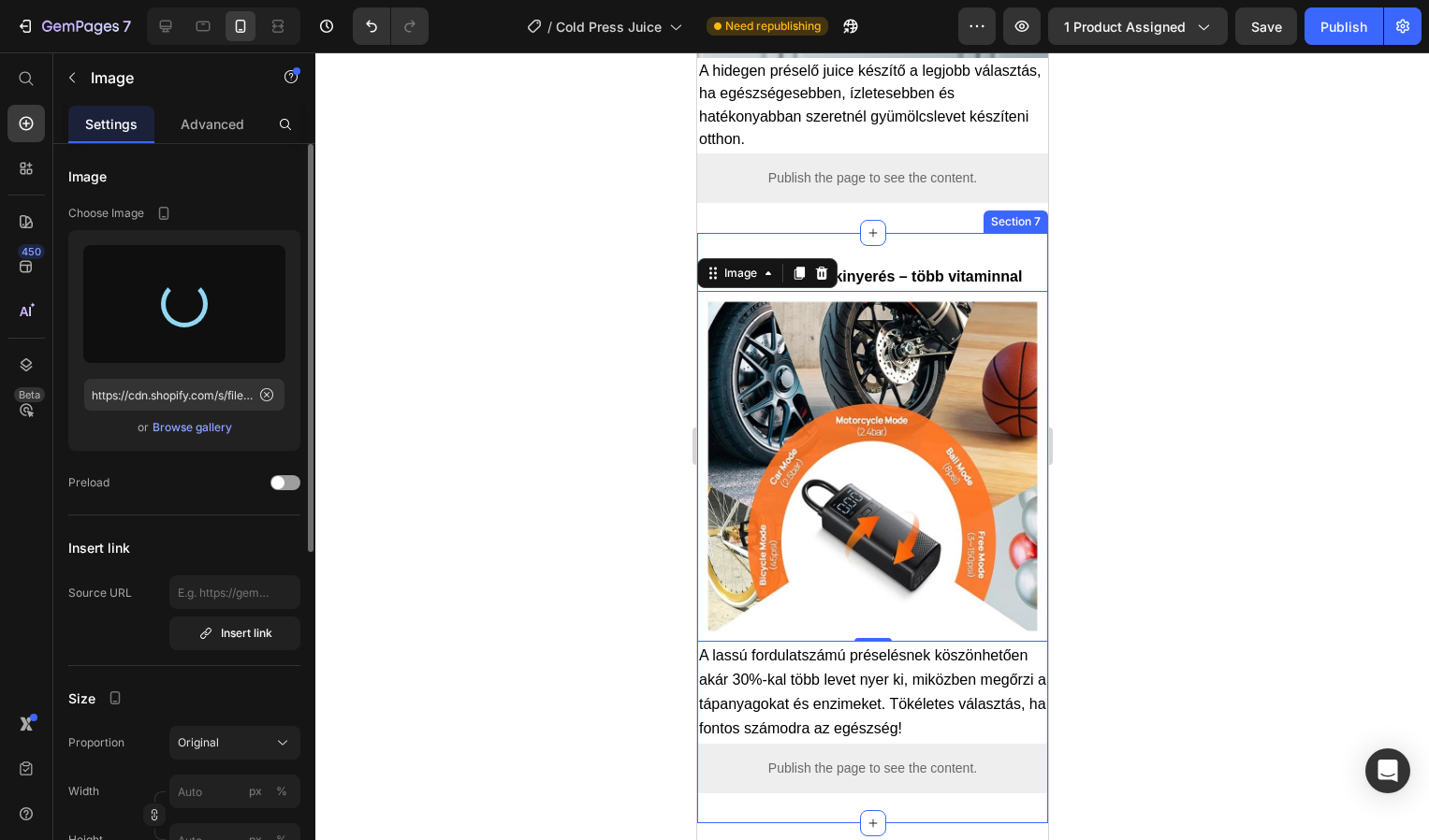 scroll, scrollTop: 2650, scrollLeft: 0, axis: vertical 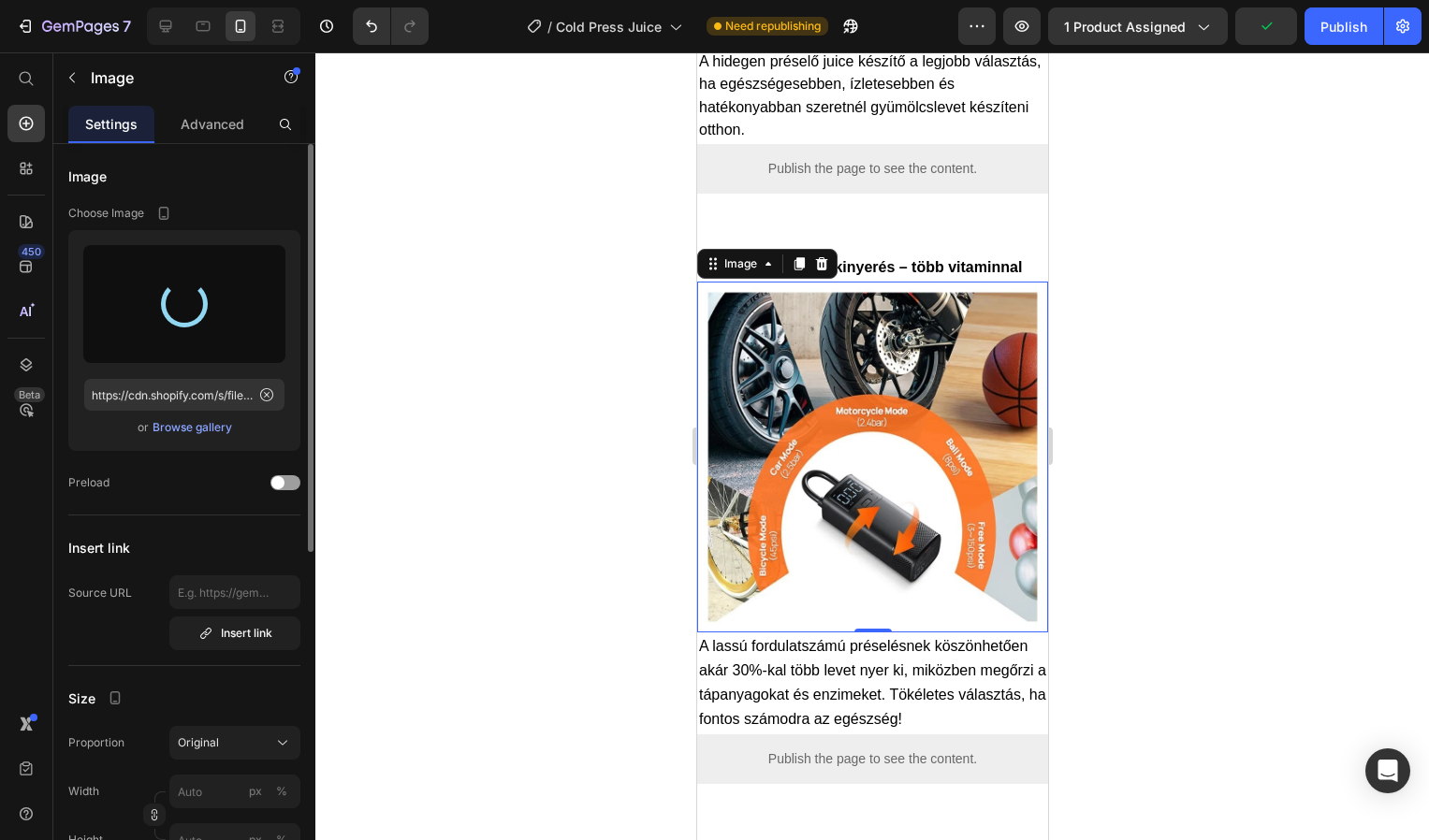type on "https://cdn.shopify.com/s/files/1/0893/4968/5575/files/gempages_564260342809494290-47b0874e-a291-41bc-bd82-386b60faad7a.jpg" 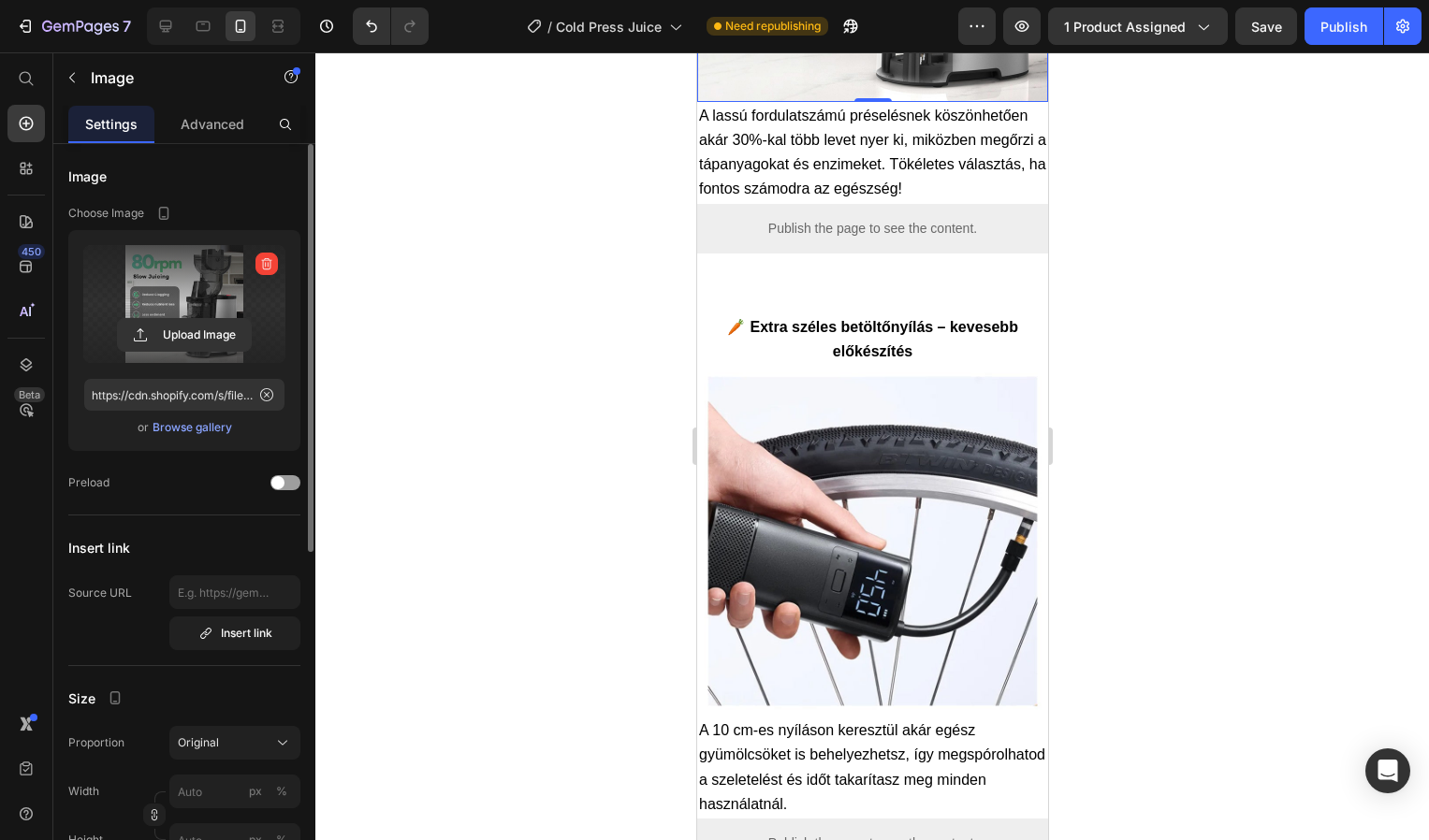 scroll, scrollTop: 3253, scrollLeft: 0, axis: vertical 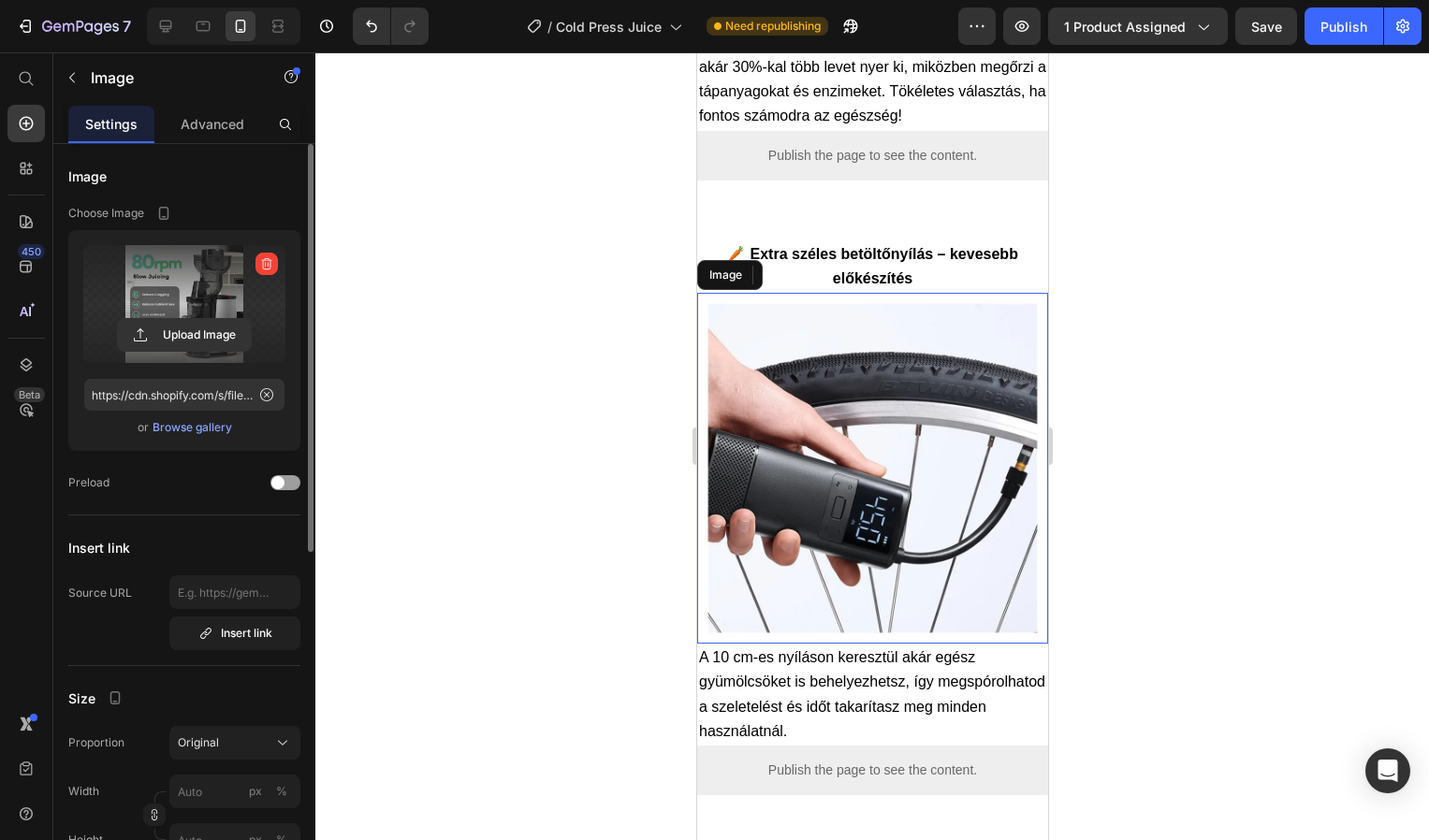 click at bounding box center (871, 468) 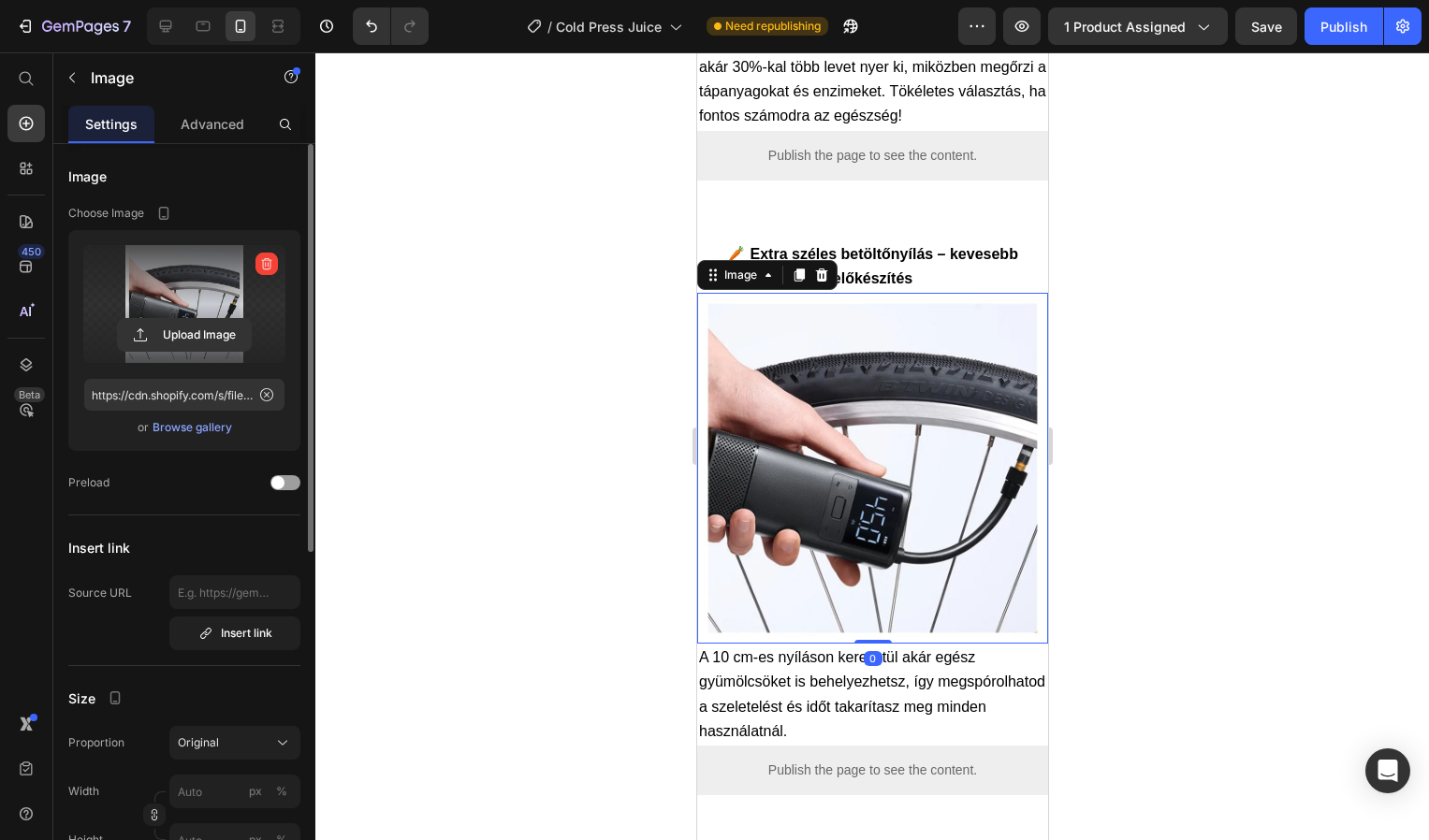 click at bounding box center (184, 304) 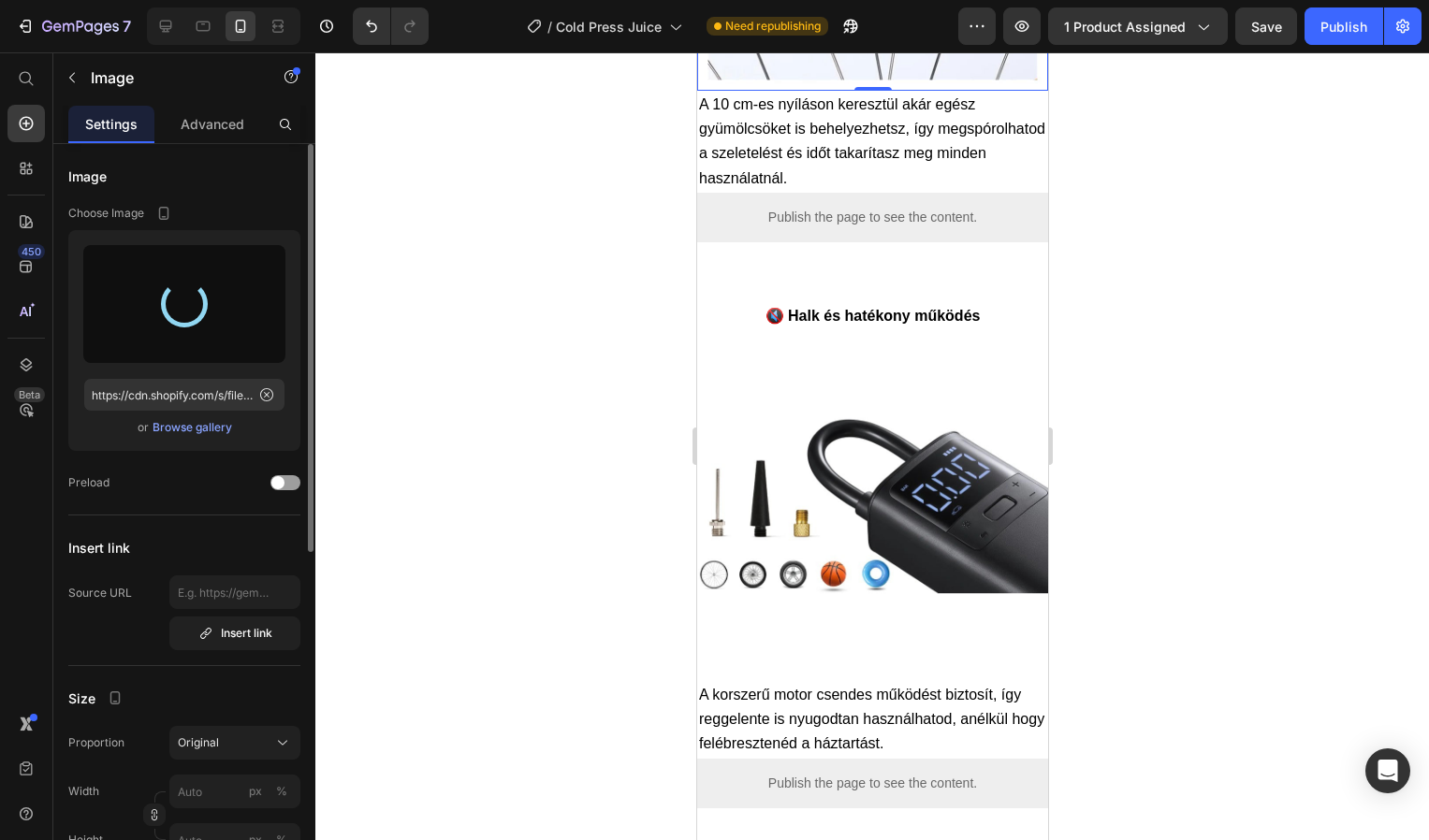 scroll, scrollTop: 3820, scrollLeft: 0, axis: vertical 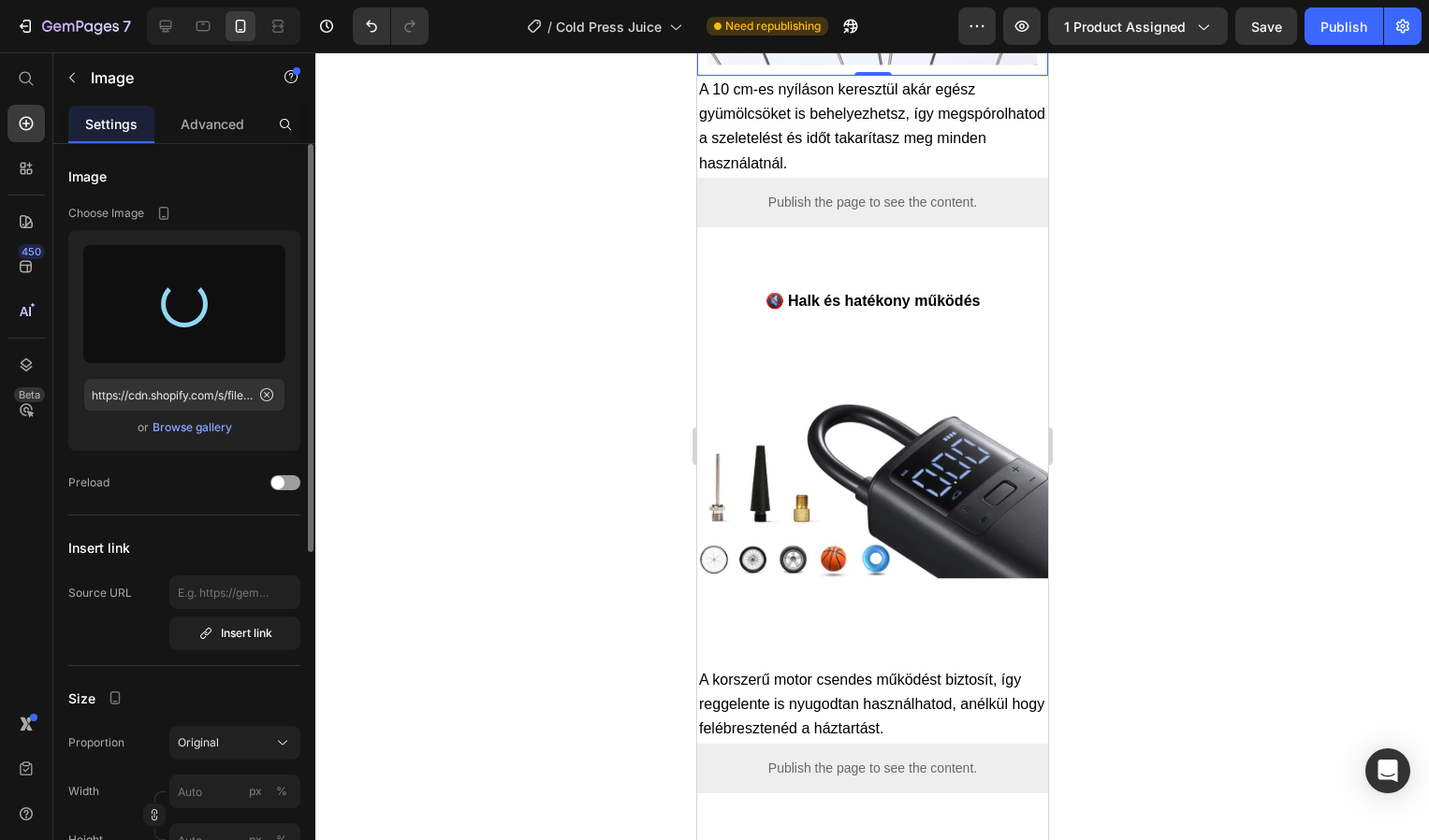type on "https://cdn.shopify.com/s/files/1/0893/4968/5575/files/gempages_564260342809494290-2c144d90-ef67-4fe9-8630-a466541d8e77.jpg" 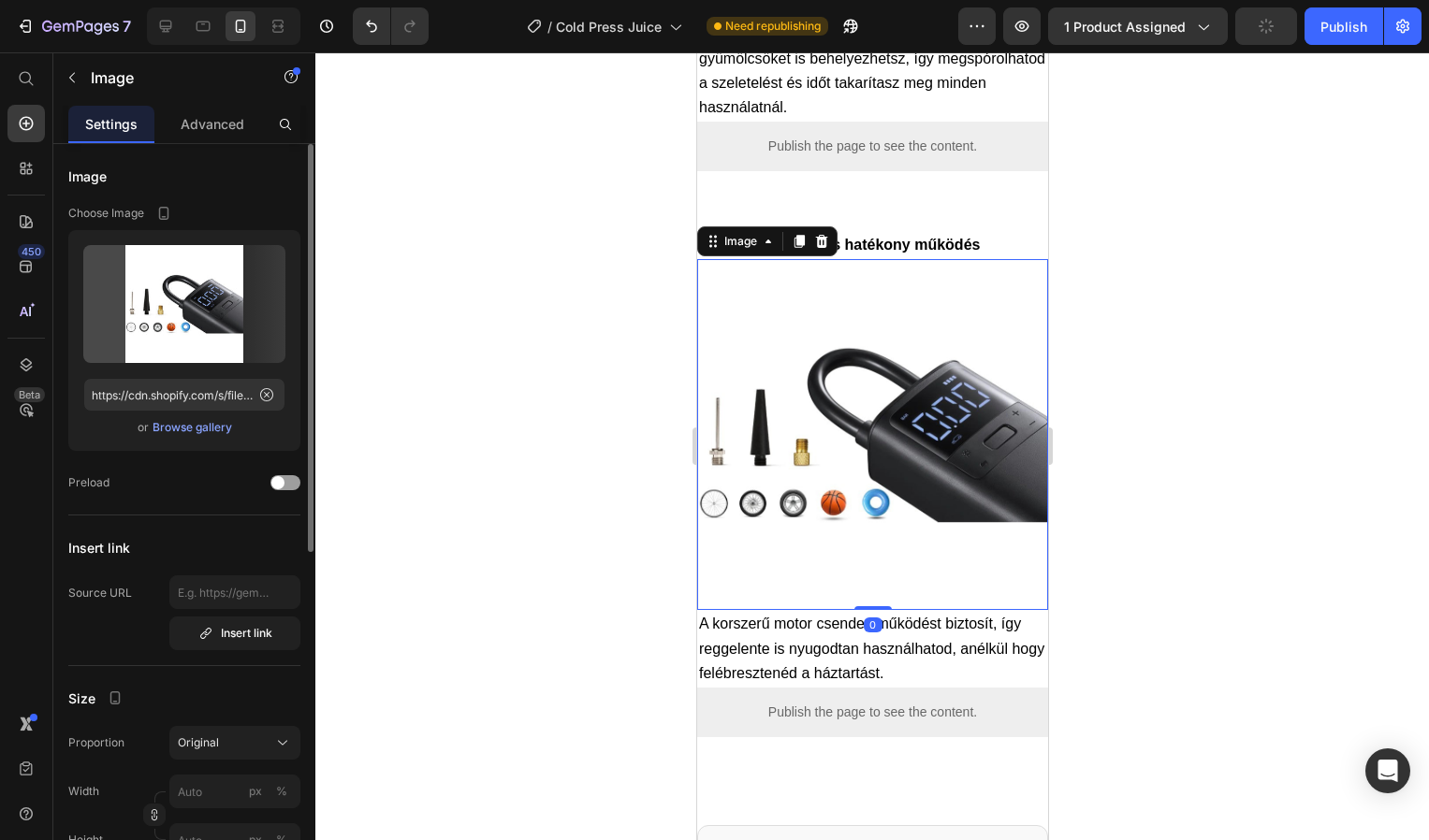 click at bounding box center (871, 434) 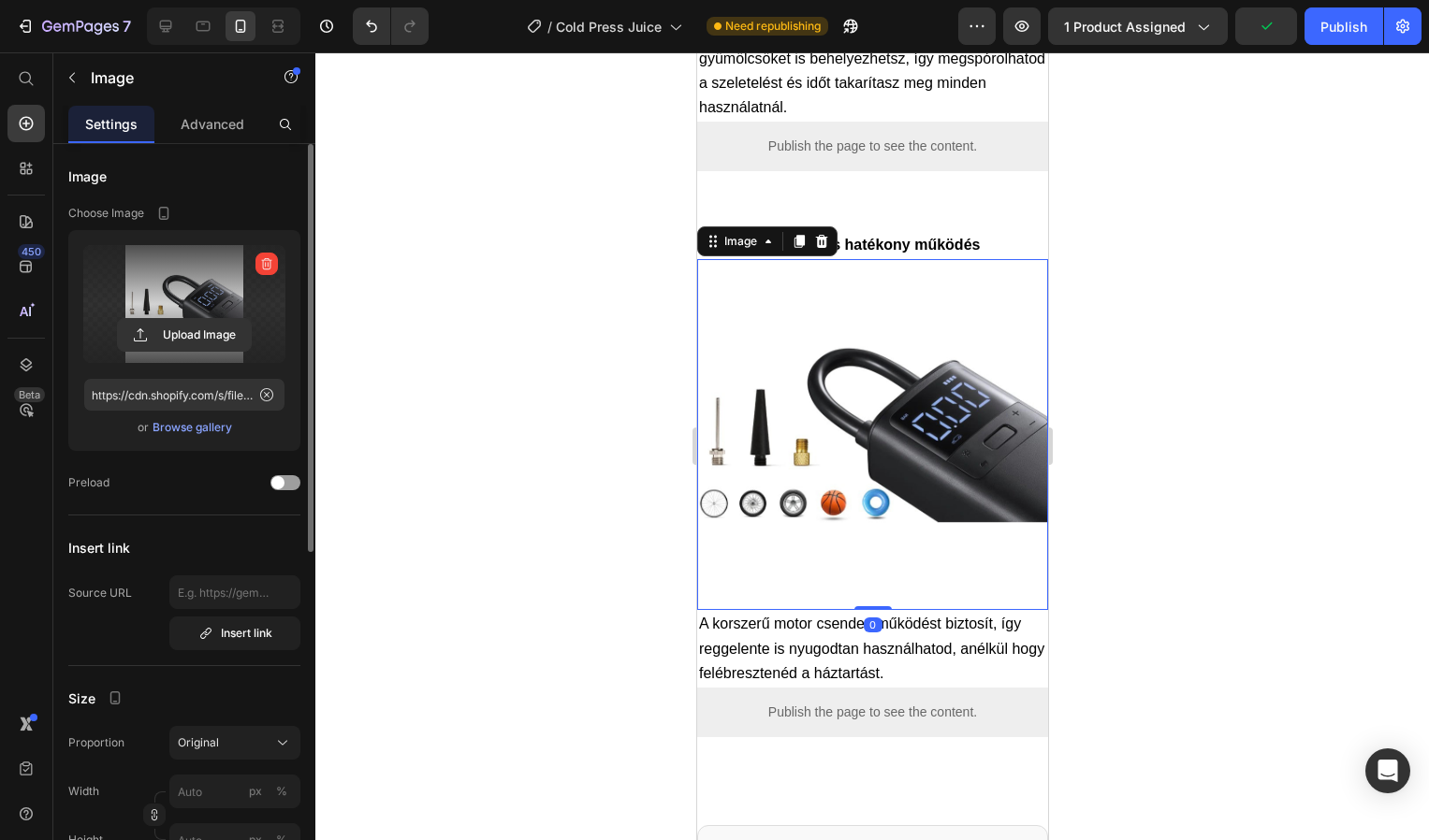 click at bounding box center (184, 304) 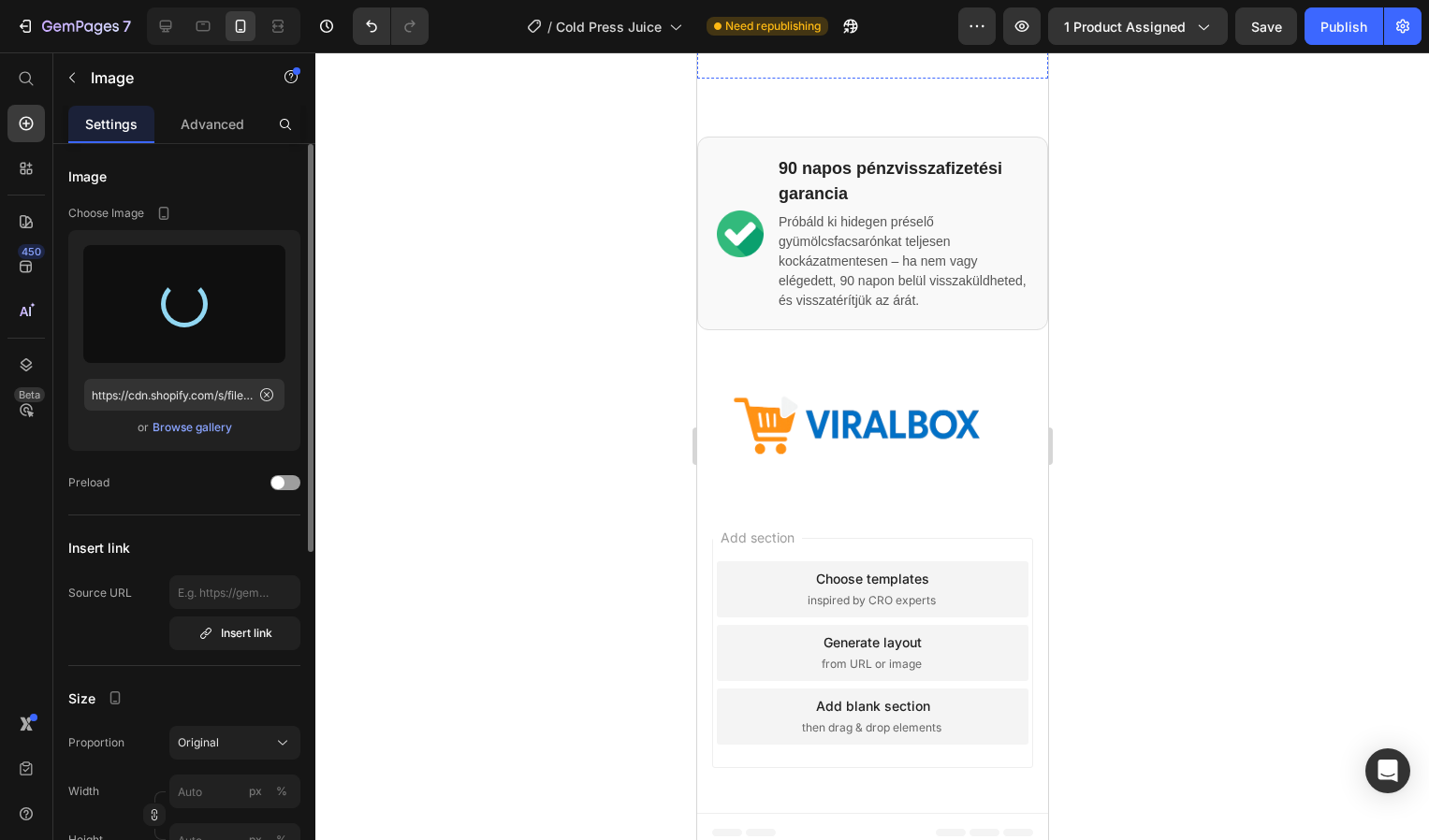 scroll, scrollTop: 4513, scrollLeft: 0, axis: vertical 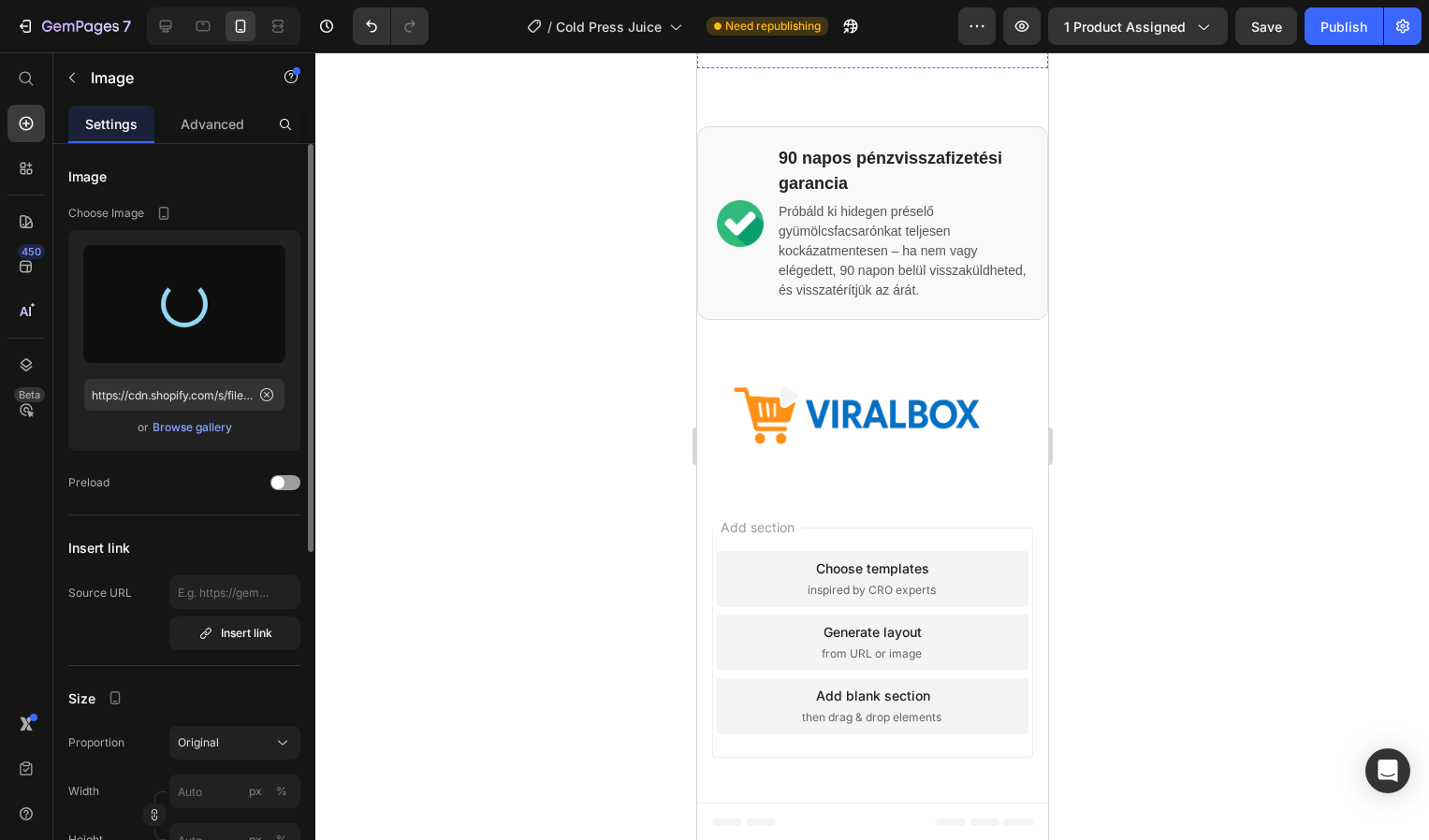 type on "https://cdn.shopify.com/s/files/1/0893/4968/5575/files/gempages_564260342809494290-4549ac6d-406c-4966-94c7-68754e8bb4be.jpg" 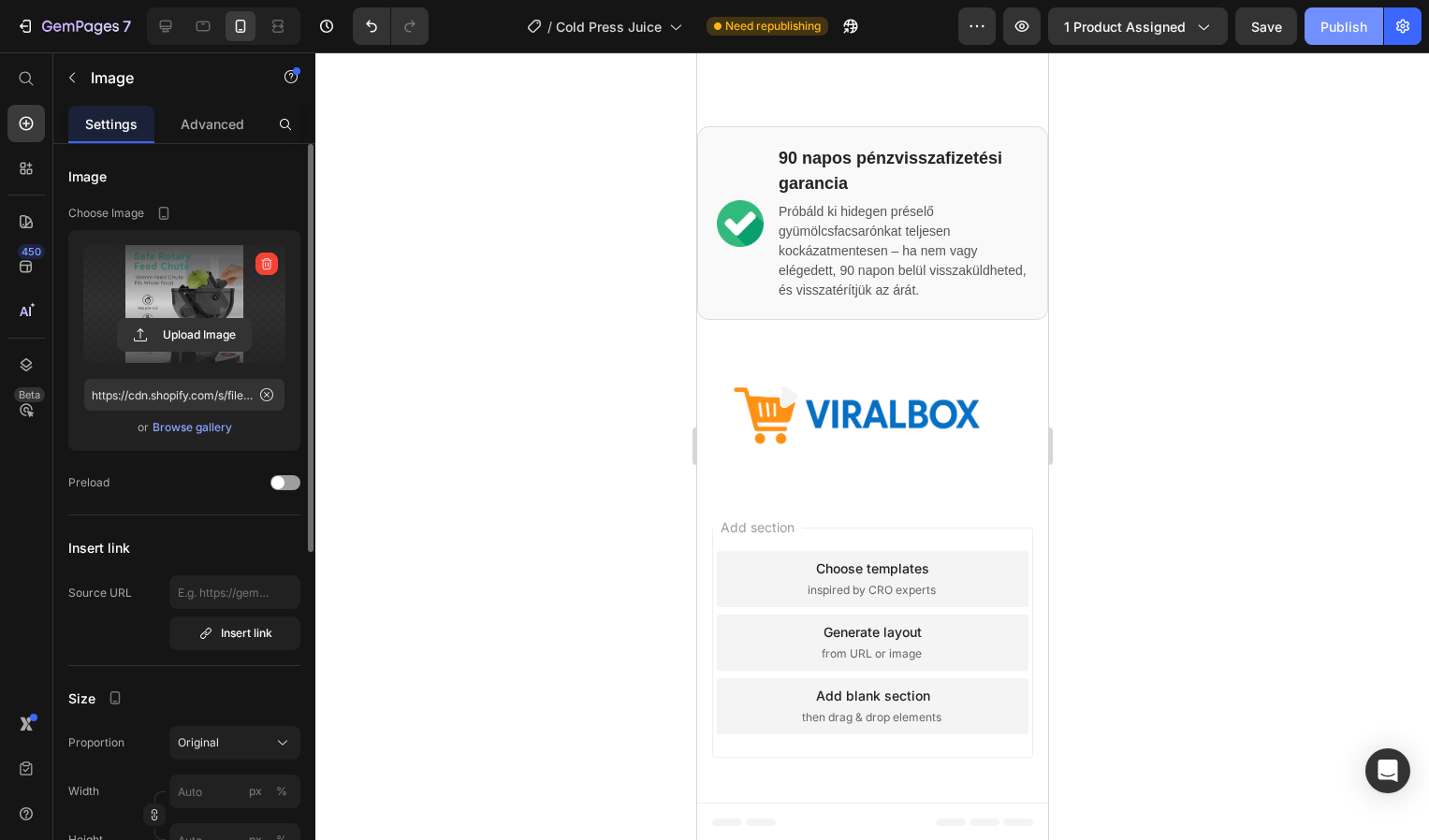 click on "Publish" 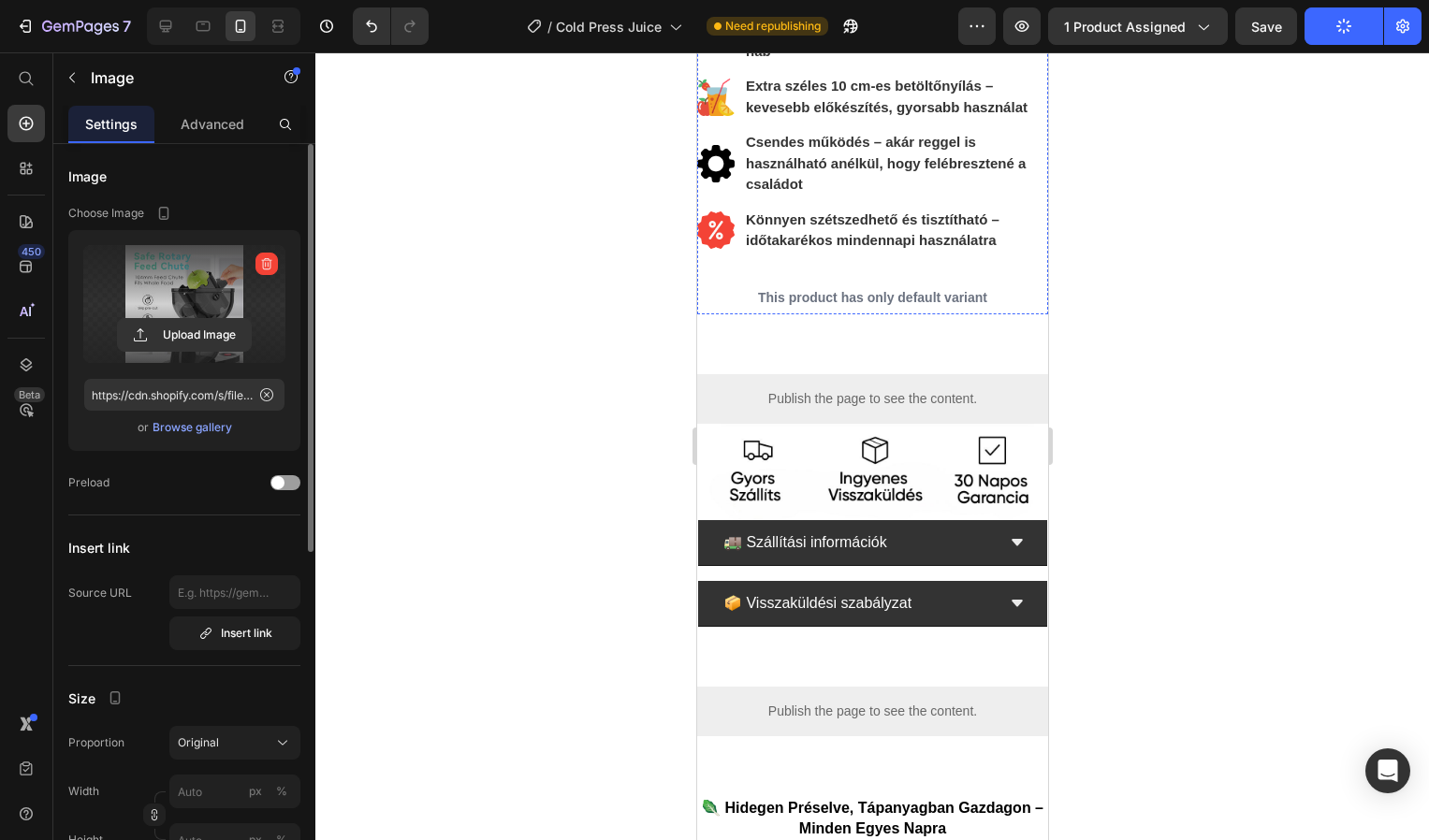 scroll, scrollTop: 1104, scrollLeft: 0, axis: vertical 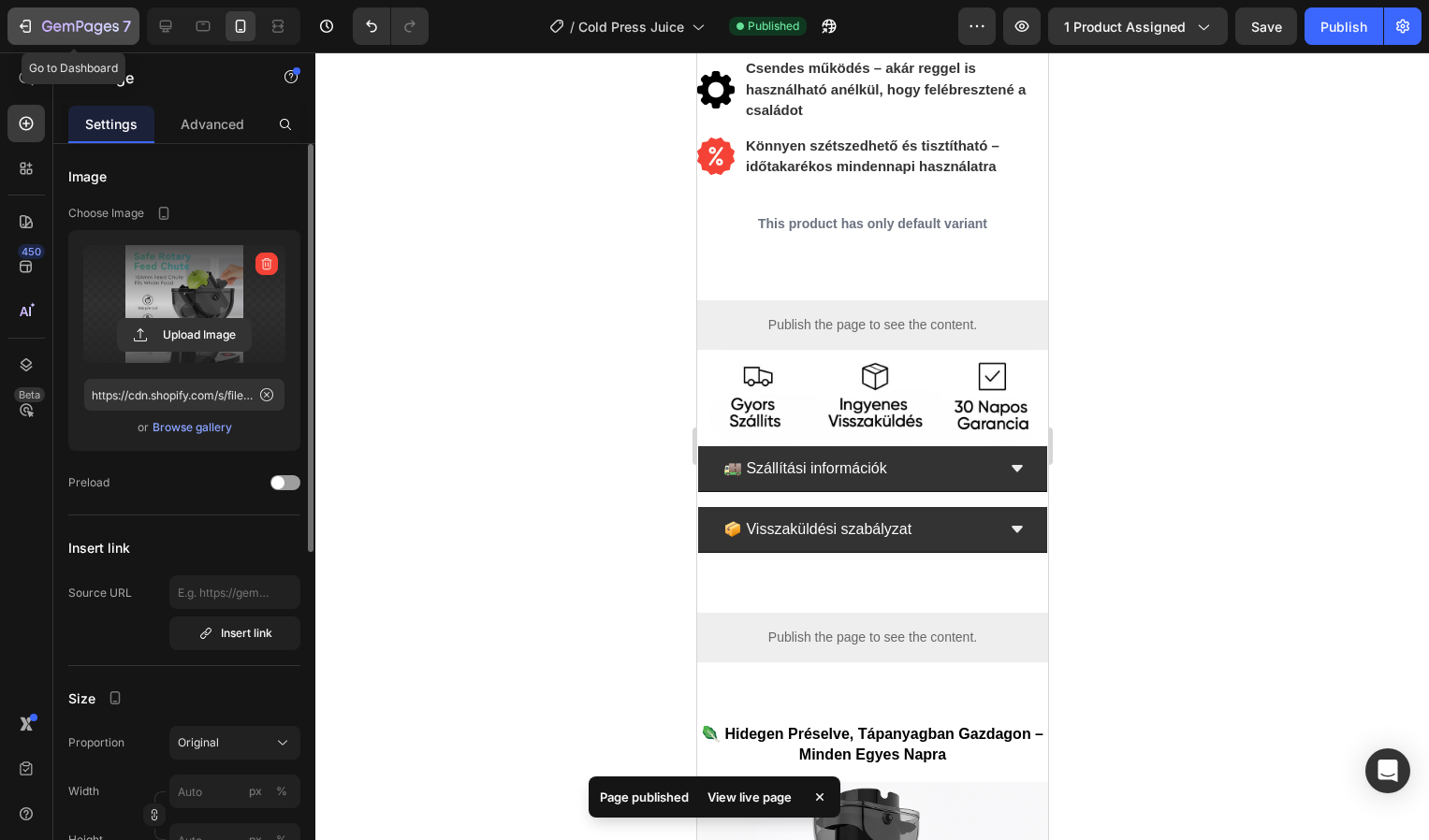 click 